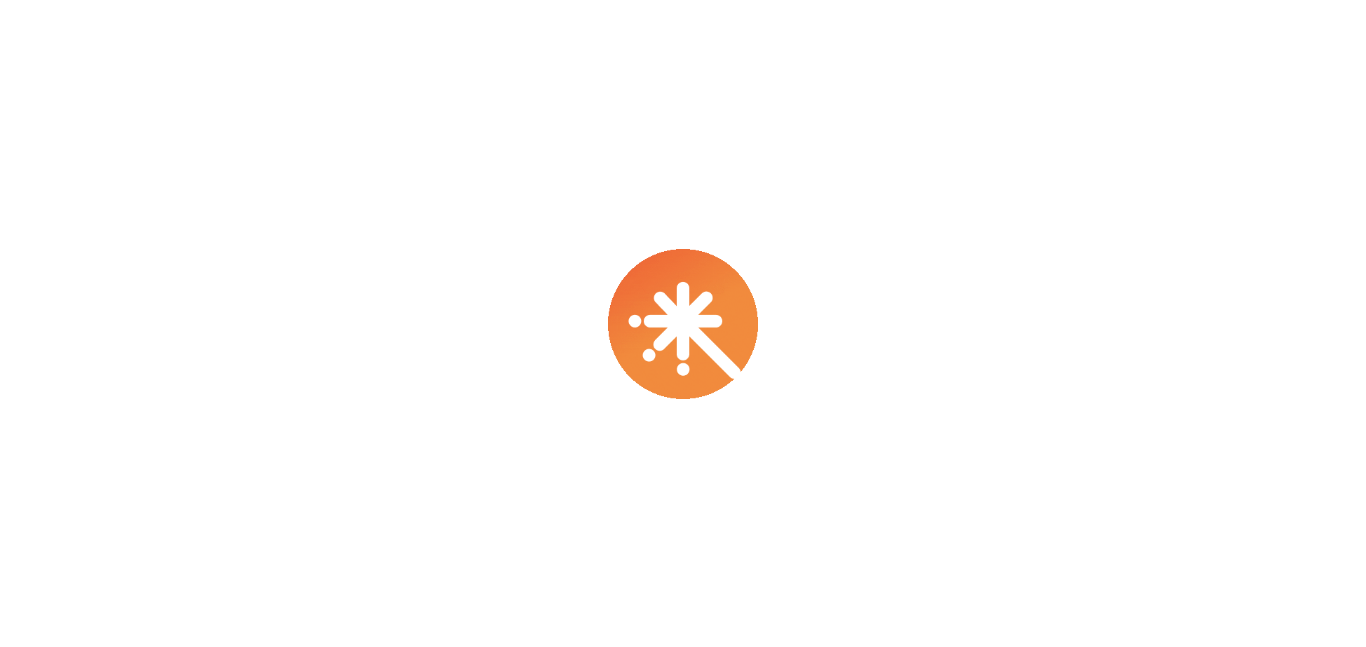 scroll, scrollTop: 0, scrollLeft: 0, axis: both 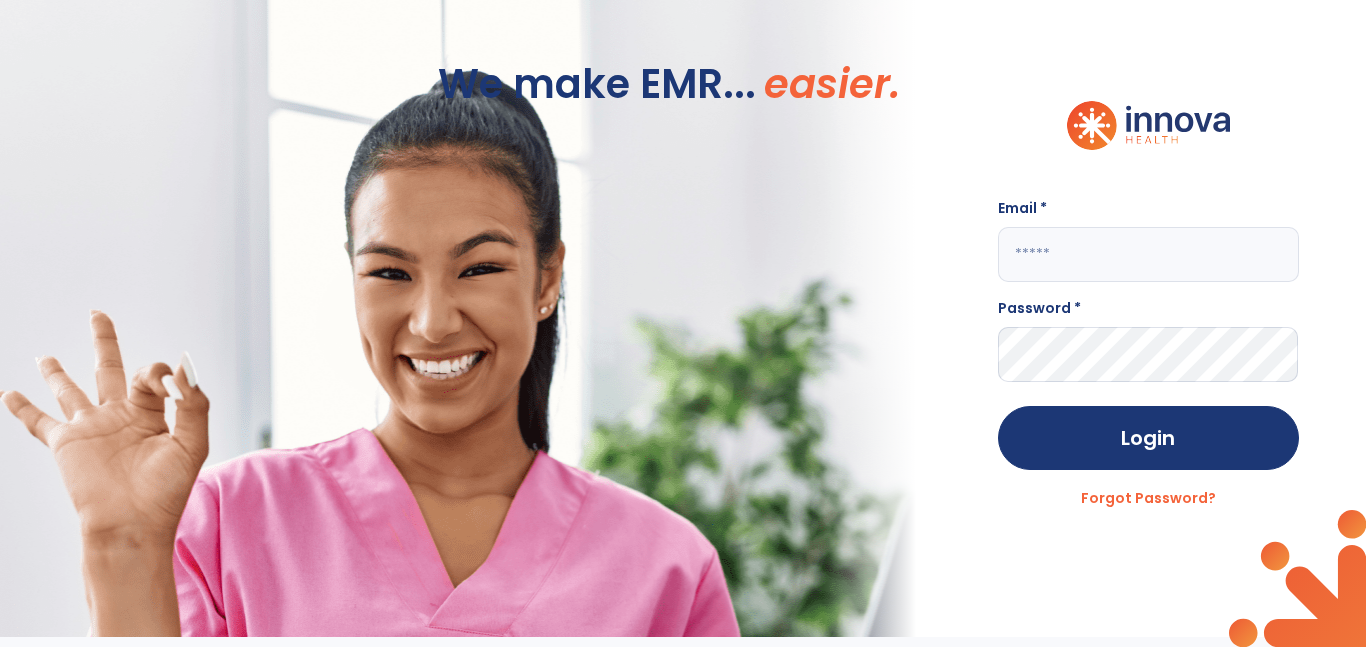 click 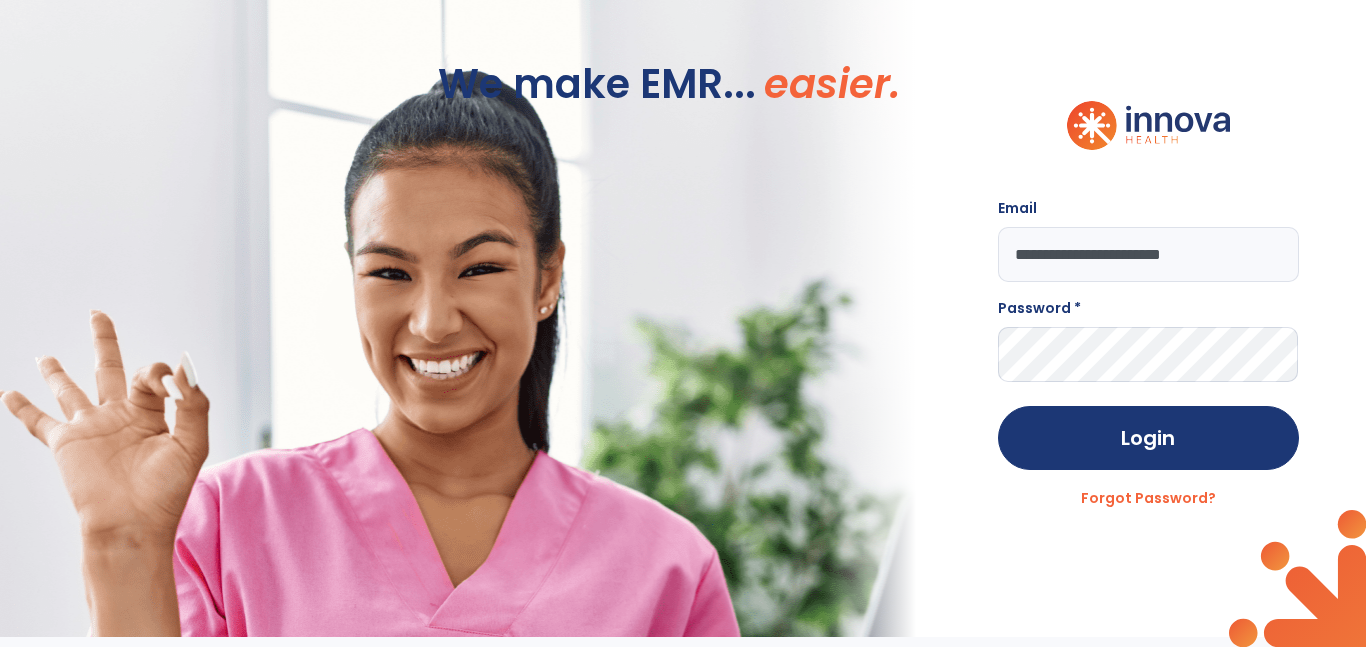 type on "**********" 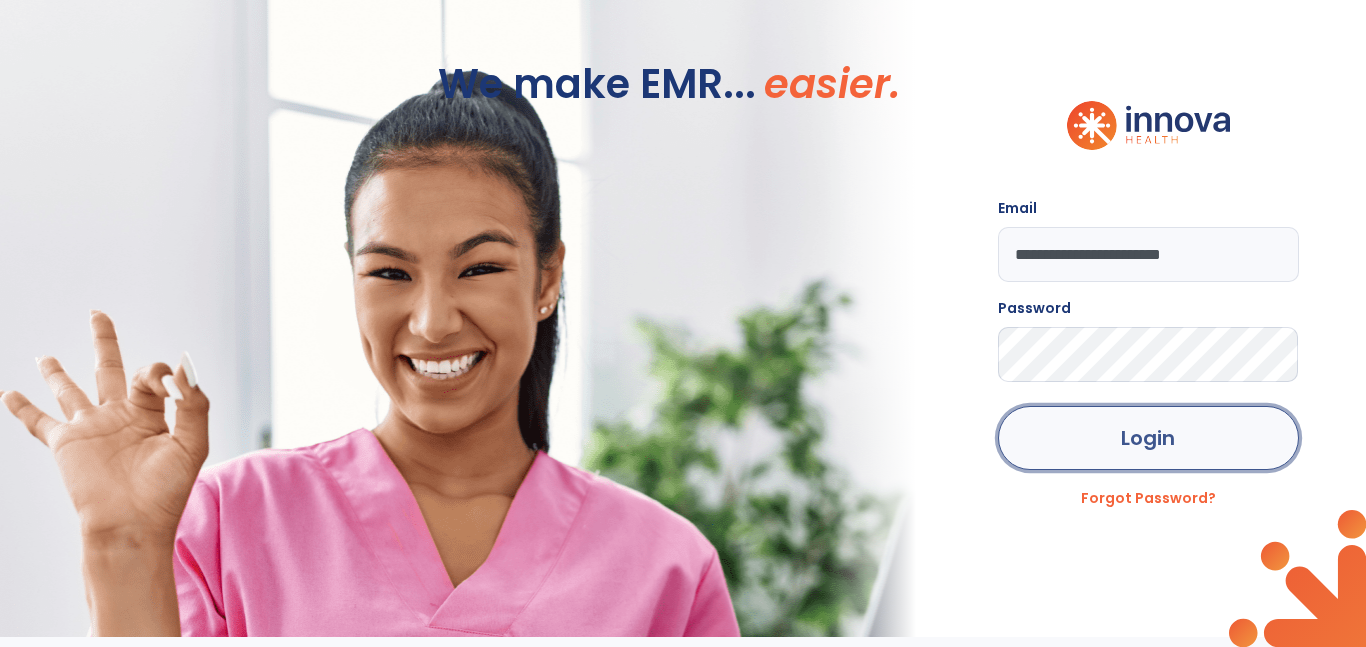 click on "Login" 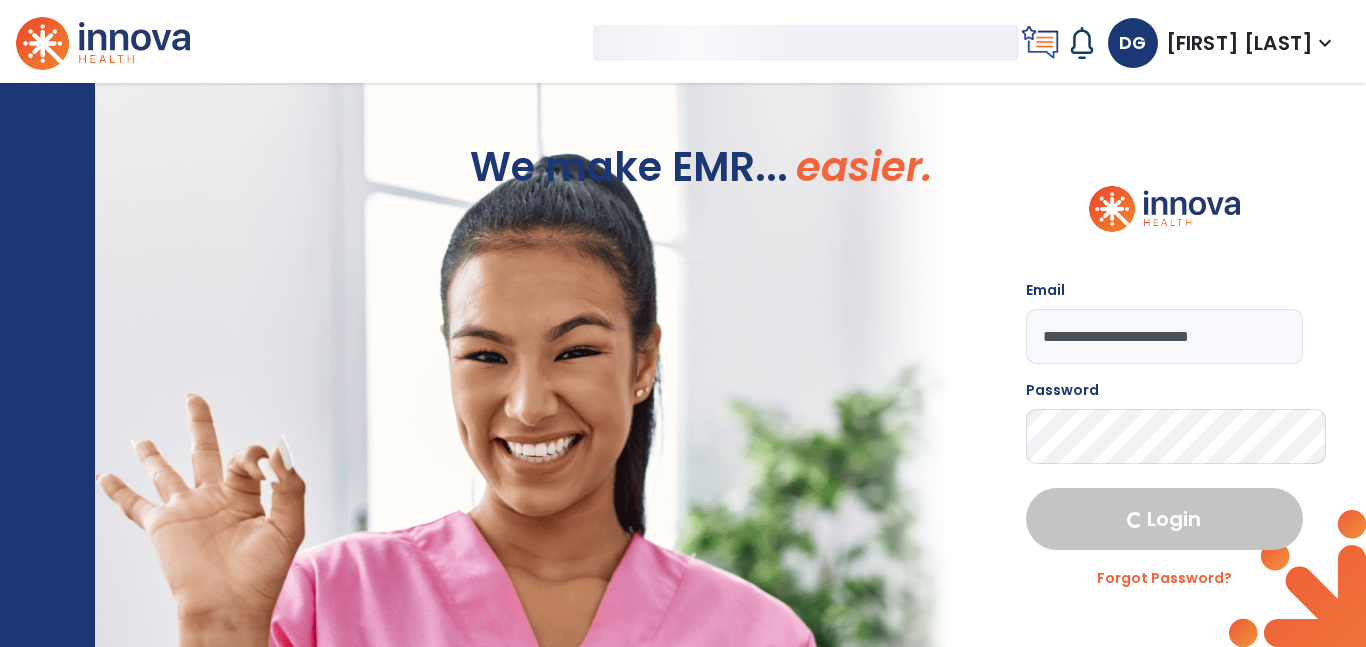 select on "****" 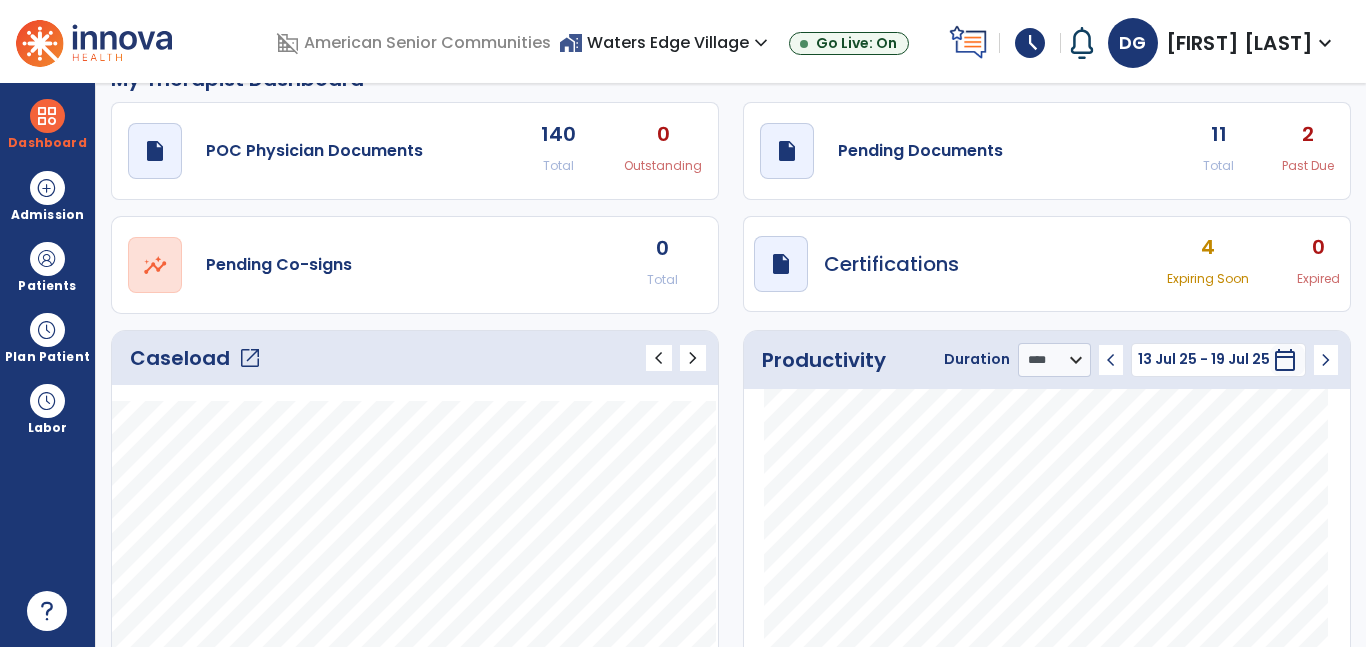 scroll, scrollTop: 0, scrollLeft: 0, axis: both 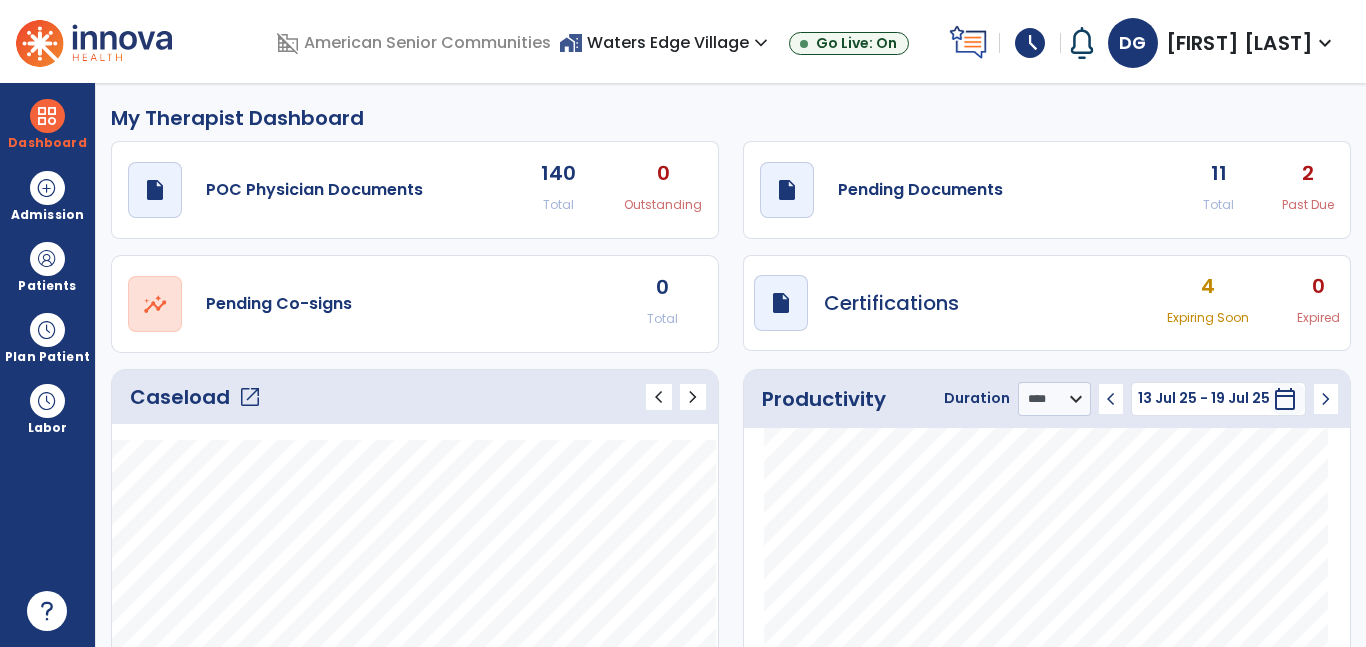 click on "Caseload   open_in_new" 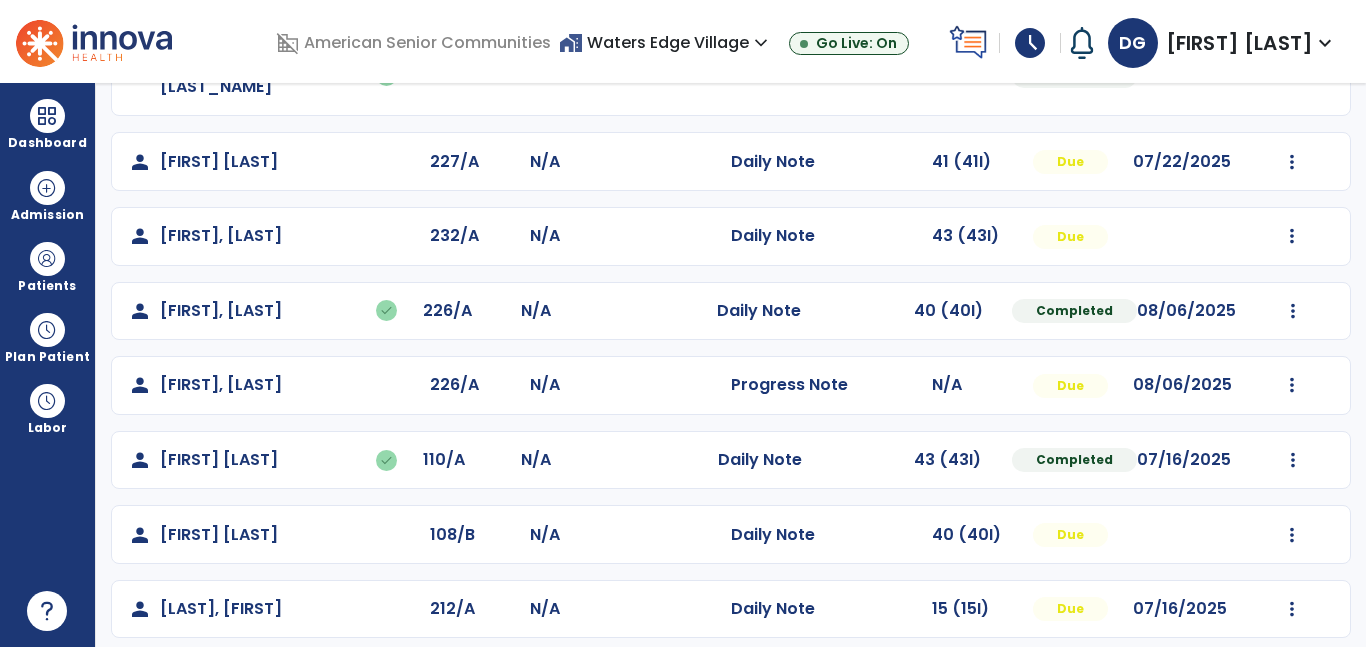scroll, scrollTop: 738, scrollLeft: 0, axis: vertical 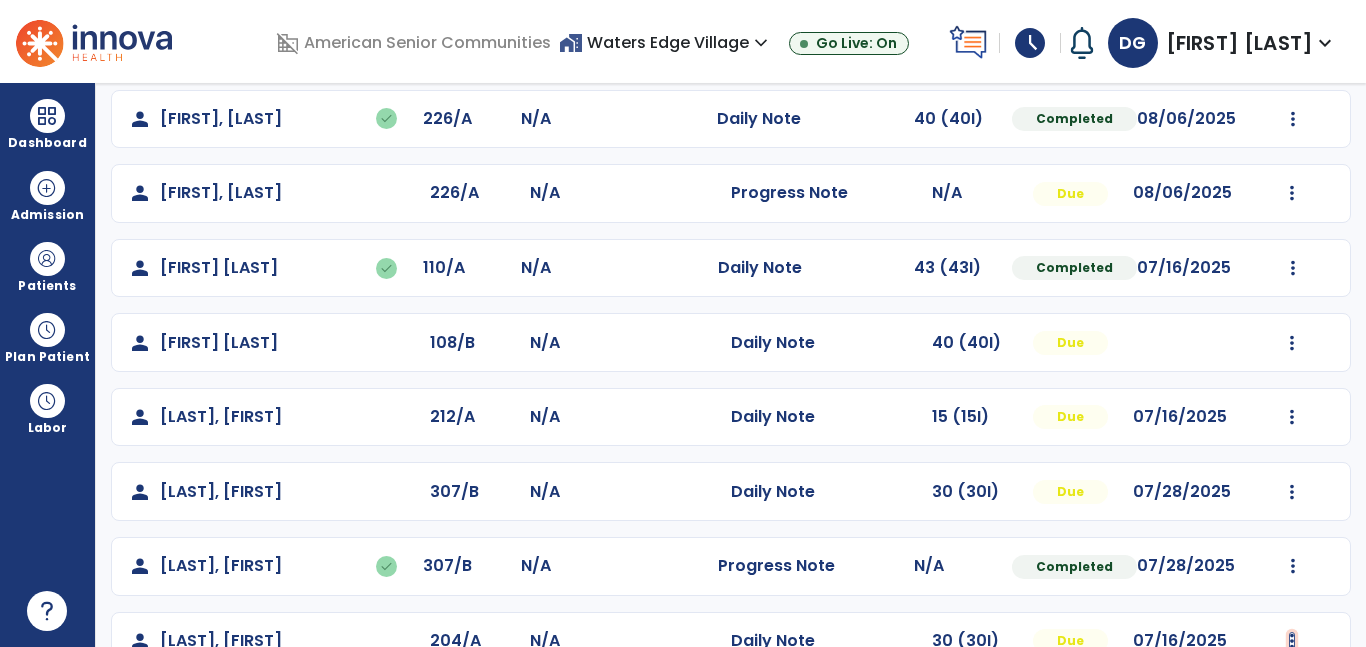 click at bounding box center (1292, -450) 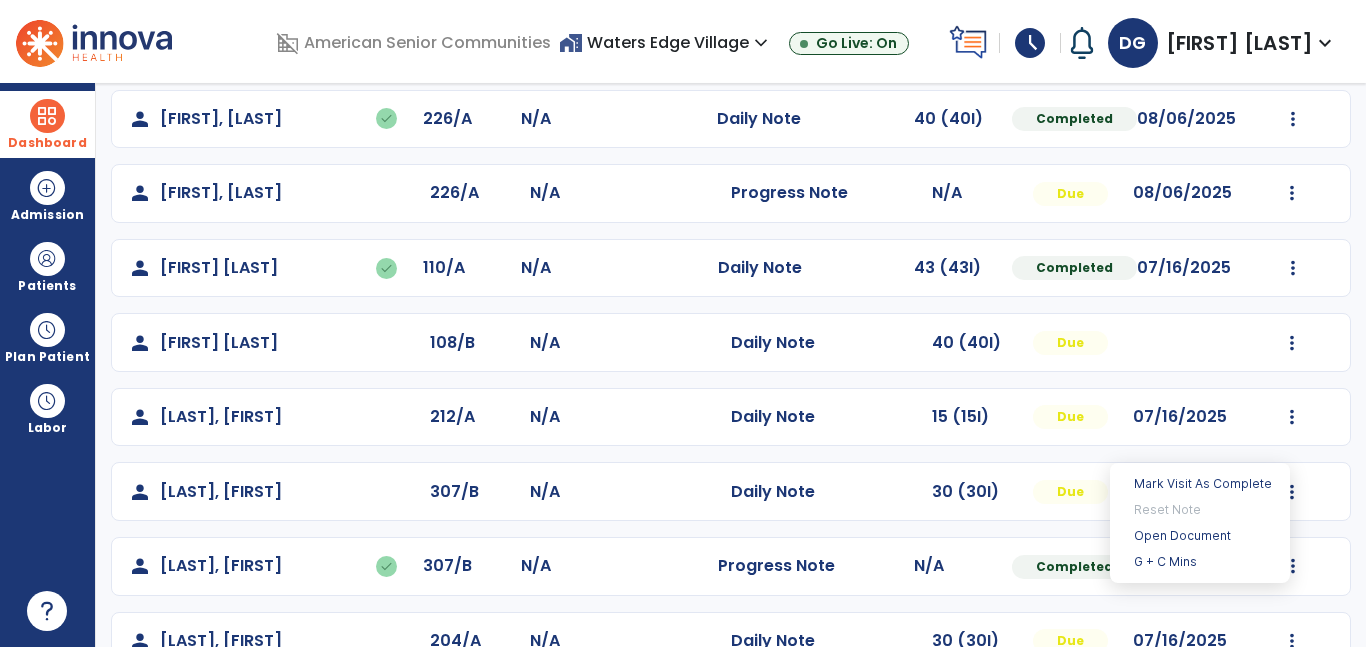 click on "Dashboard" at bounding box center (47, 143) 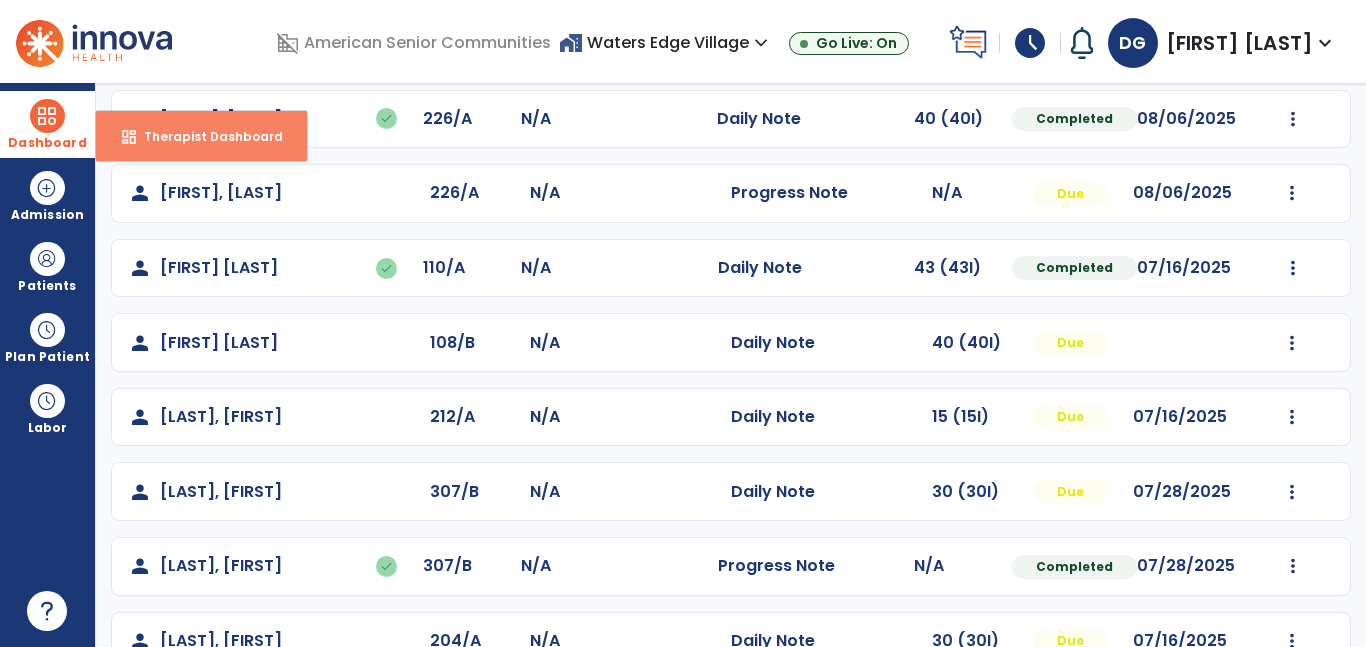 click on "dashboard  Therapist Dashboard" at bounding box center (201, 136) 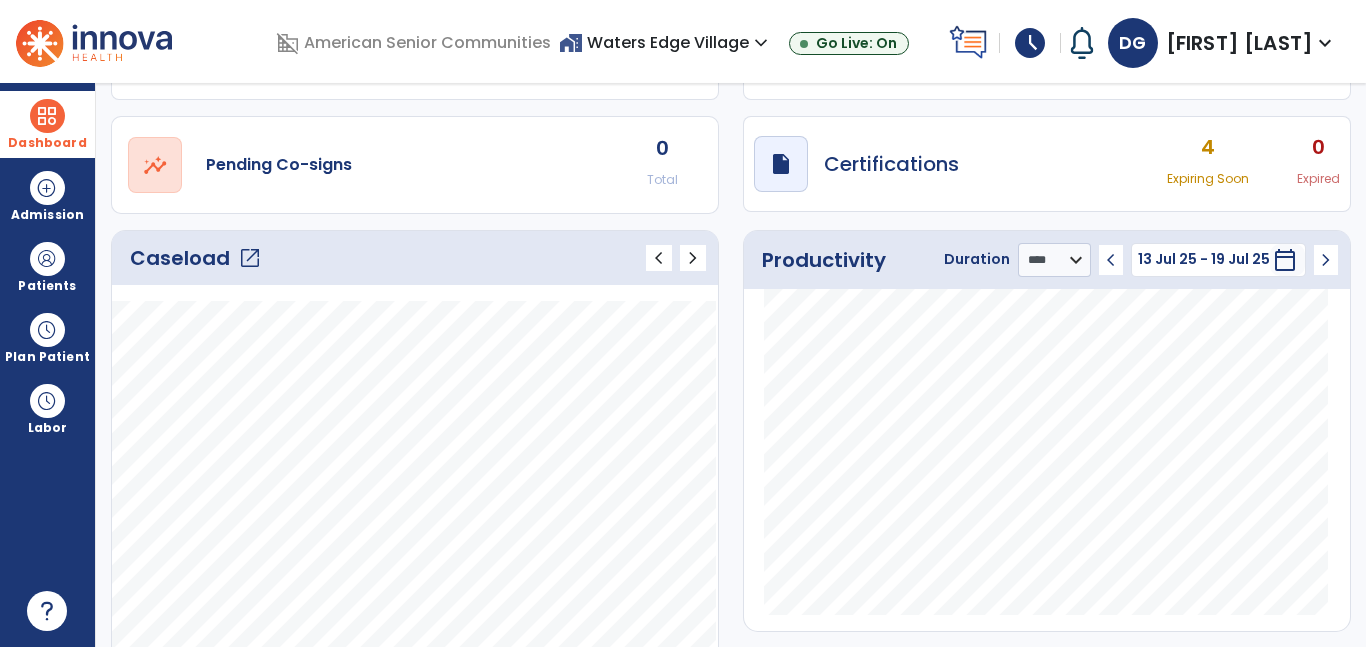 scroll, scrollTop: 0, scrollLeft: 0, axis: both 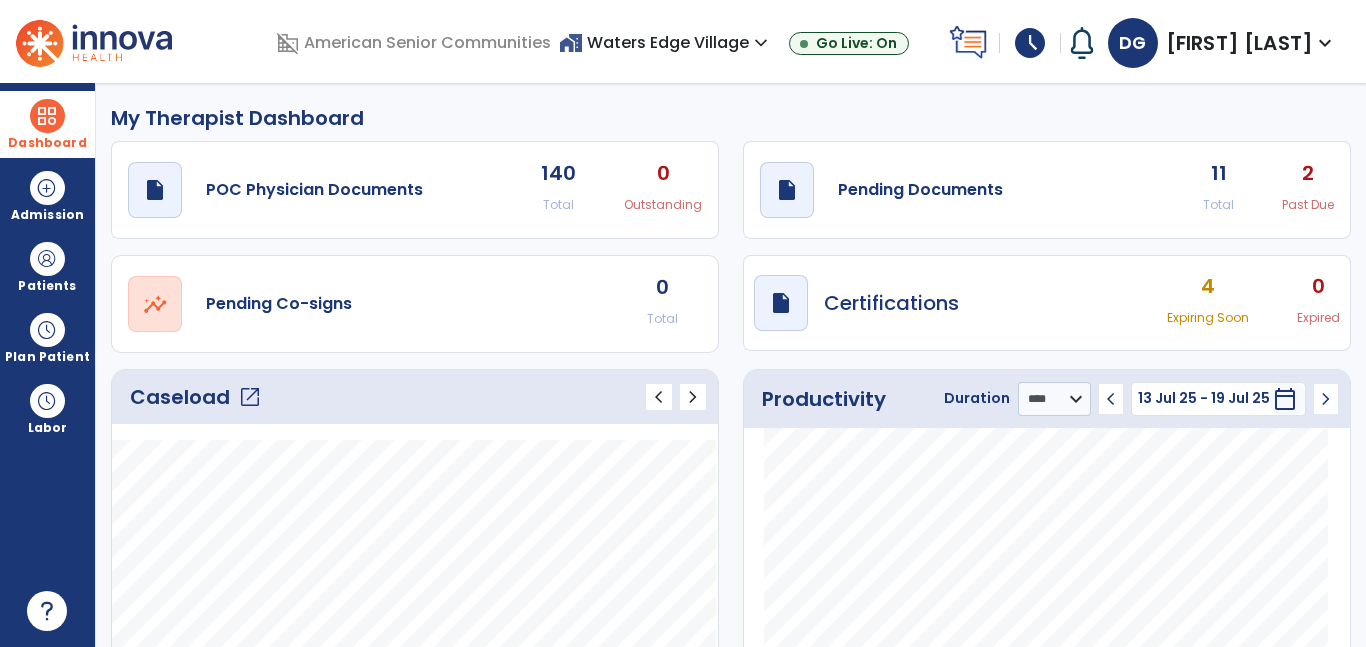 click on "open_in_new" 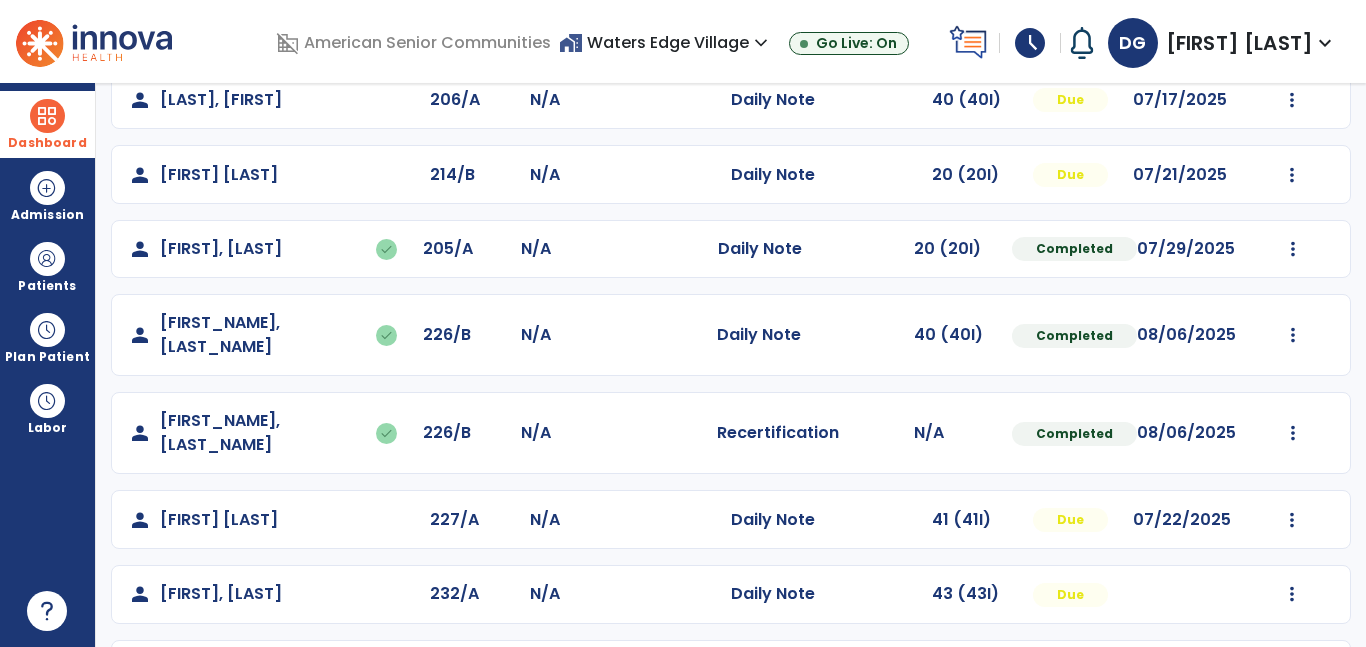 scroll, scrollTop: 738, scrollLeft: 0, axis: vertical 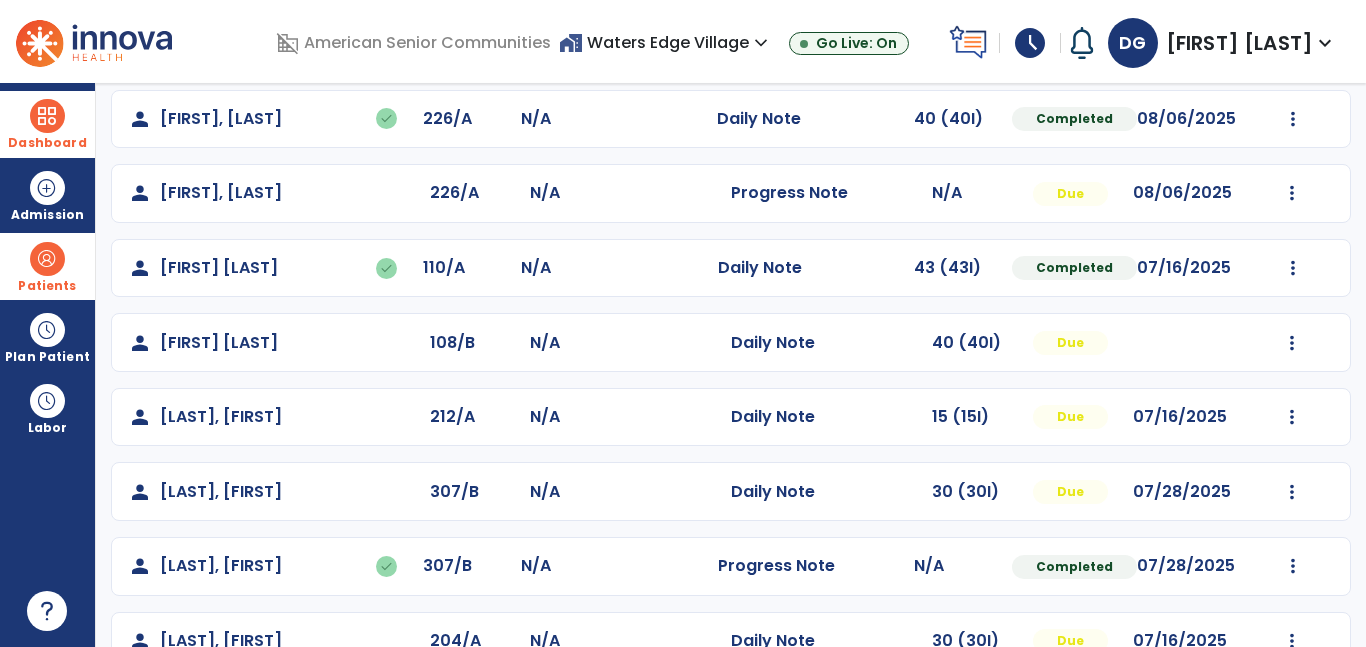 click on "Patients" at bounding box center (47, 266) 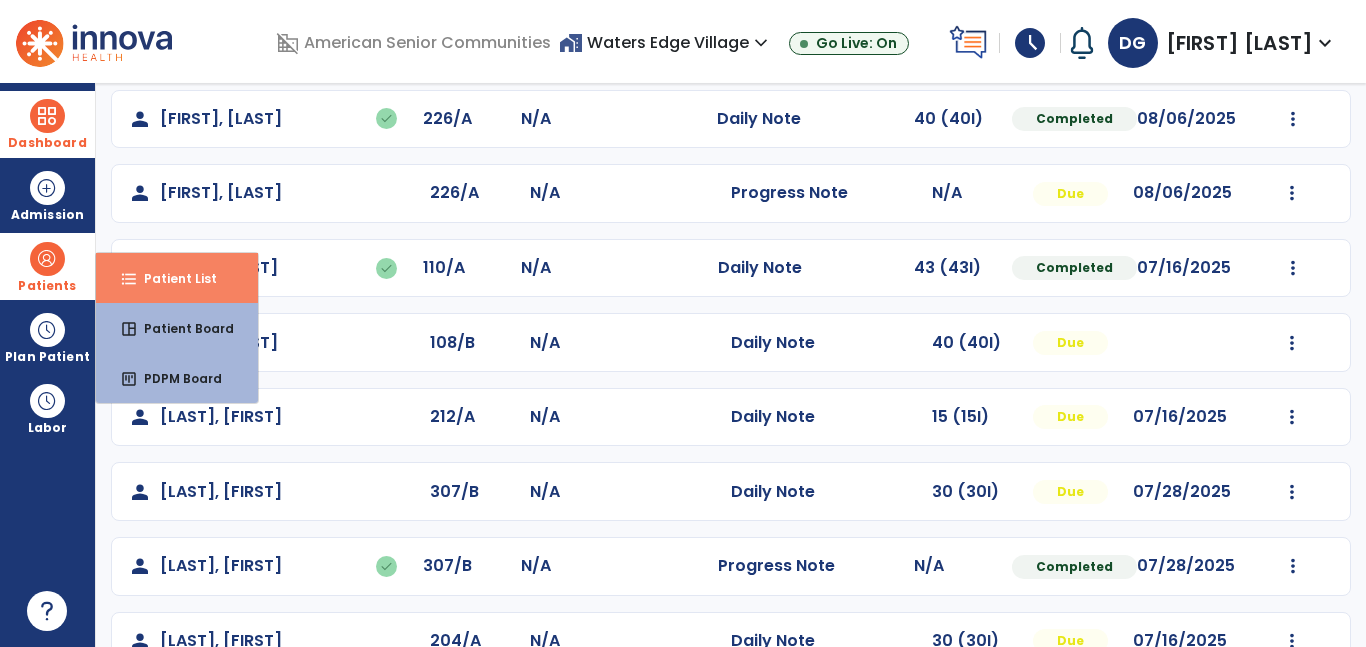 click on "format_list_bulleted  Patient List" at bounding box center [177, 278] 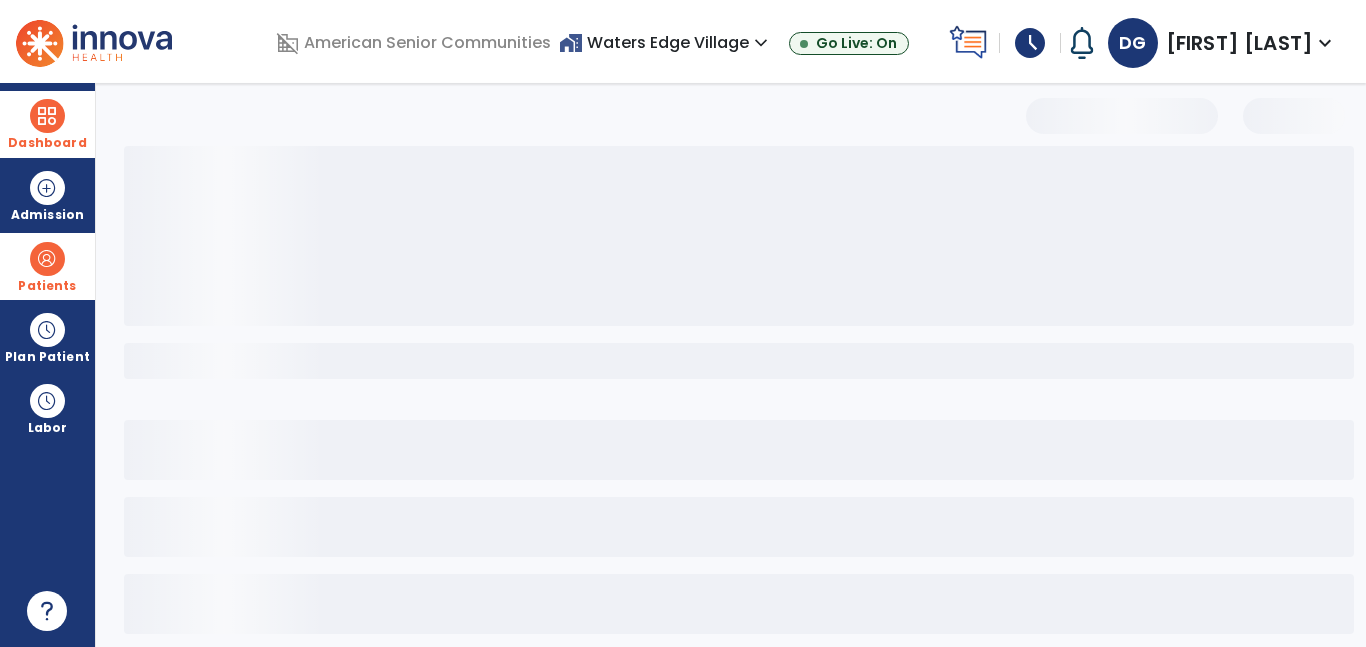 scroll, scrollTop: 96, scrollLeft: 0, axis: vertical 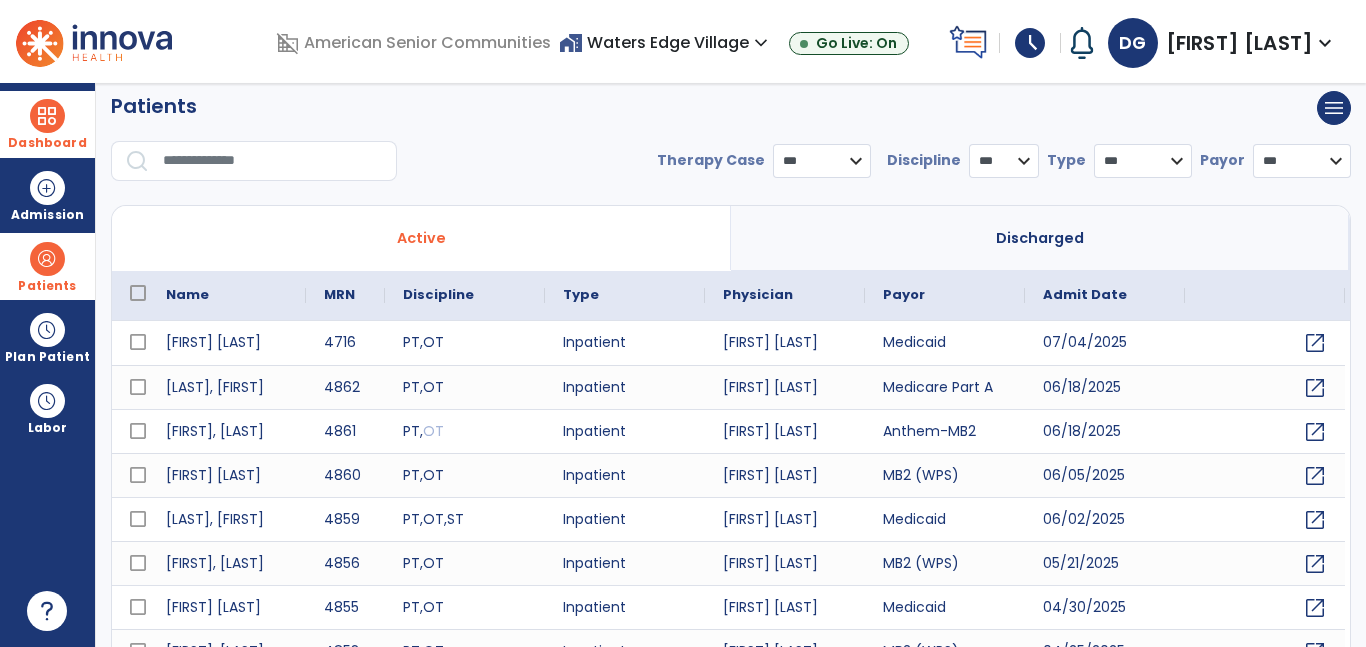 click at bounding box center [273, 161] 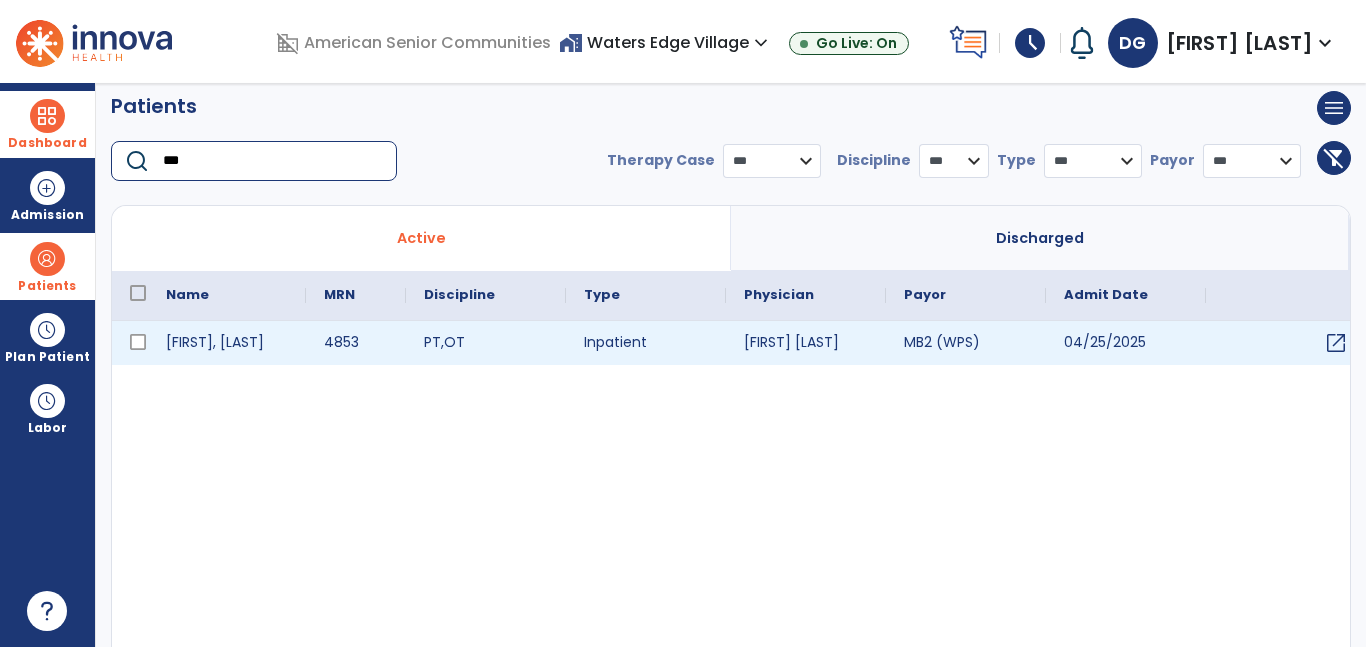 type on "***" 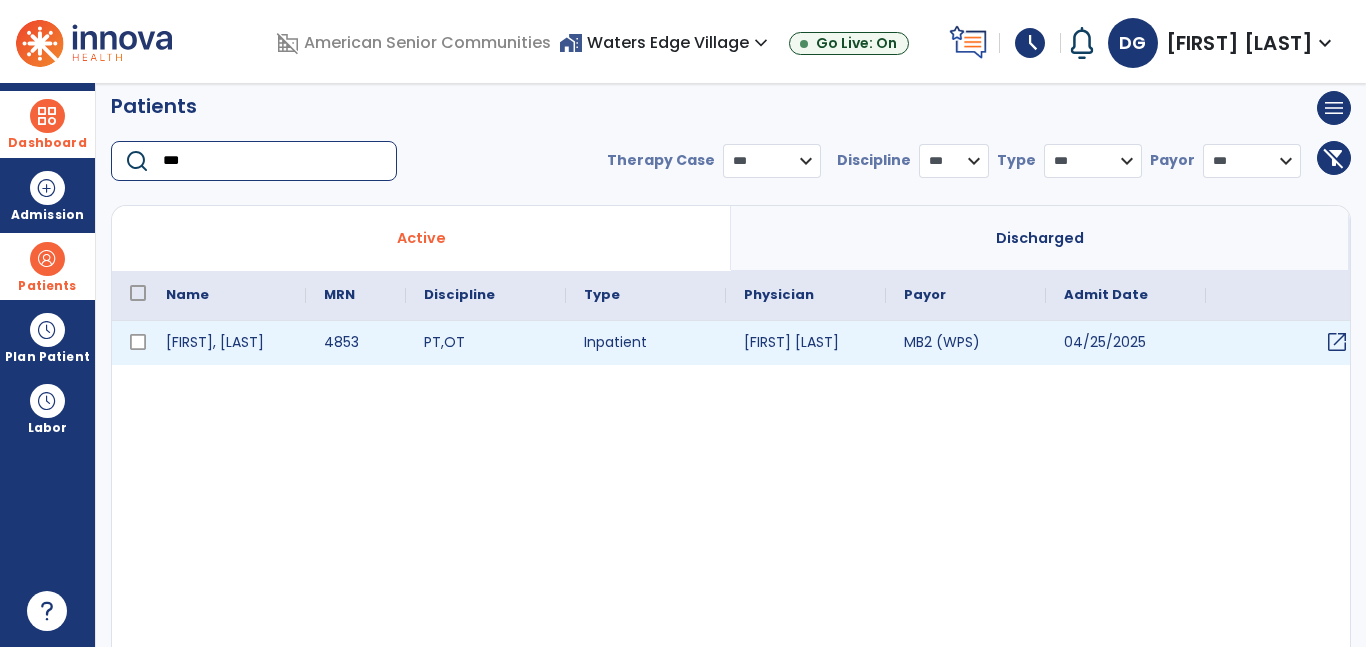 click on "open_in_new" at bounding box center (1337, 342) 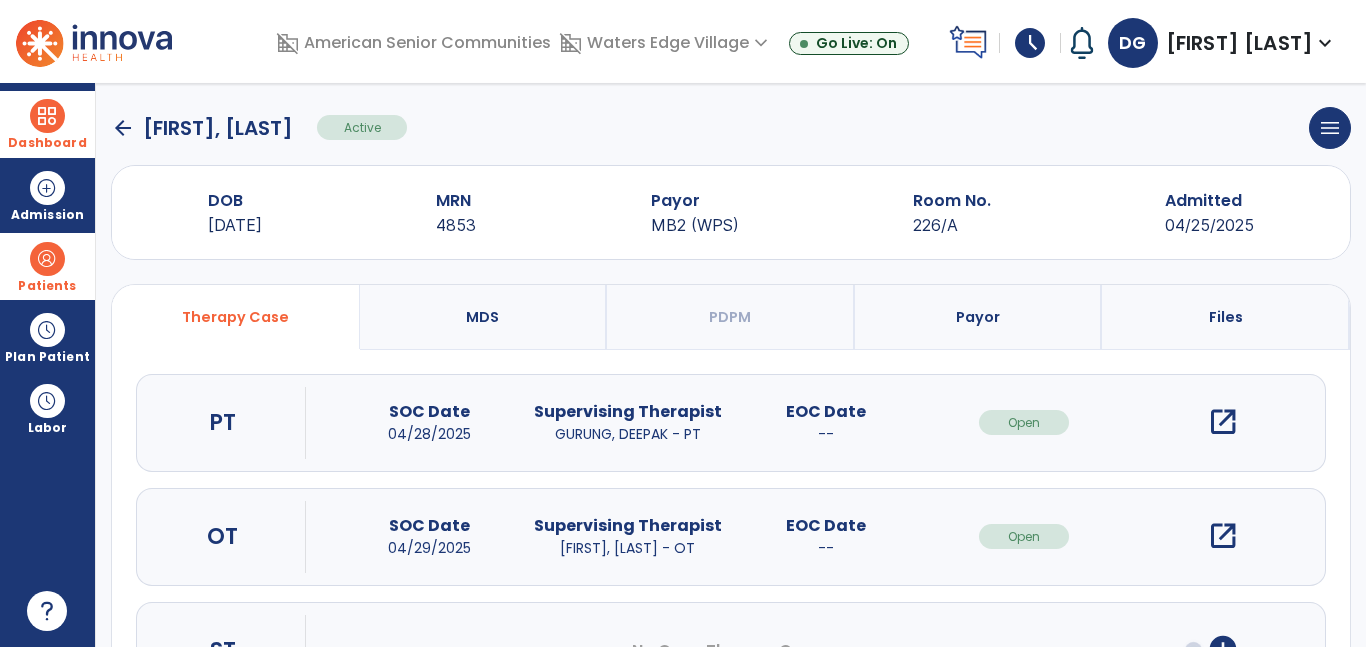 click on "open_in_new" at bounding box center [1223, 422] 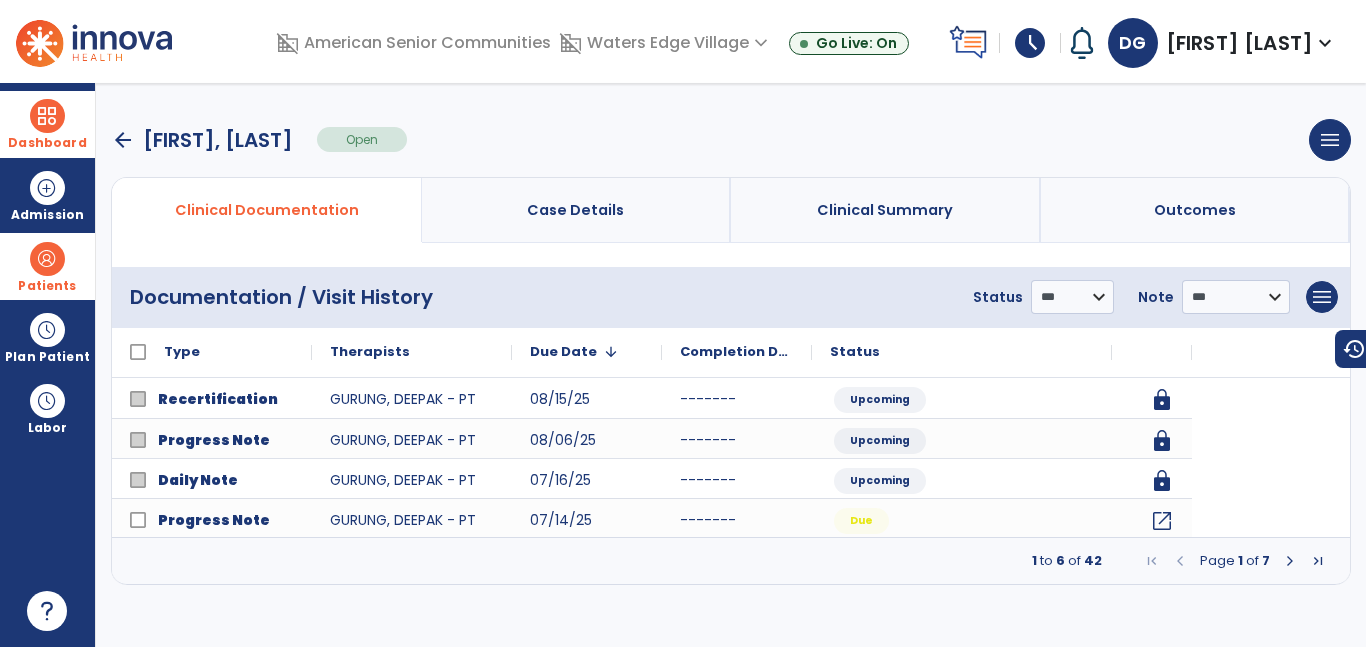 scroll, scrollTop: 0, scrollLeft: 0, axis: both 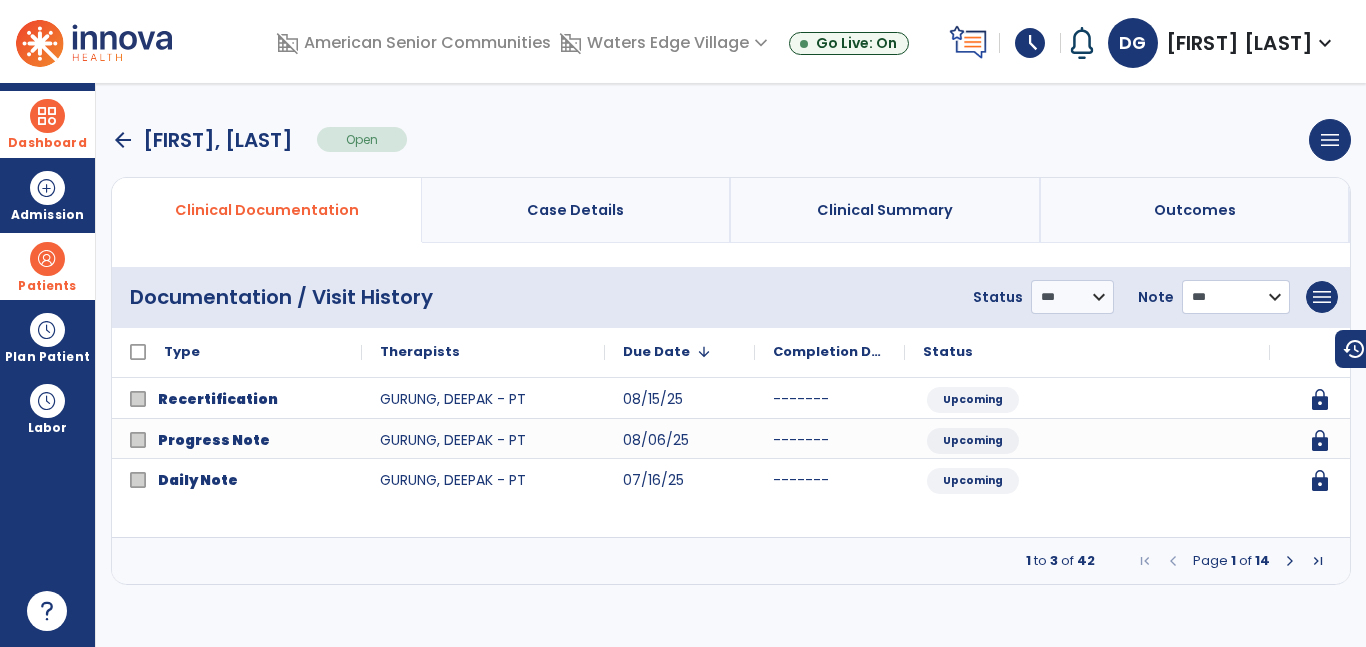 click on "**********" at bounding box center [1072, 297] 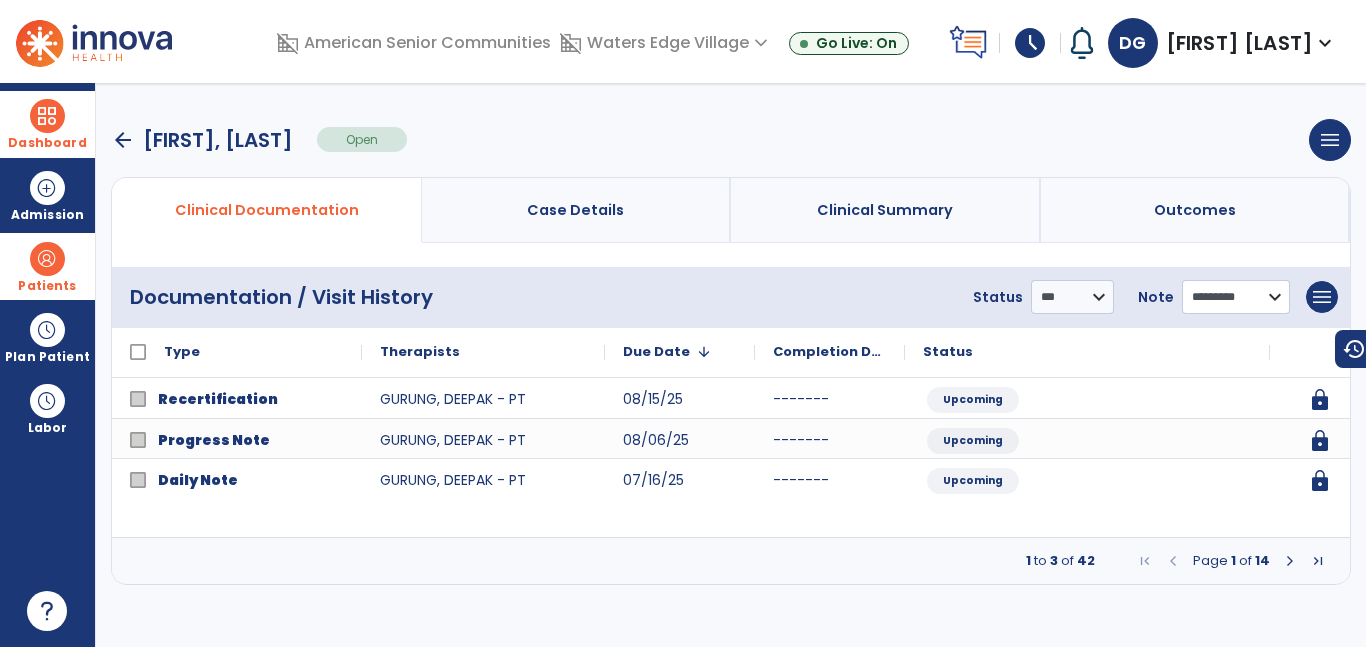 click on "**********" at bounding box center (1072, 297) 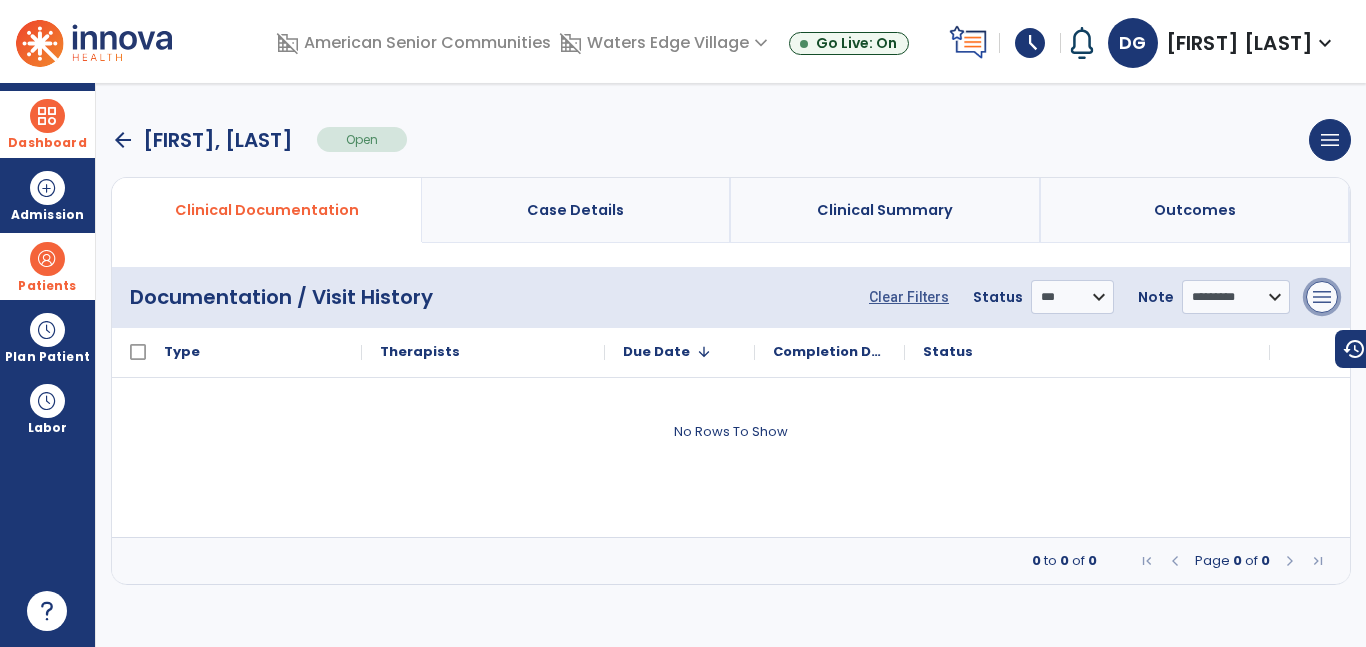 click on "menu" at bounding box center [1322, 297] 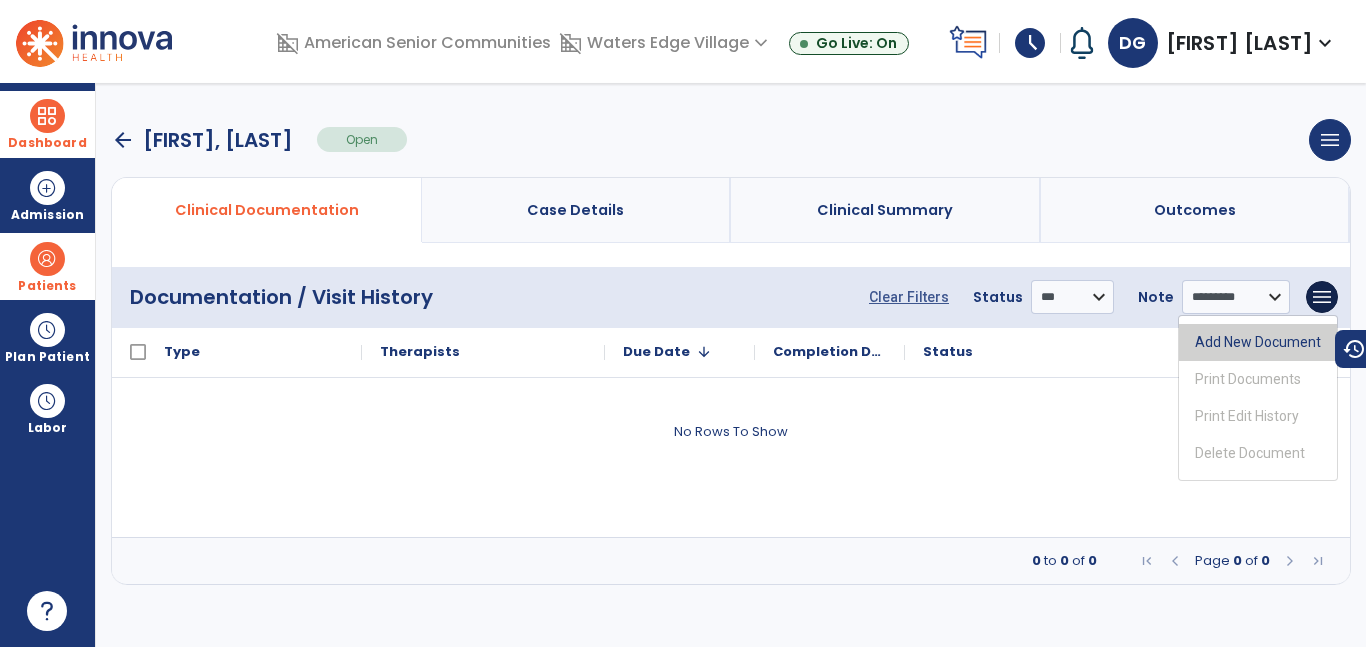 click on "Add New Document" at bounding box center [1258, 342] 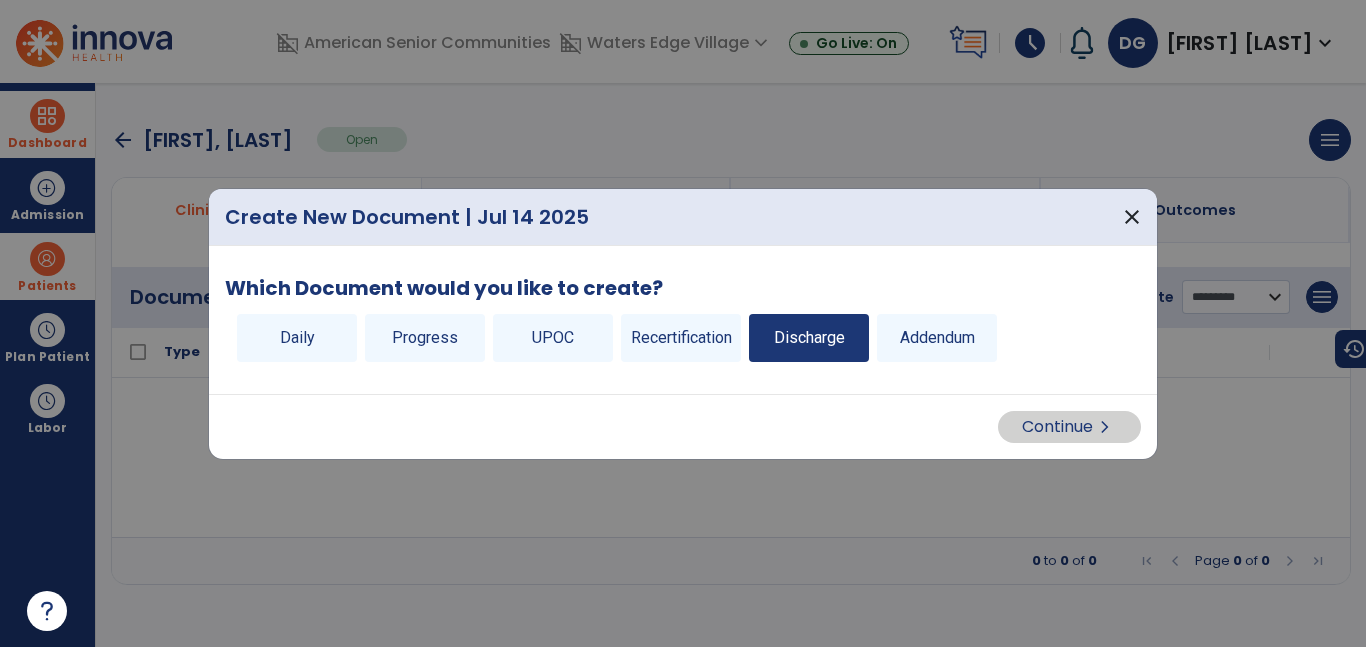 click on "Discharge" at bounding box center [809, 338] 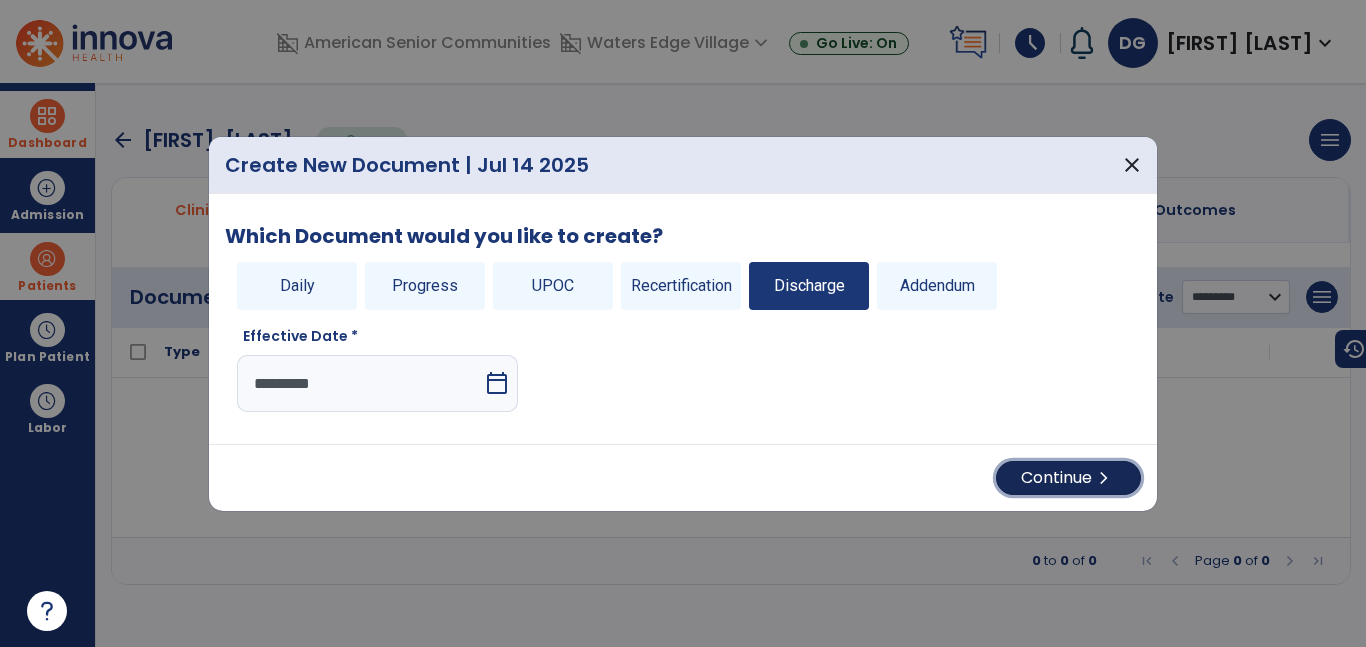 click on "Continue   chevron_right" at bounding box center [1068, 478] 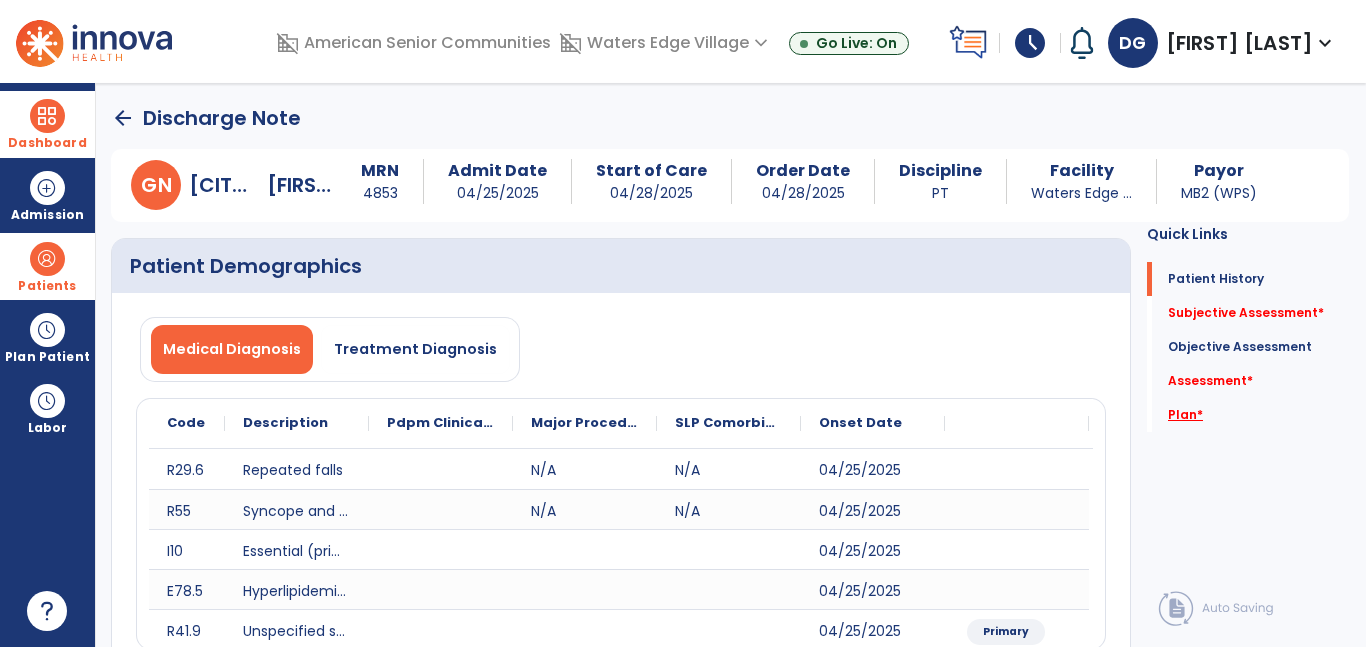 click on "Plan   *" 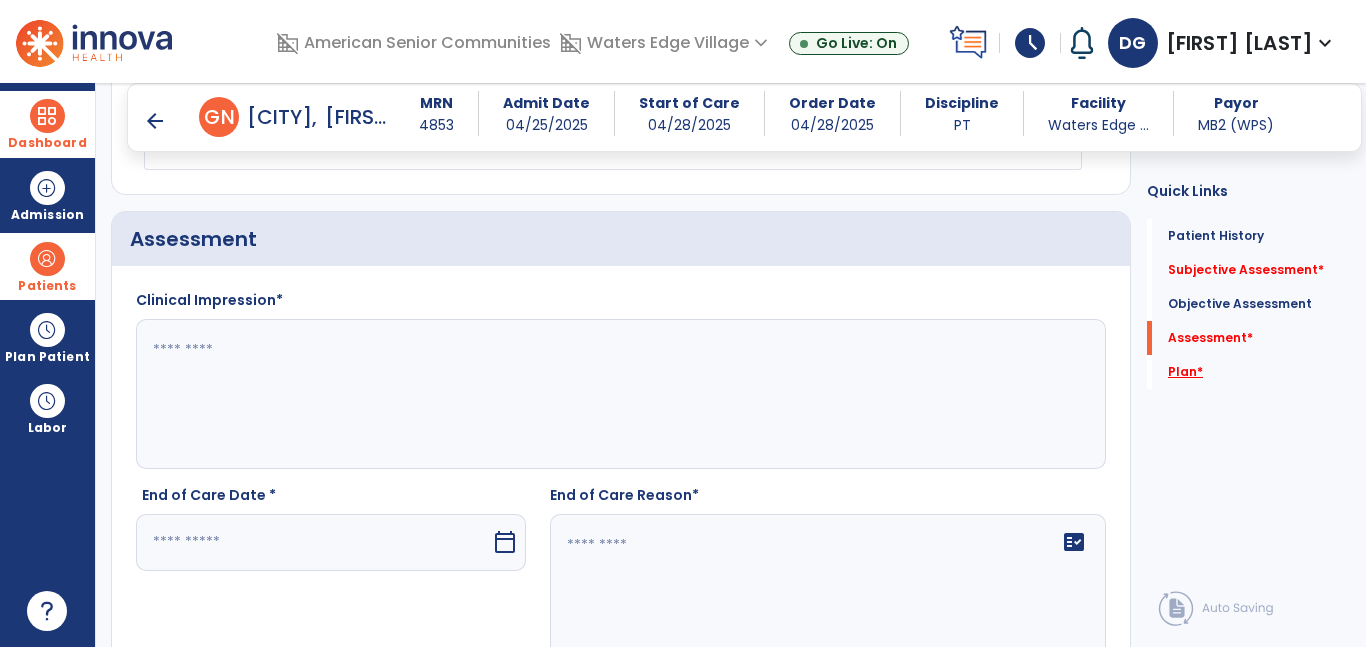scroll, scrollTop: 3828, scrollLeft: 0, axis: vertical 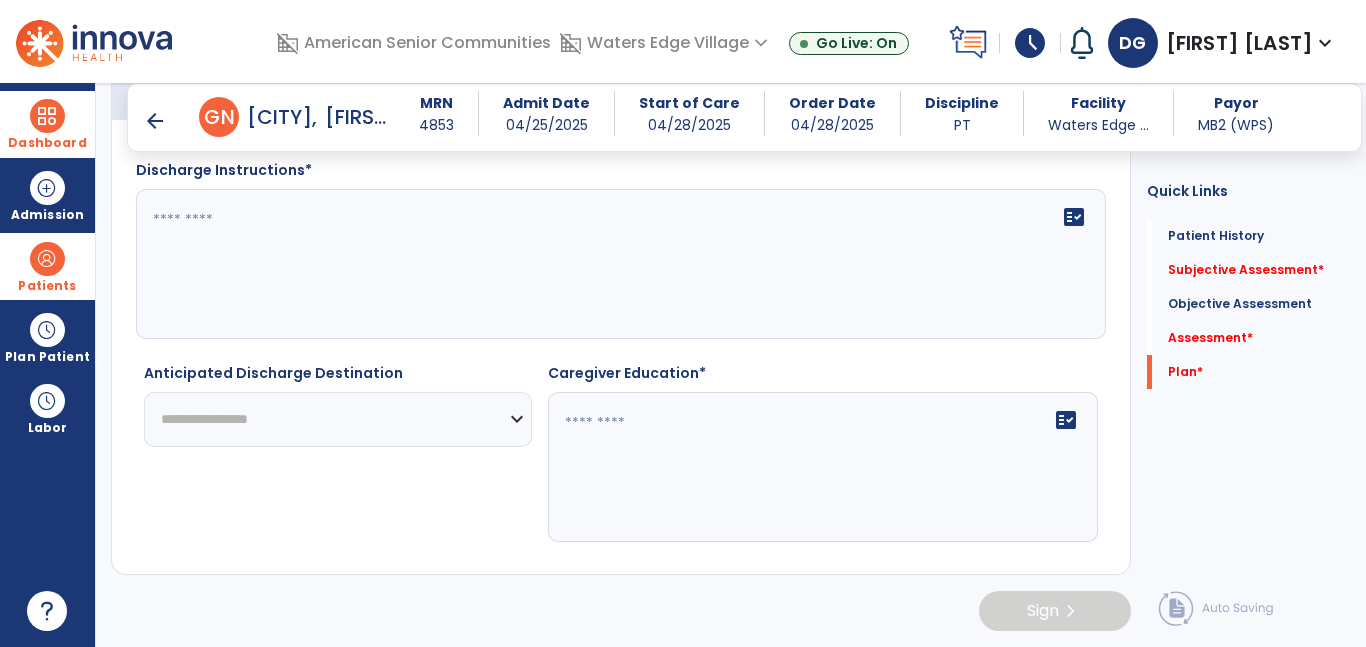 click on "**********" 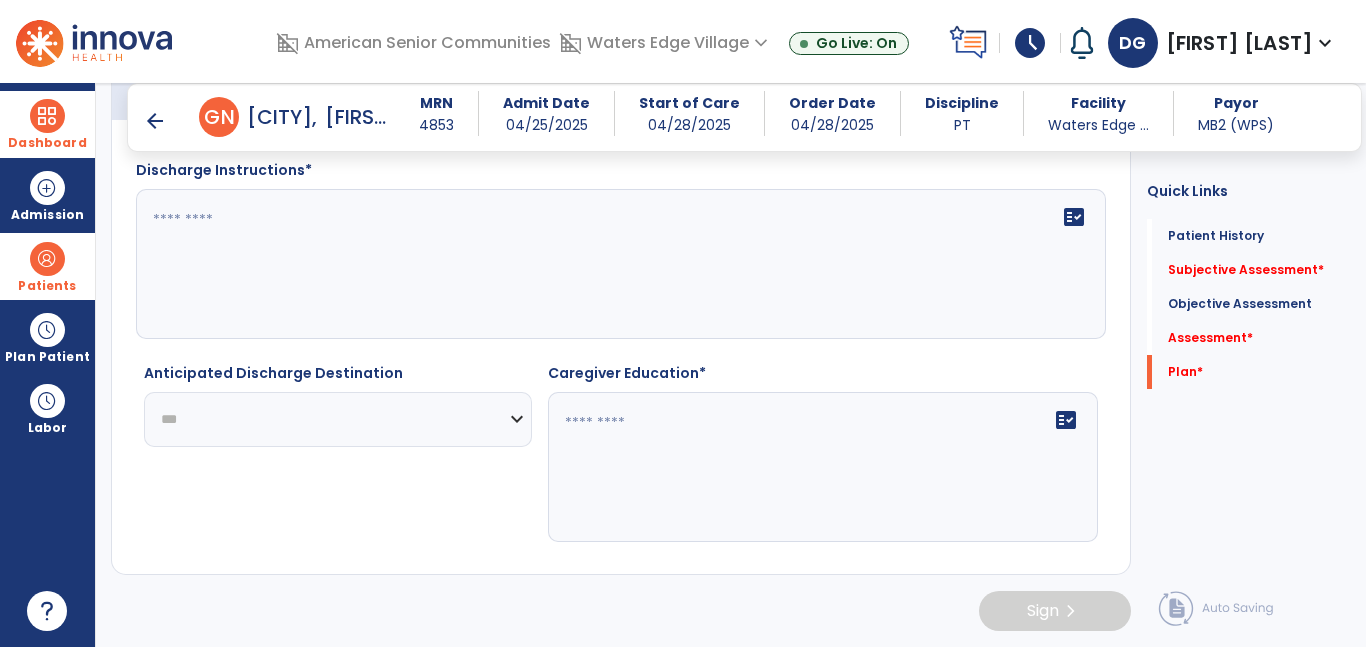 click on "**********" 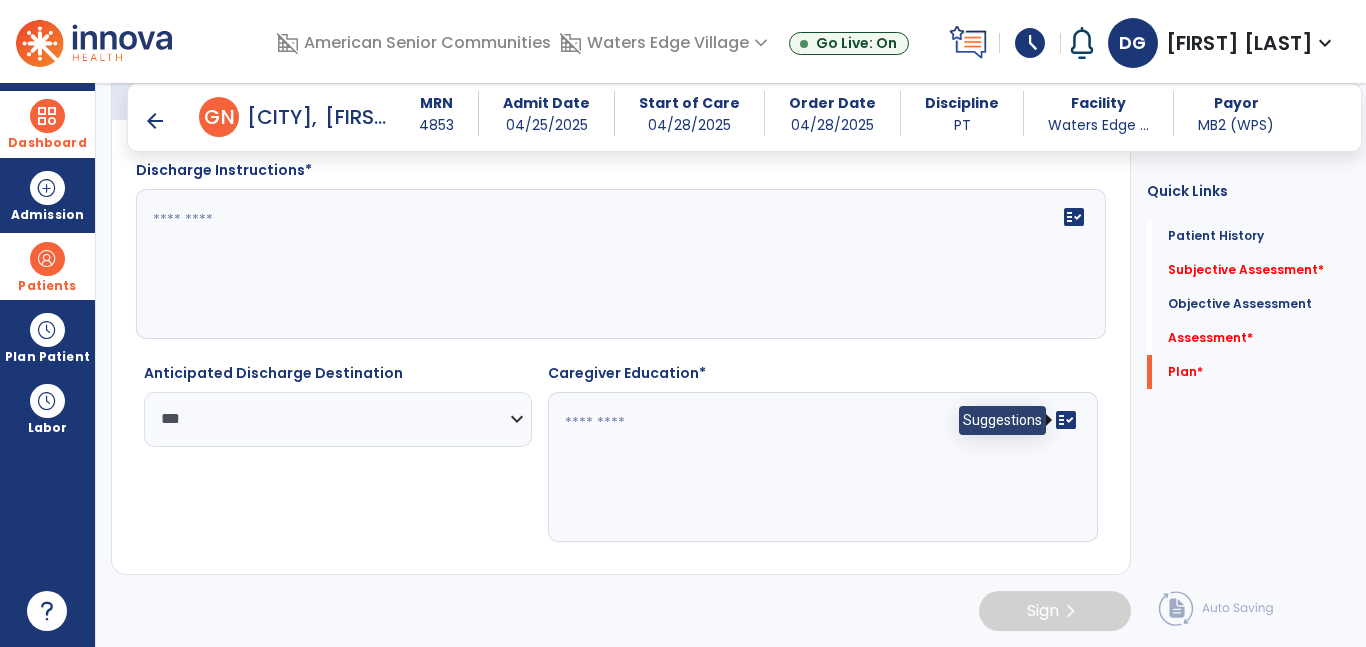 click on "fact_check" 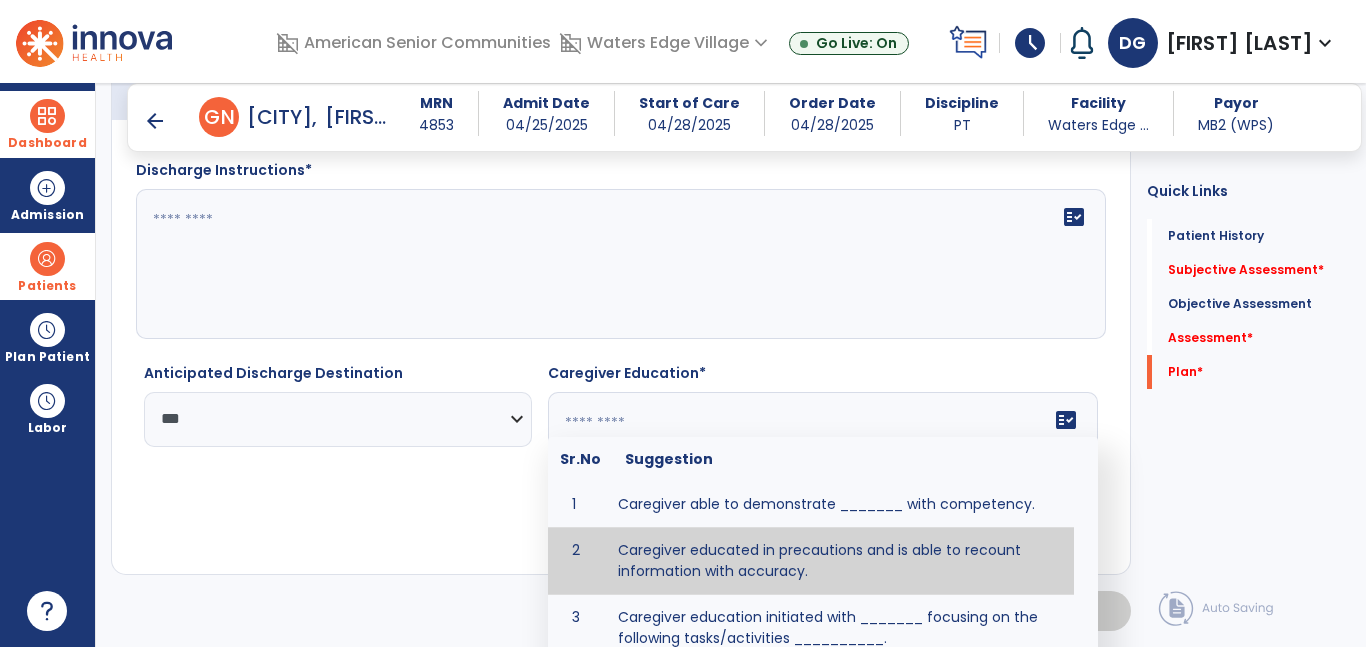 type on "**********" 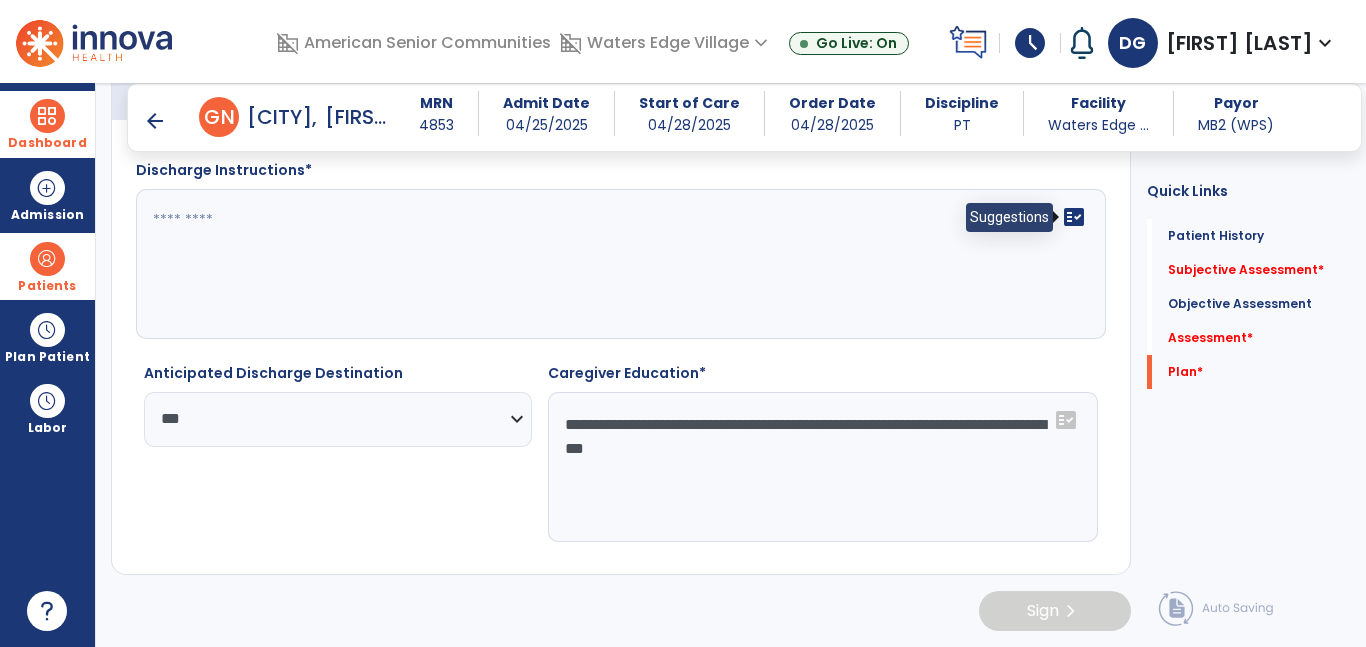 click on "fact_check" 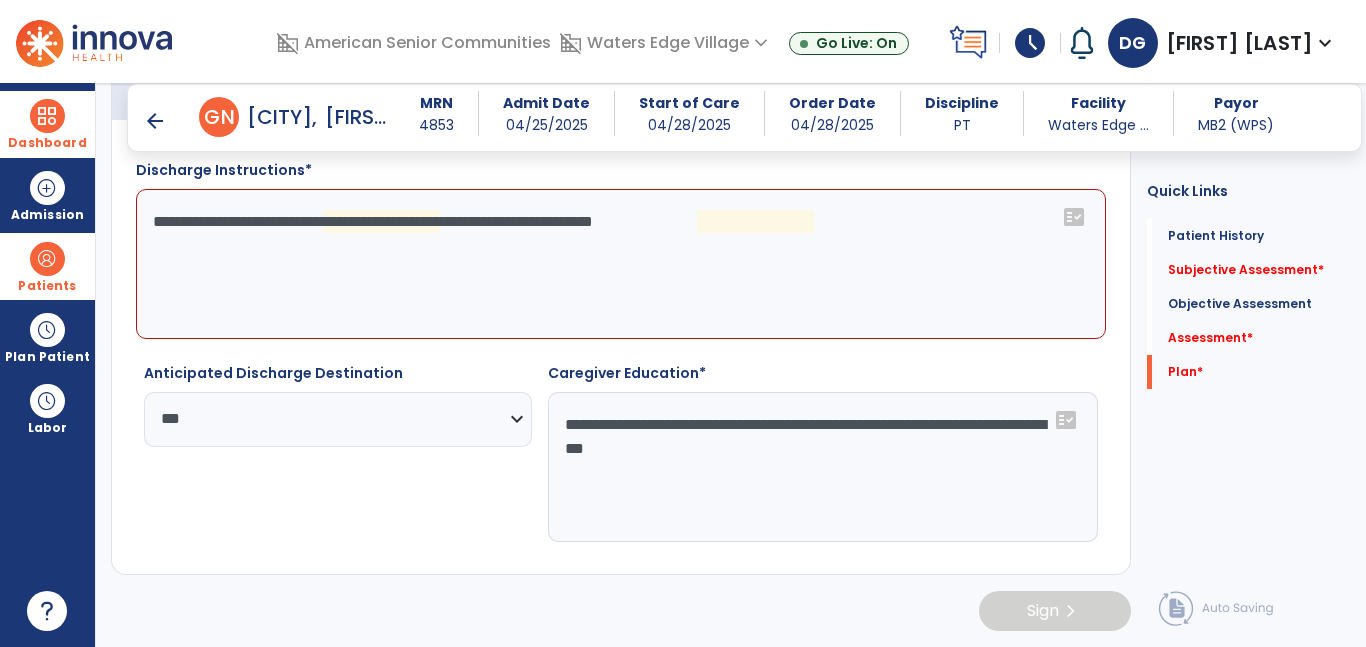 click on "**********" 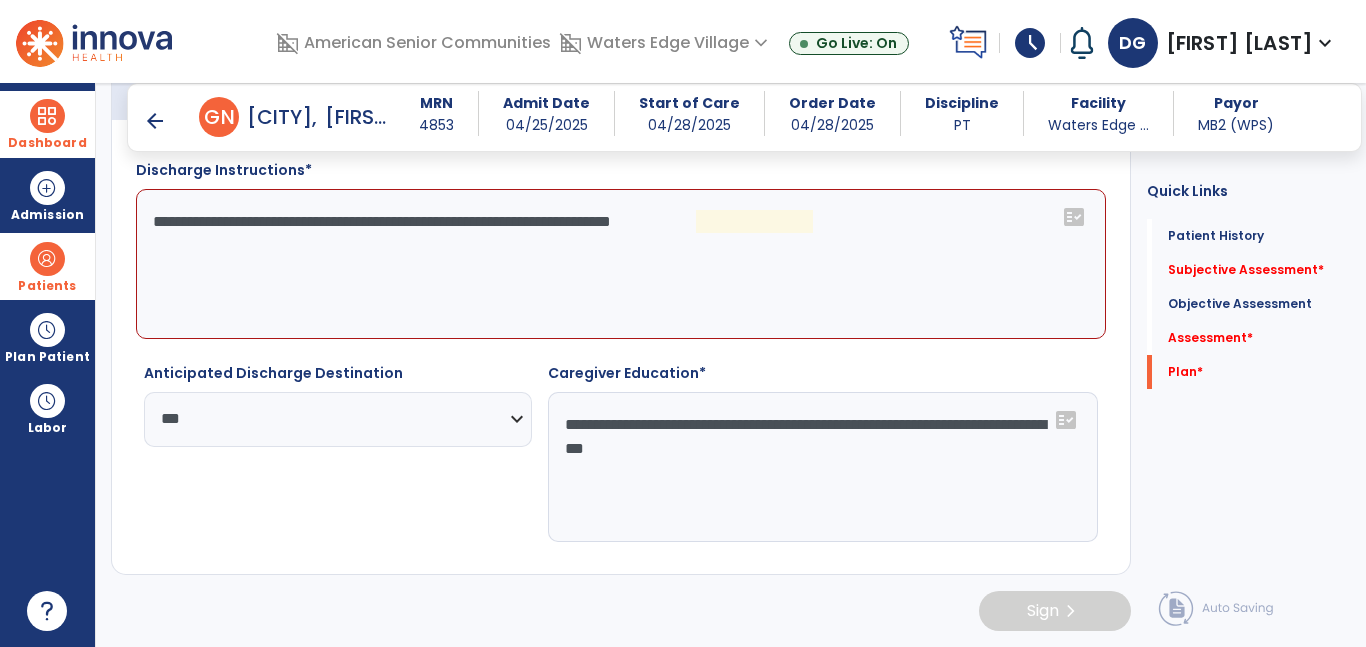 click on "**********" 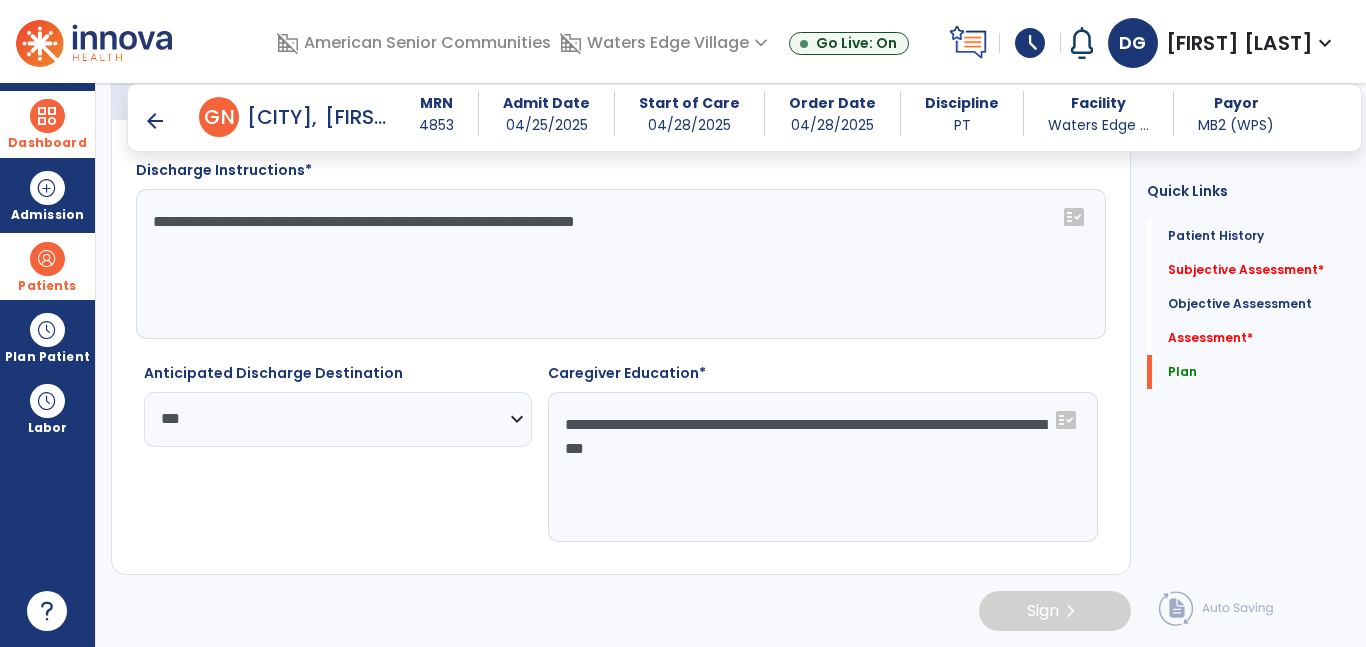 click on "**********" 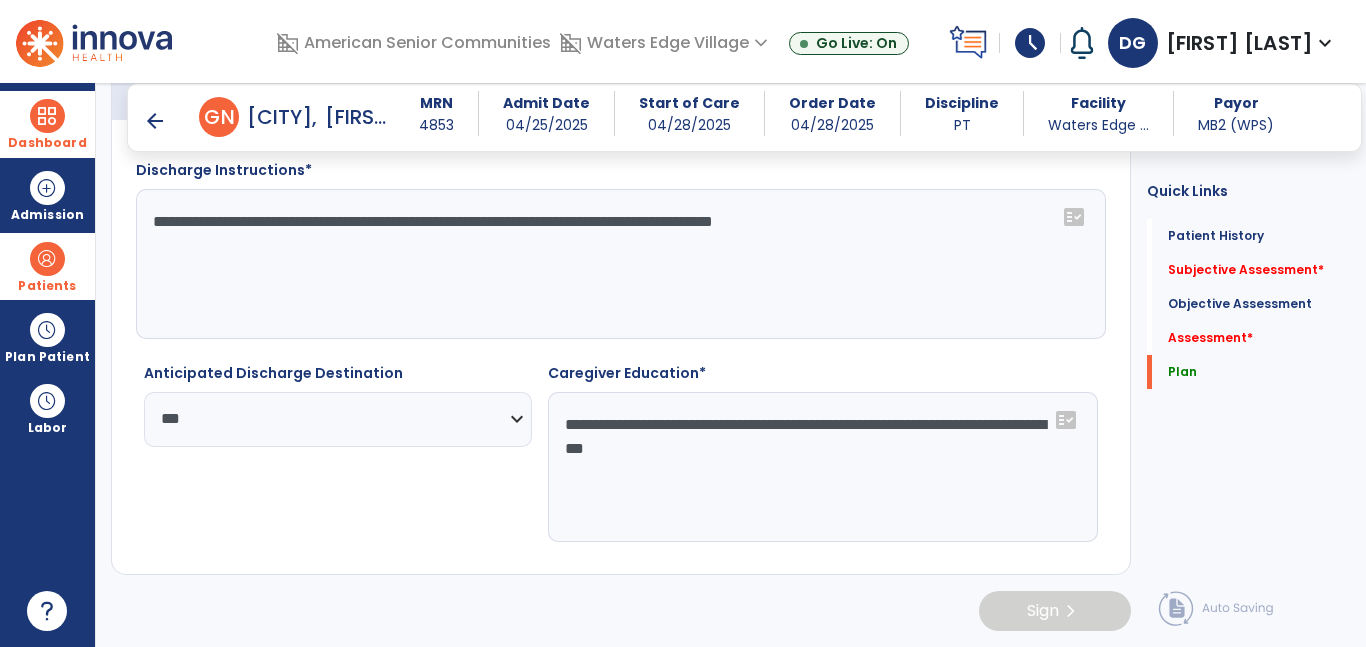click on "**********" 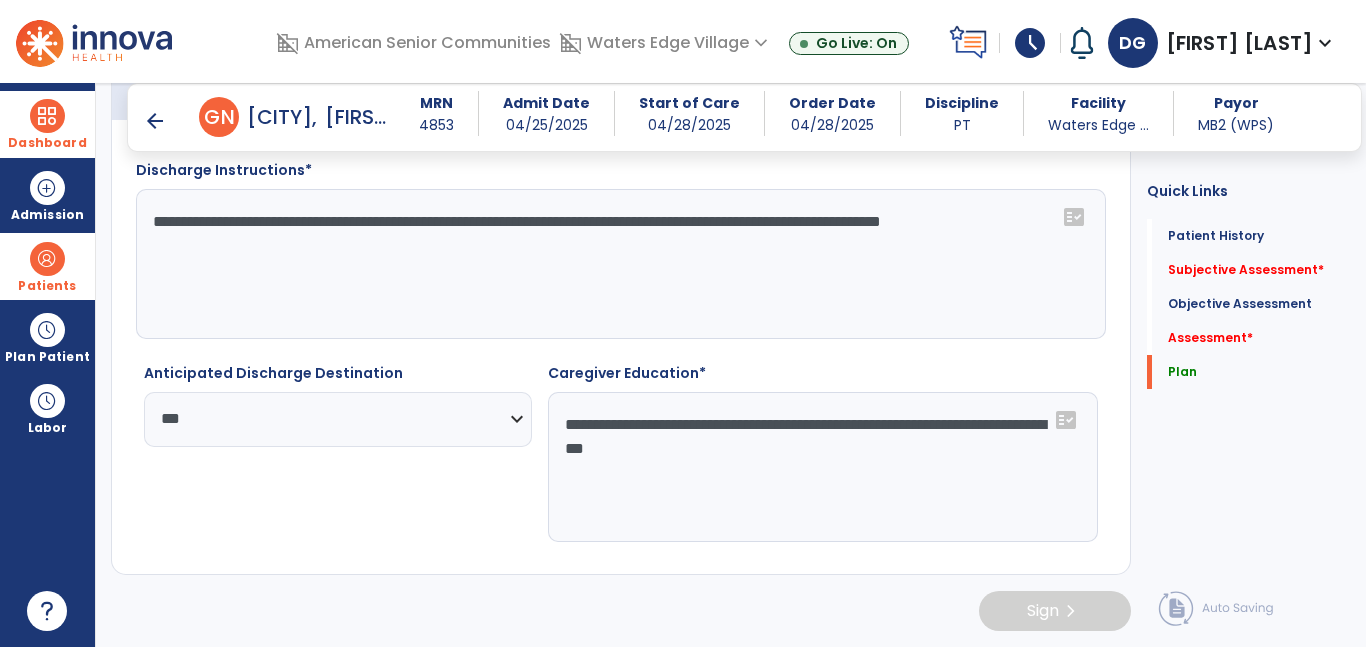 click on "**********" 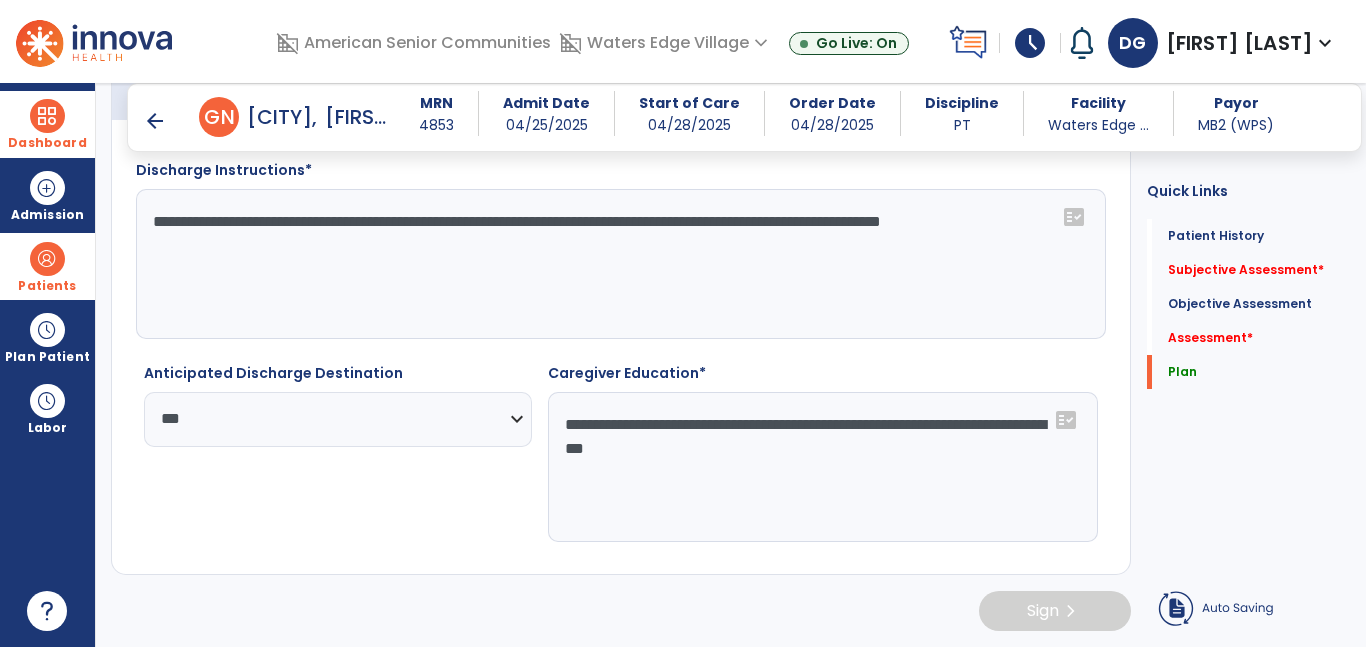 click on "**********" 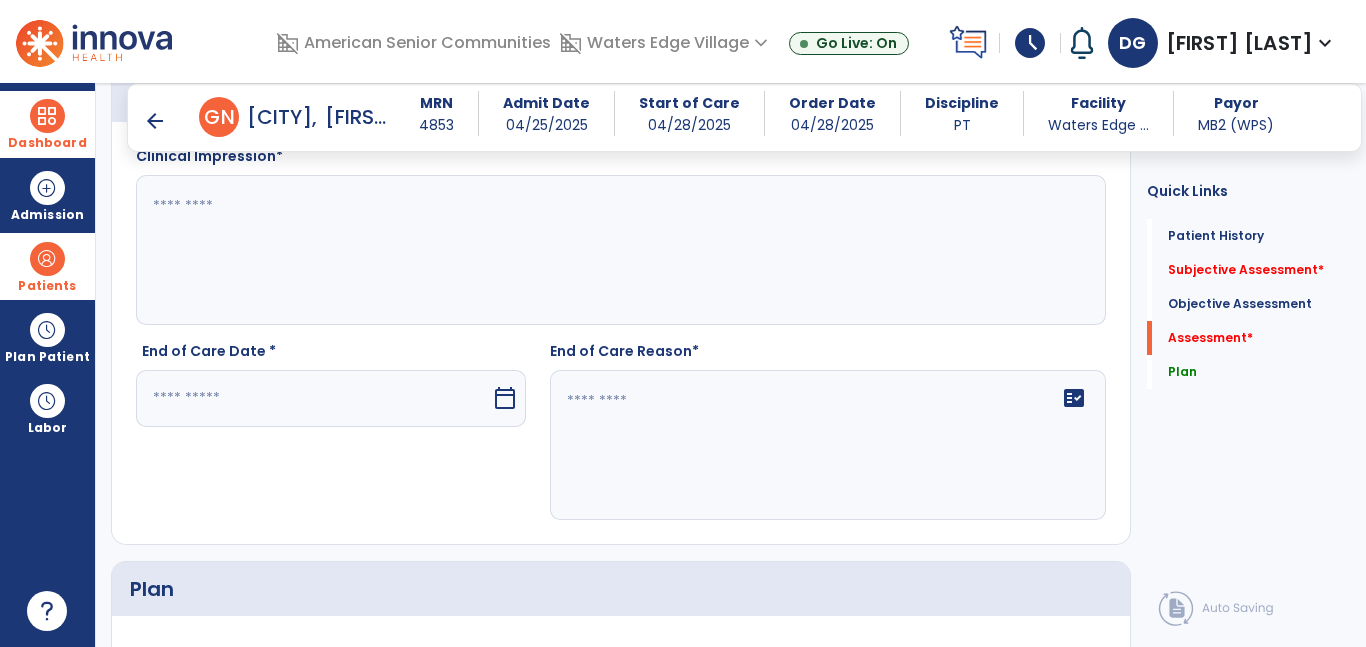 scroll, scrollTop: 3326, scrollLeft: 0, axis: vertical 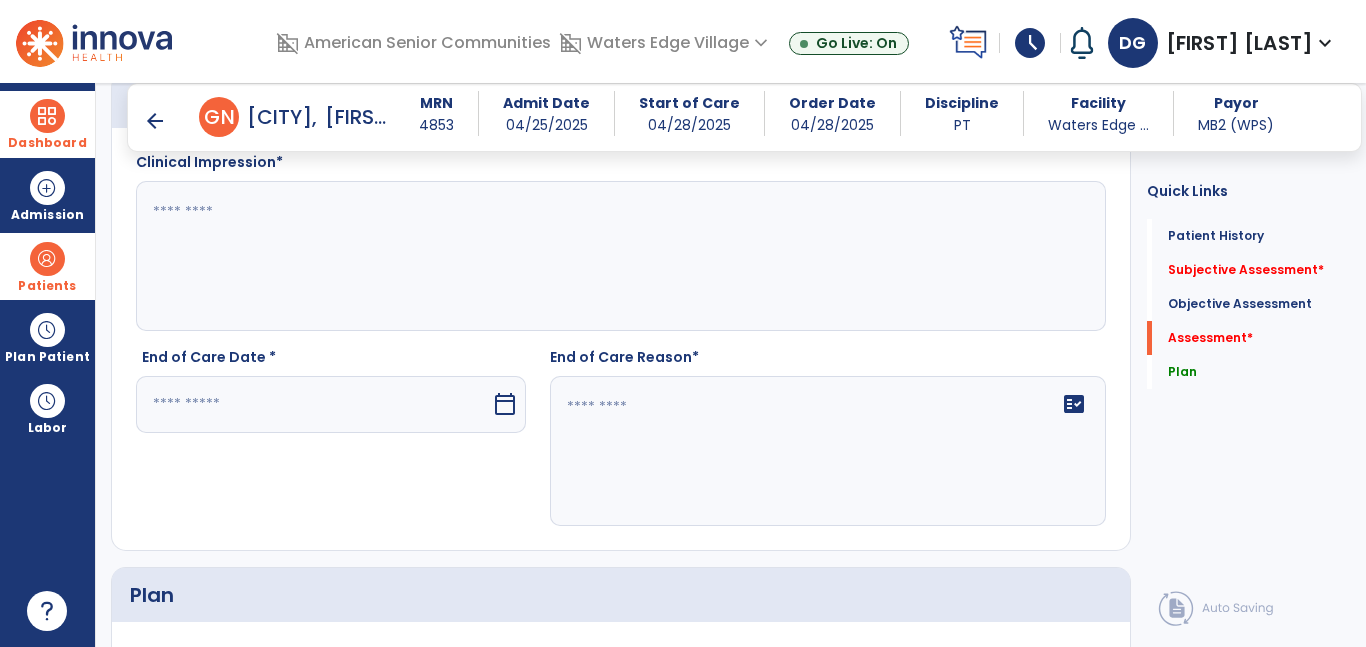 type on "**********" 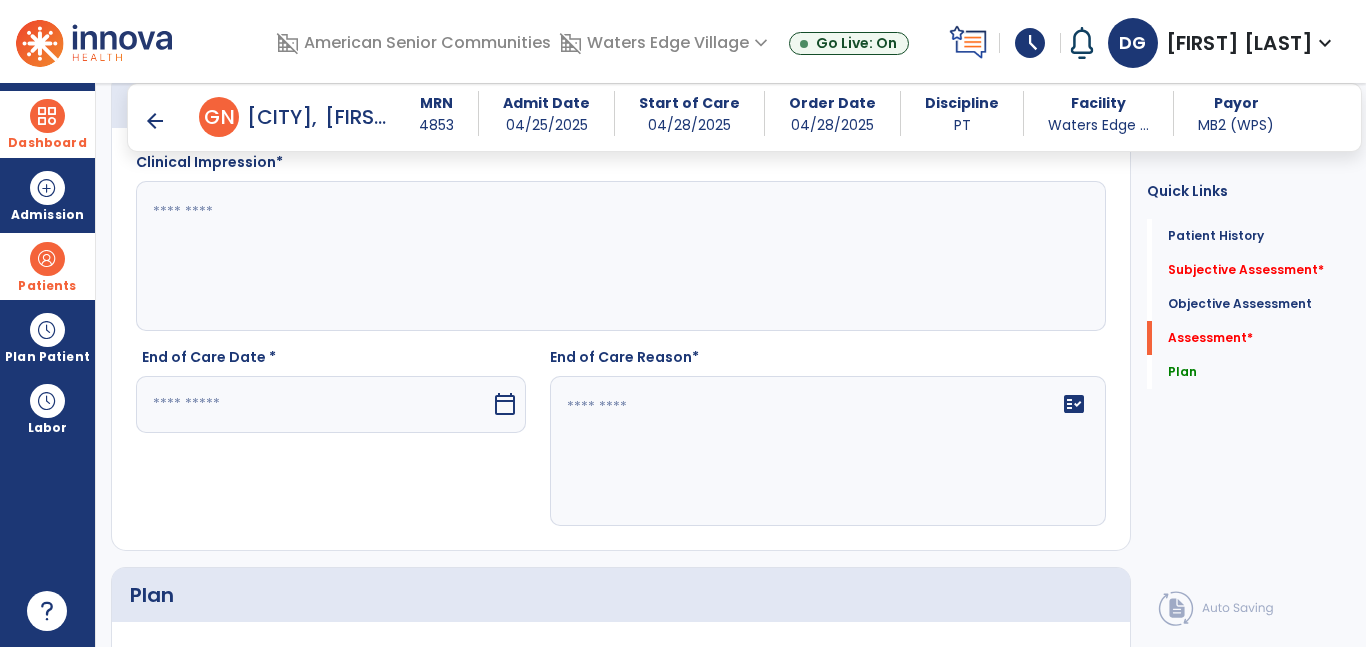 click at bounding box center (313, 404) 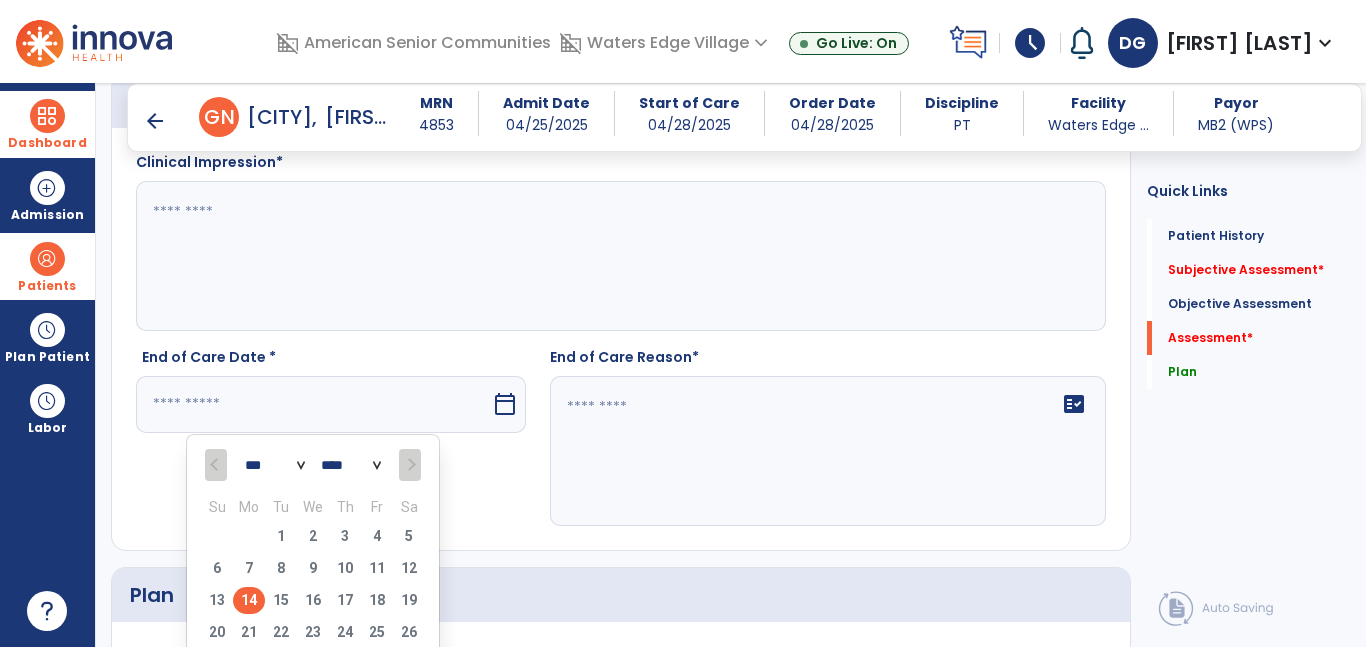 scroll, scrollTop: 3363, scrollLeft: 0, axis: vertical 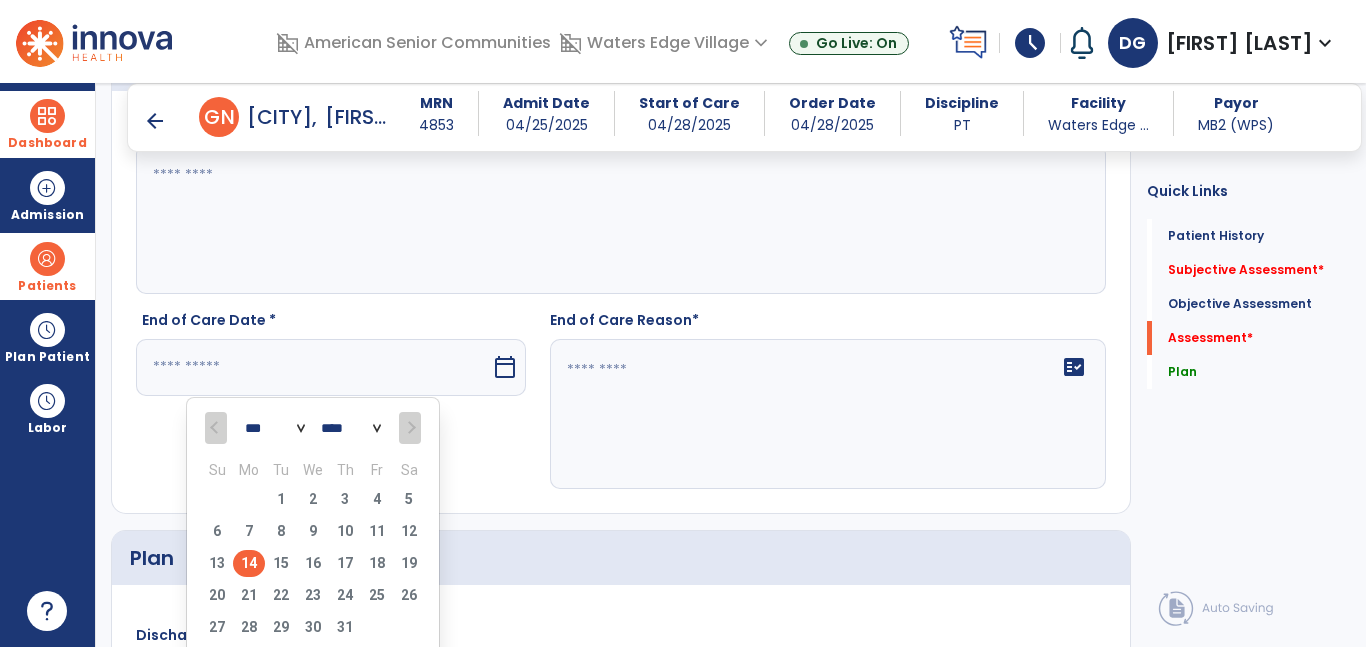 click on "14" at bounding box center (249, 563) 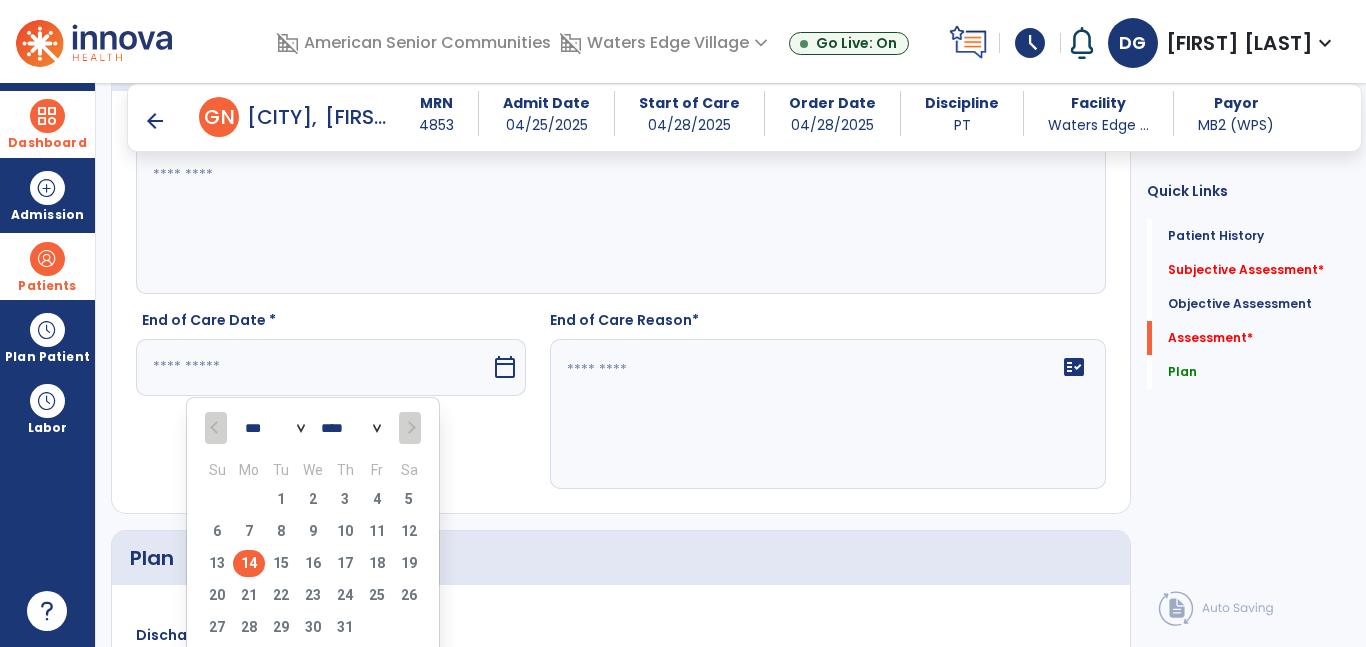 type on "*********" 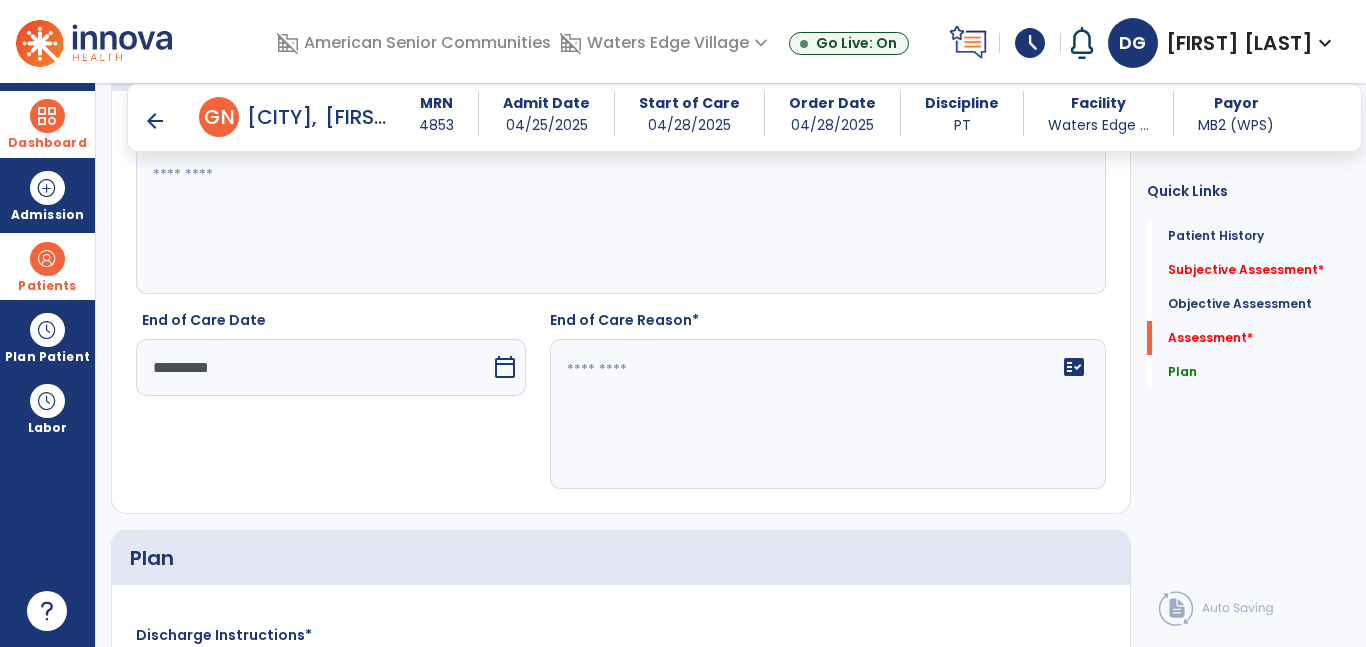 click on "fact_check" 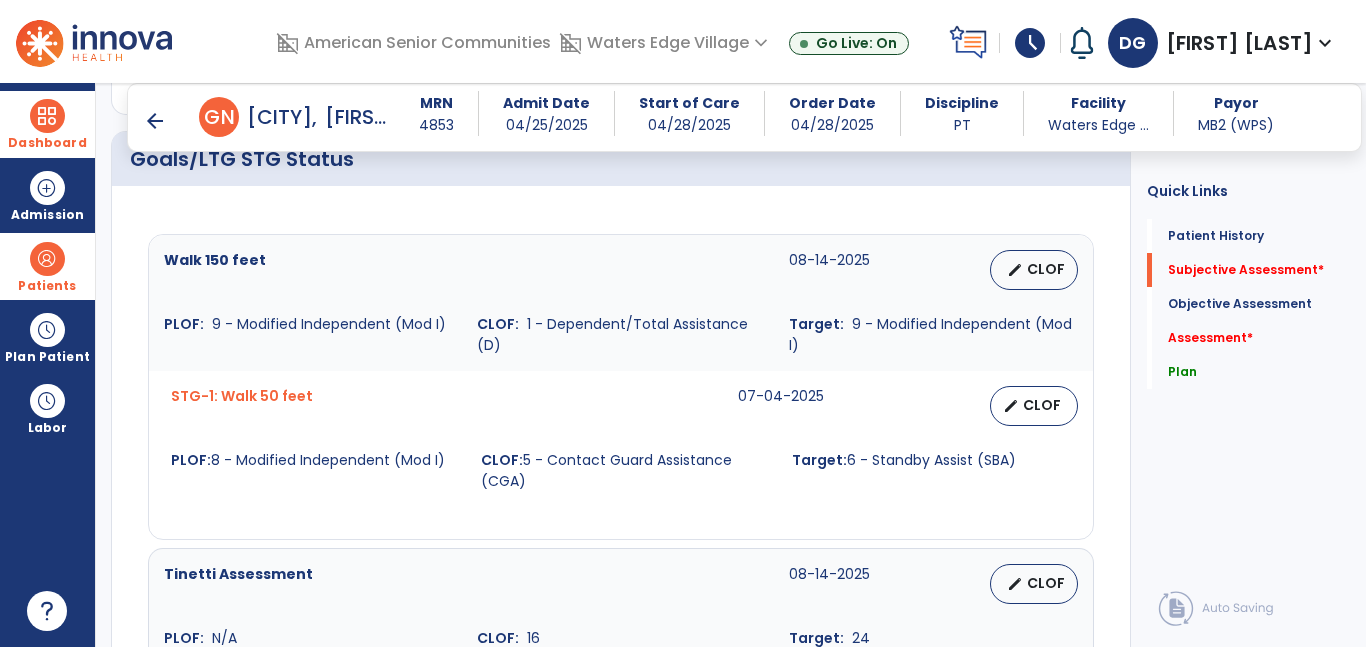 scroll, scrollTop: 909, scrollLeft: 0, axis: vertical 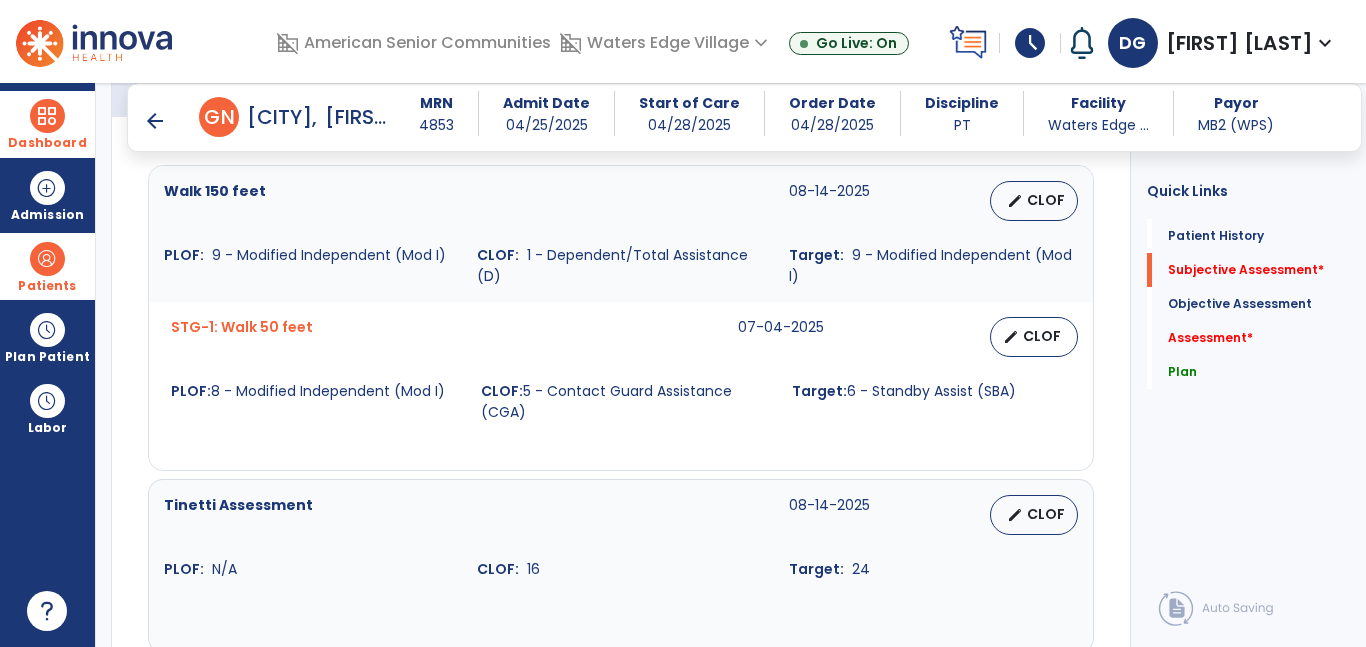 type on "**********" 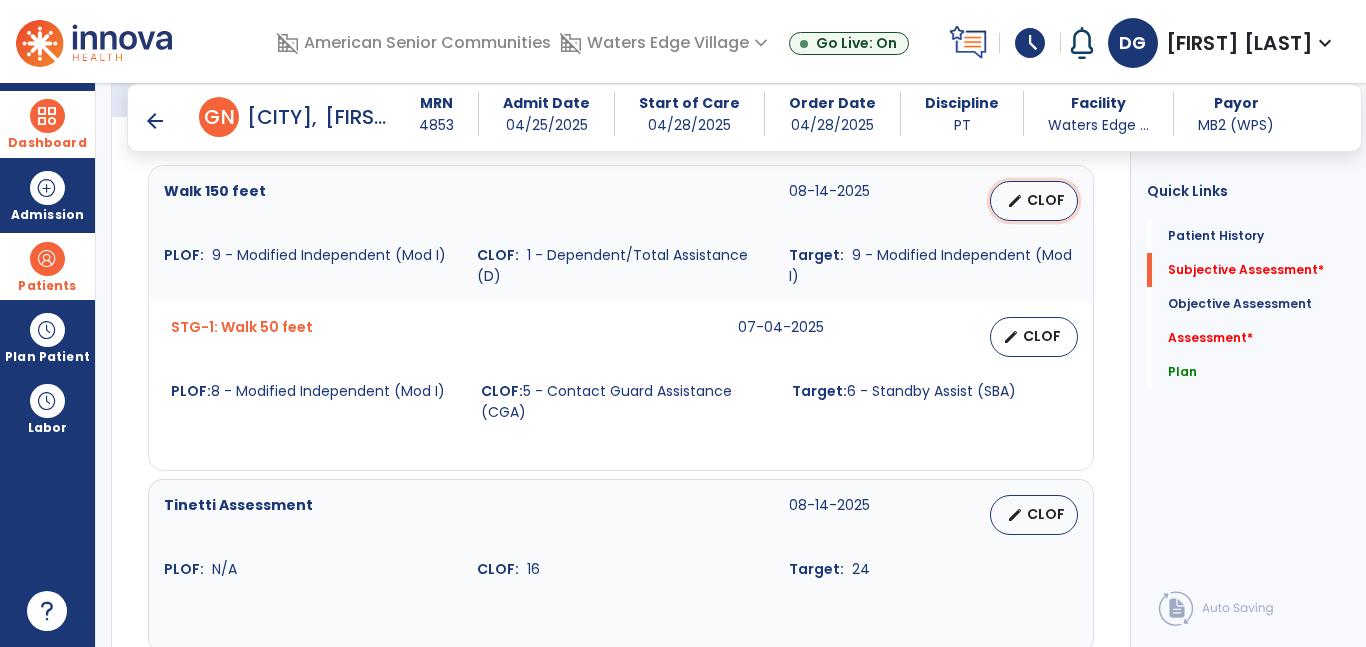 click on "CLOF" at bounding box center (1046, 200) 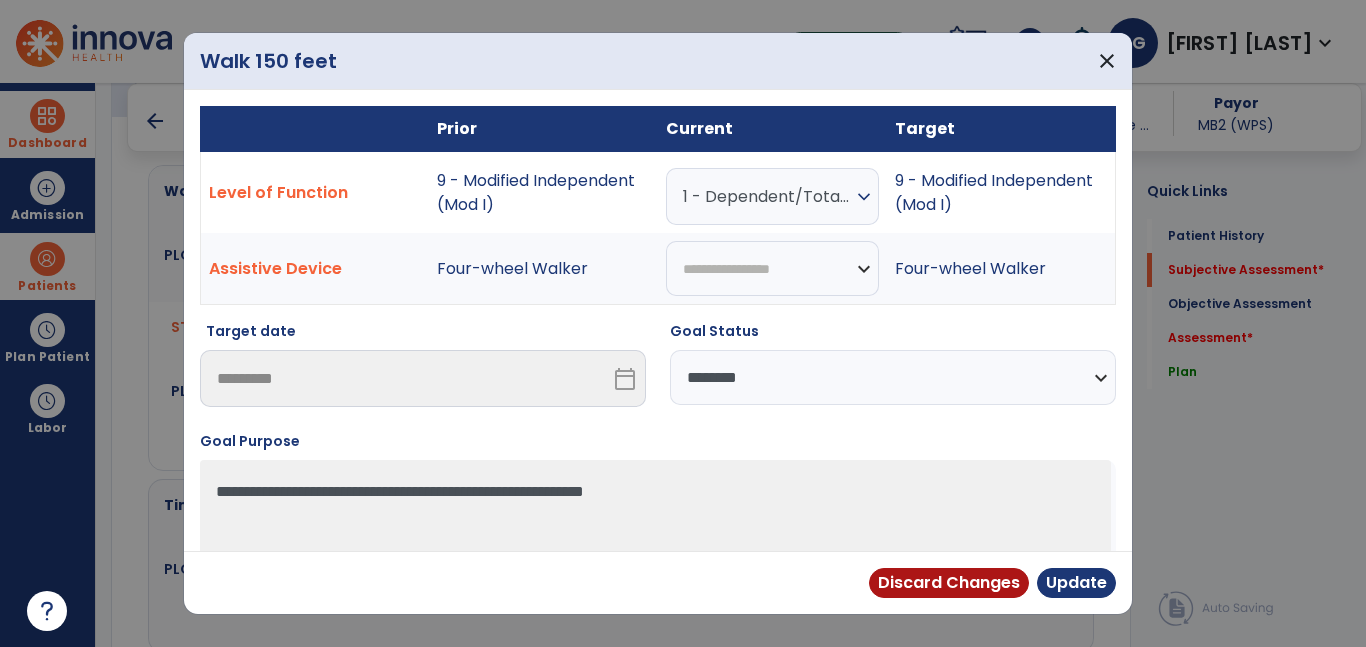 click on "**********" at bounding box center [893, 377] 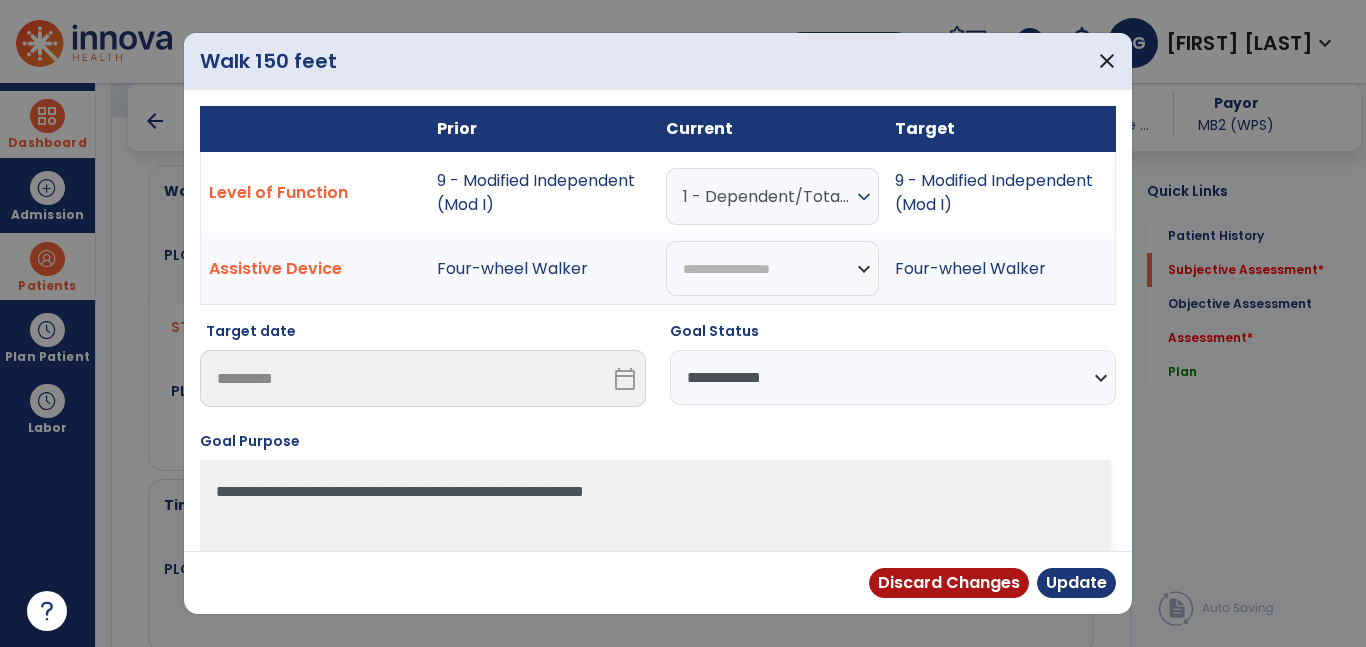 click on "**********" at bounding box center (893, 377) 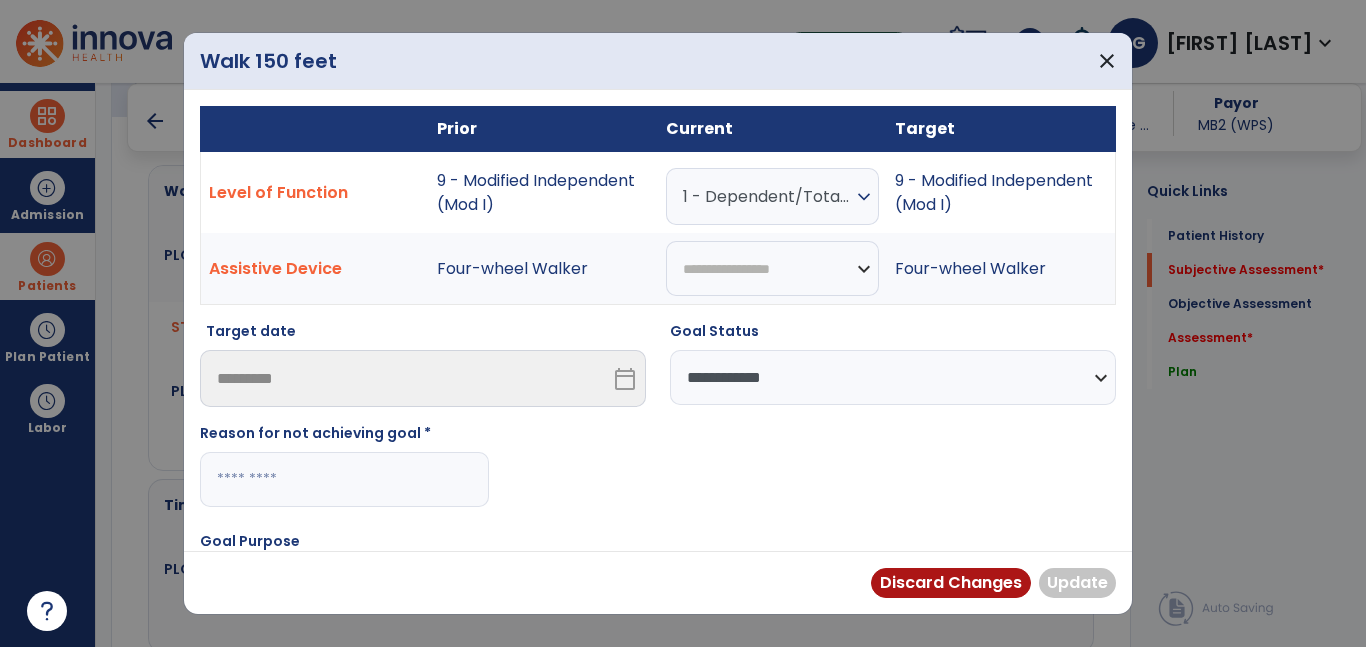 click at bounding box center (344, 479) 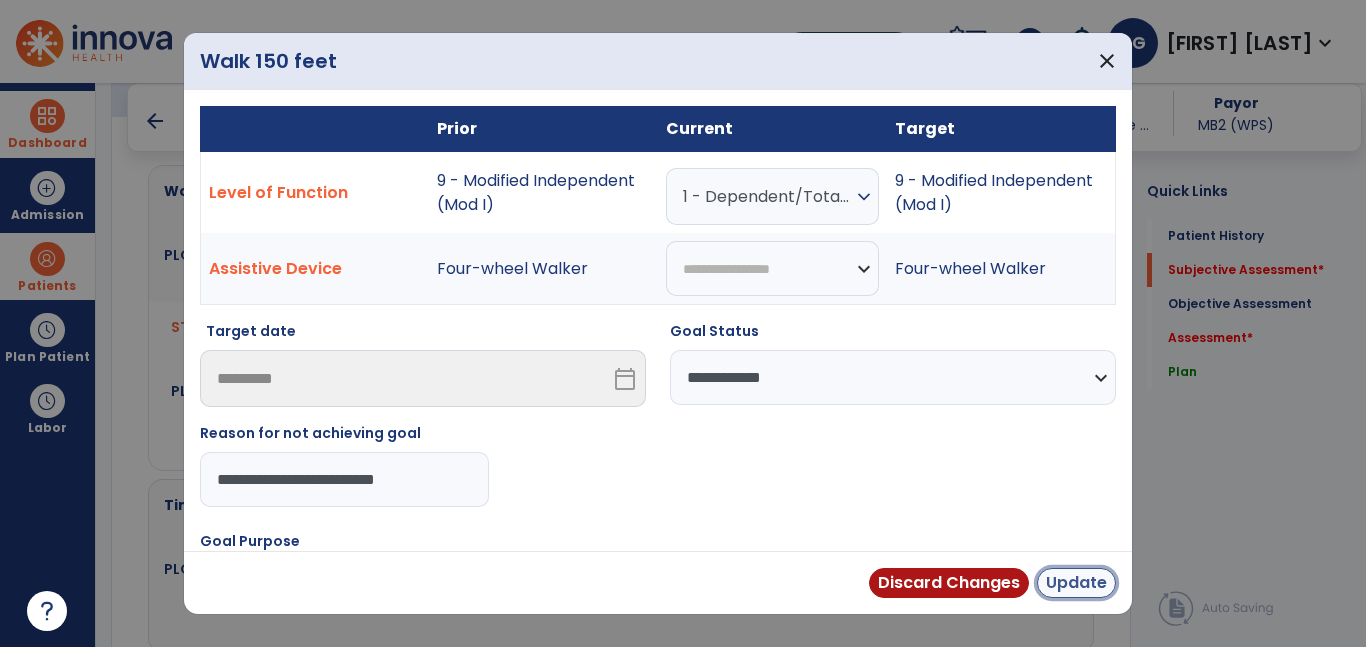click on "Update" at bounding box center [1076, 583] 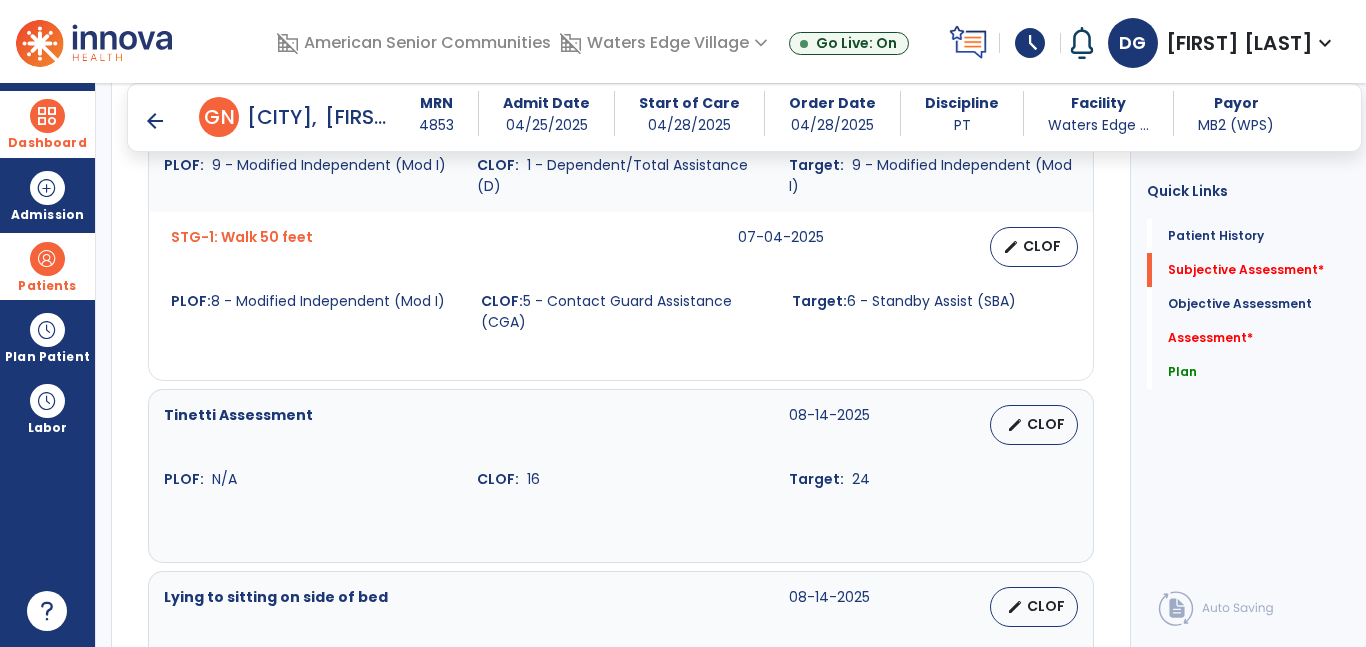 scroll, scrollTop: 993, scrollLeft: 0, axis: vertical 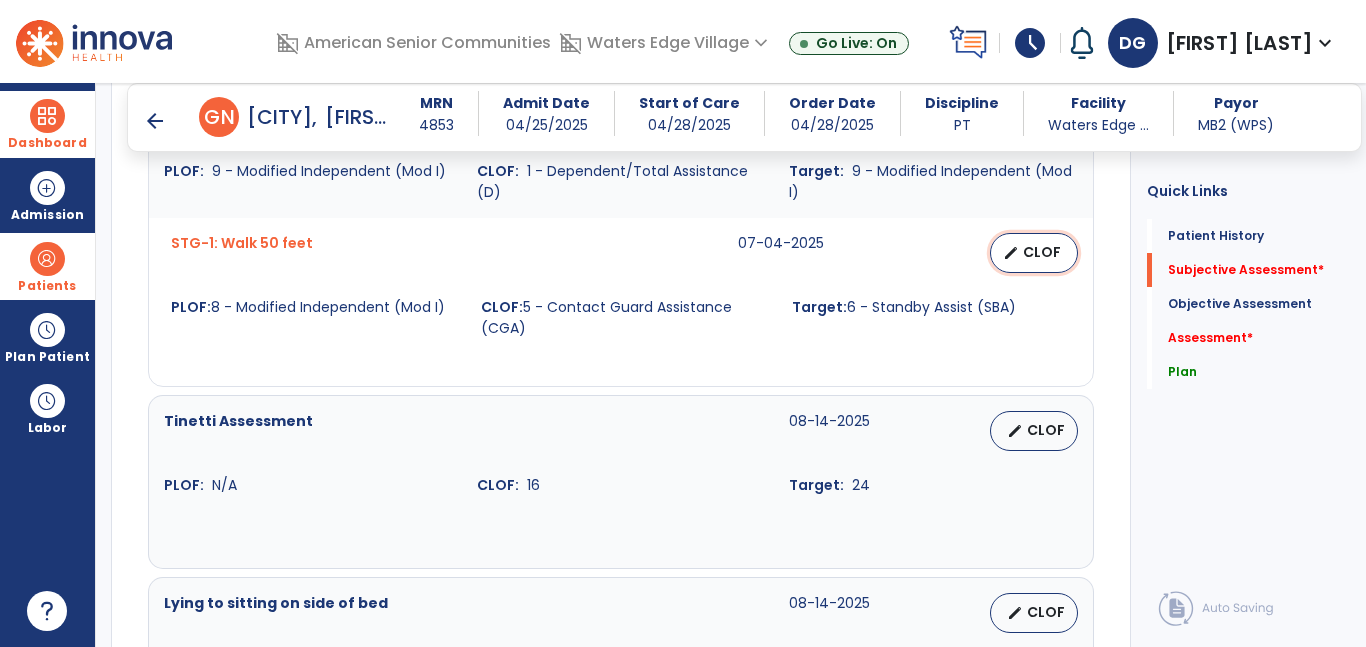 click on "edit   CLOF" at bounding box center (1034, 253) 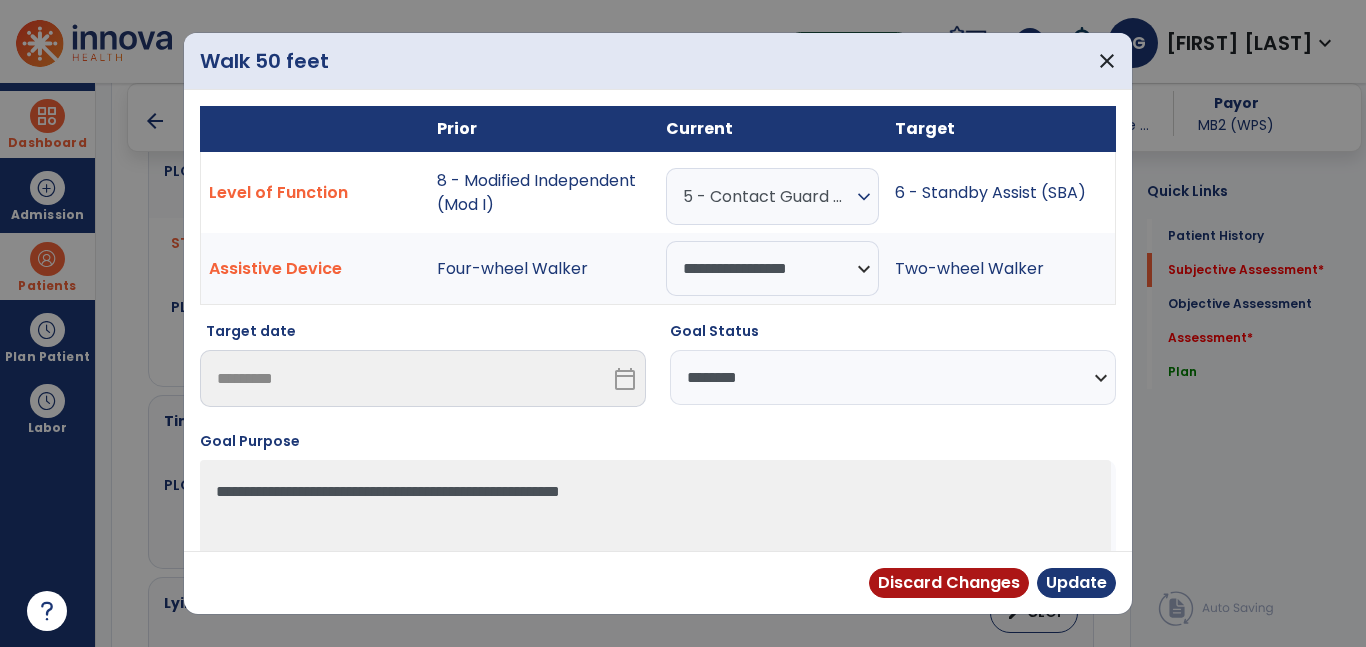click on "5 - Contact Guard Assistance (CGA)" at bounding box center (767, 196) 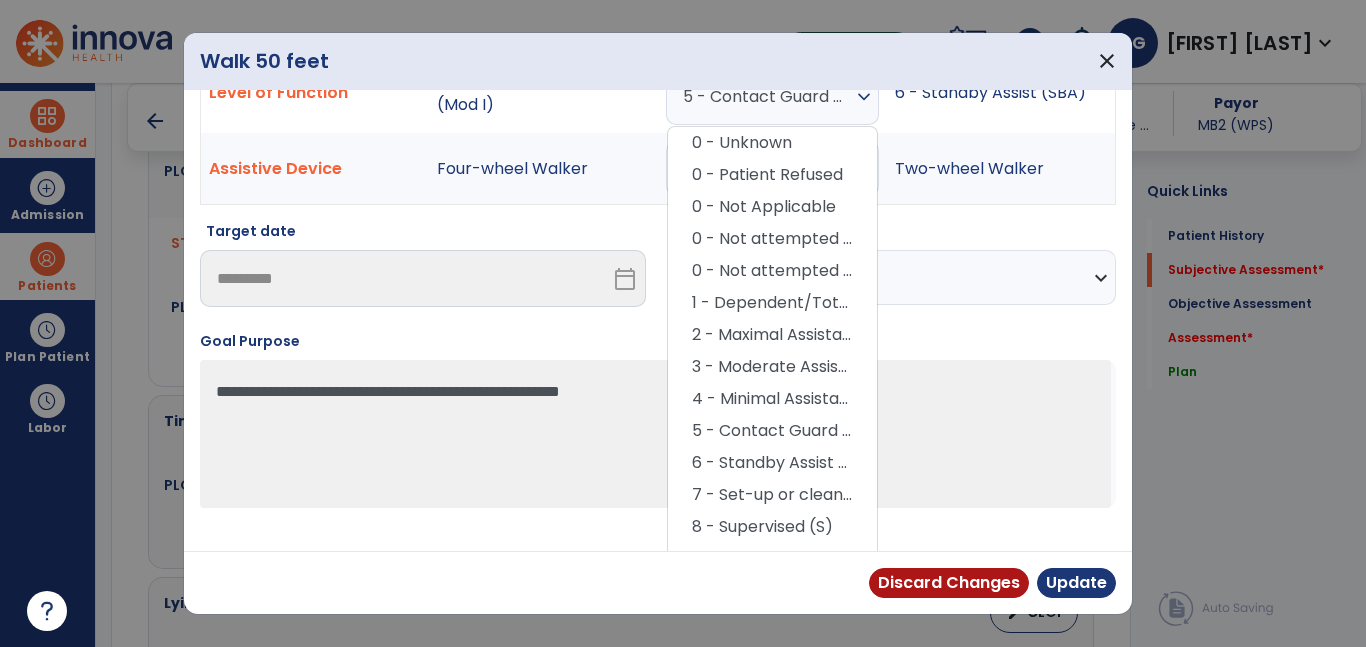 scroll, scrollTop: 157, scrollLeft: 0, axis: vertical 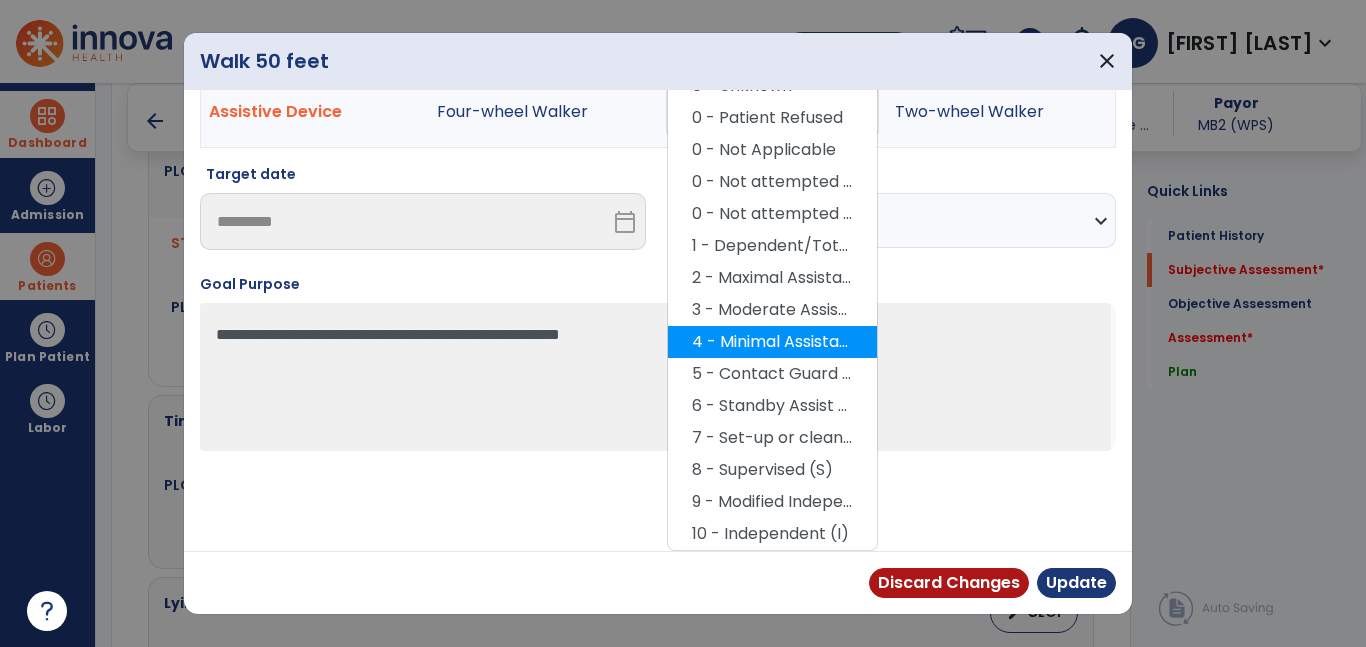 click on "4 - Minimal Assistance (Min A)" at bounding box center (772, 342) 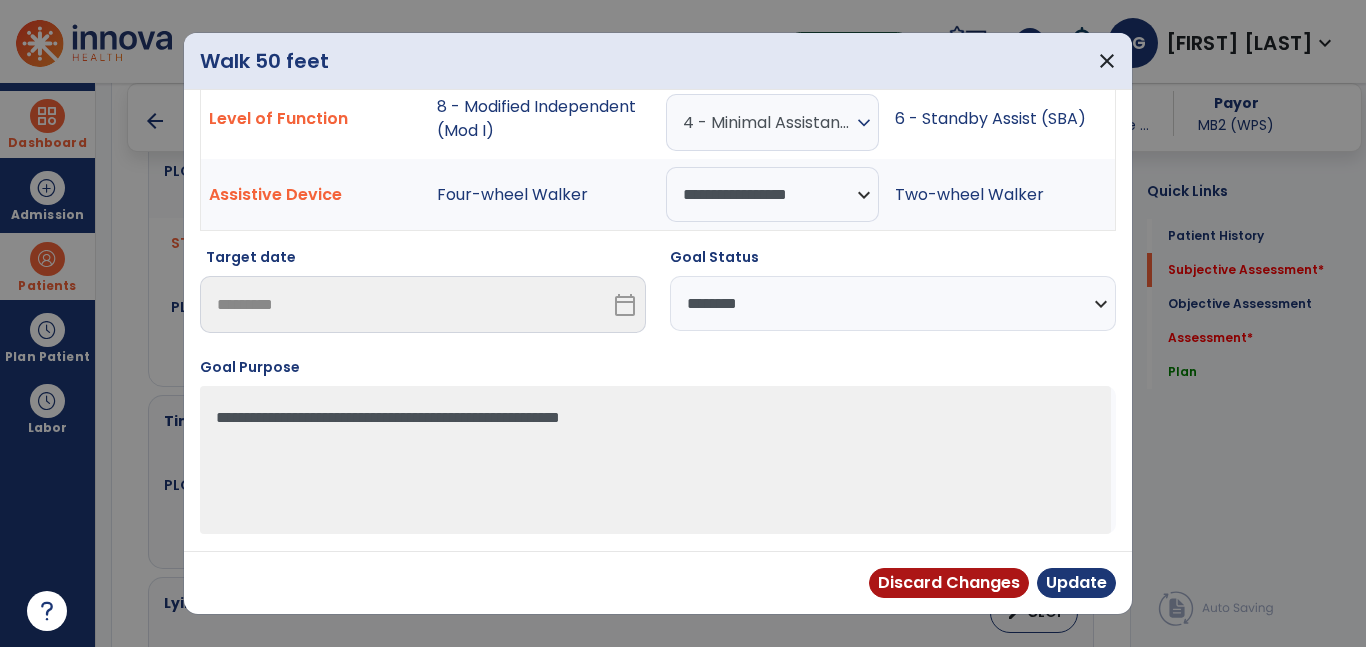 scroll, scrollTop: 74, scrollLeft: 0, axis: vertical 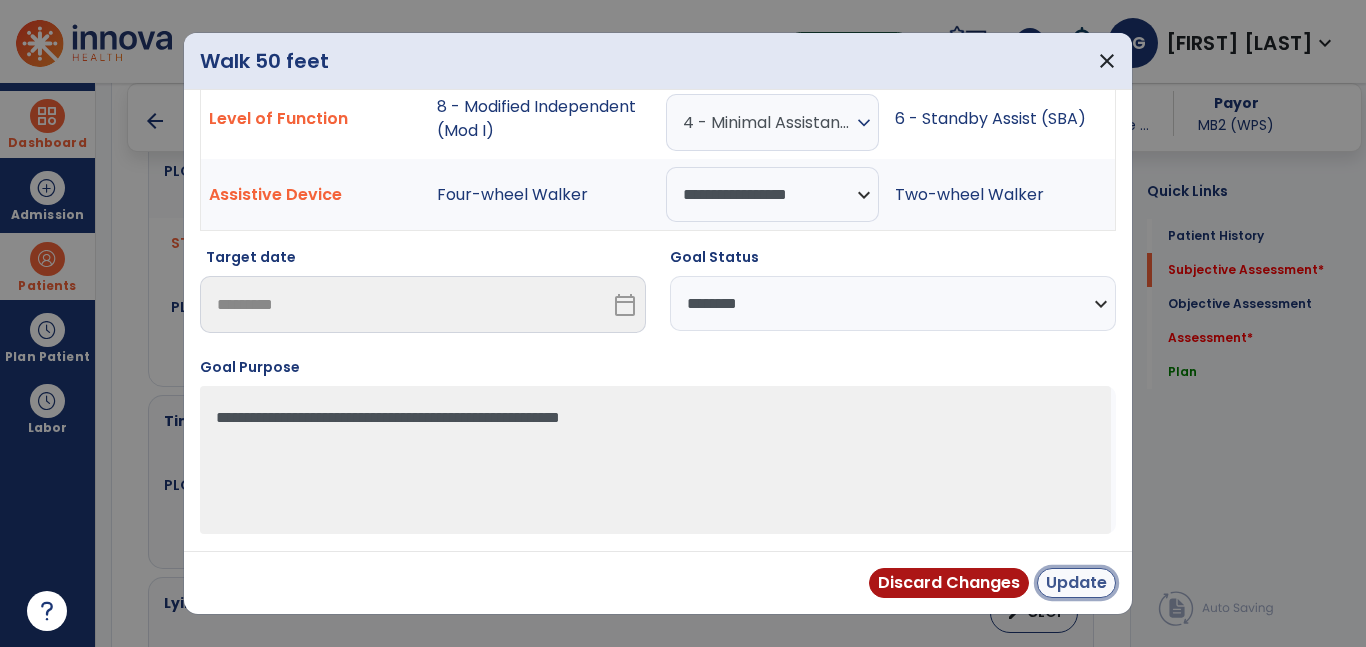 click on "Update" at bounding box center [1076, 583] 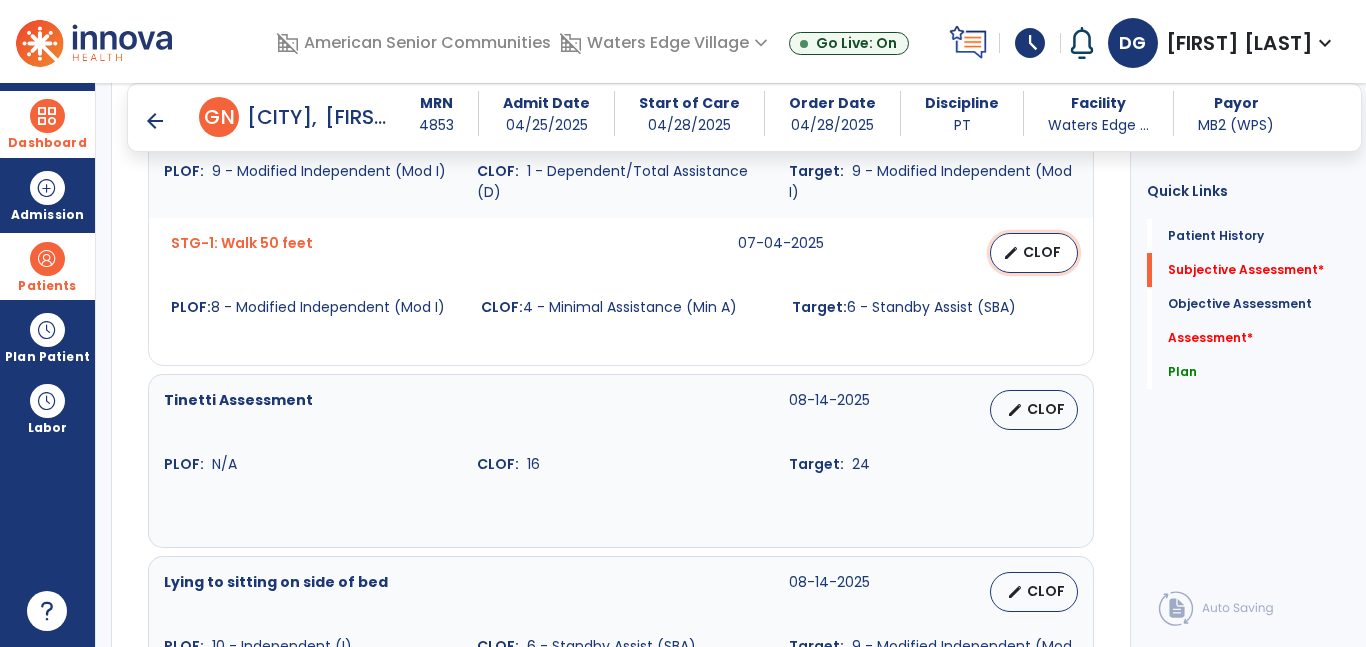 click on "edit   CLOF" at bounding box center (1034, 253) 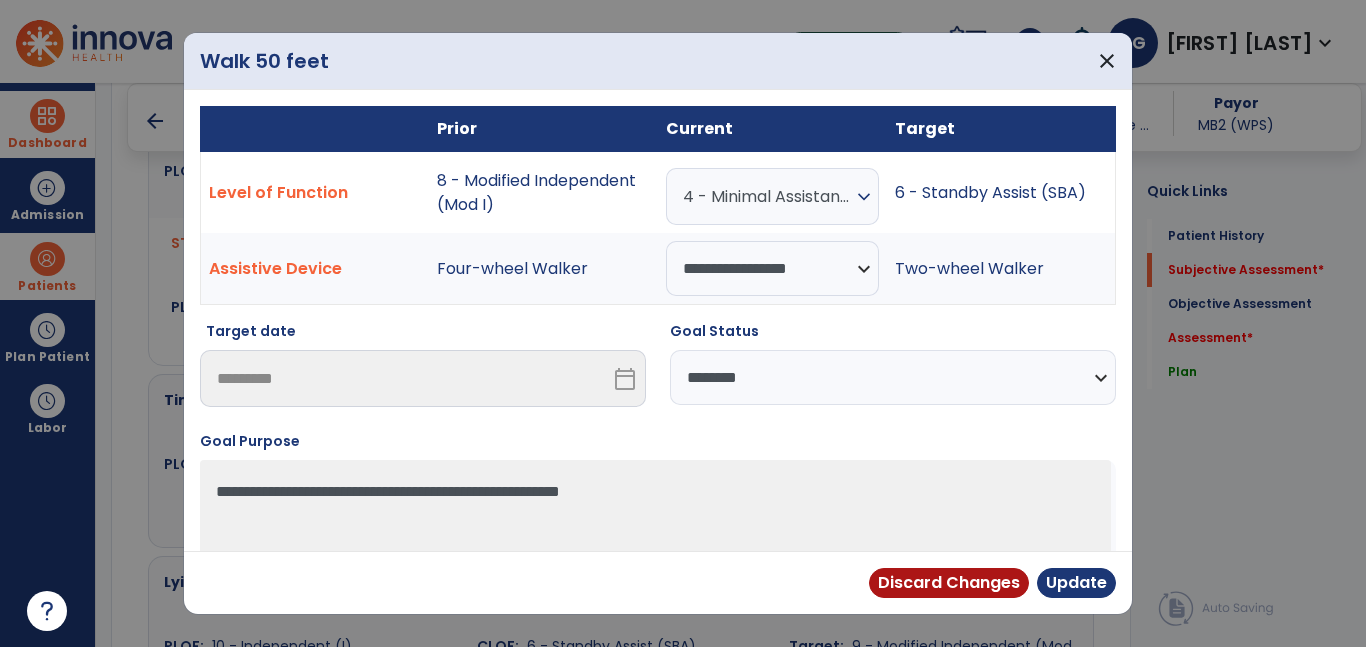 click on "**********" at bounding box center (893, 377) 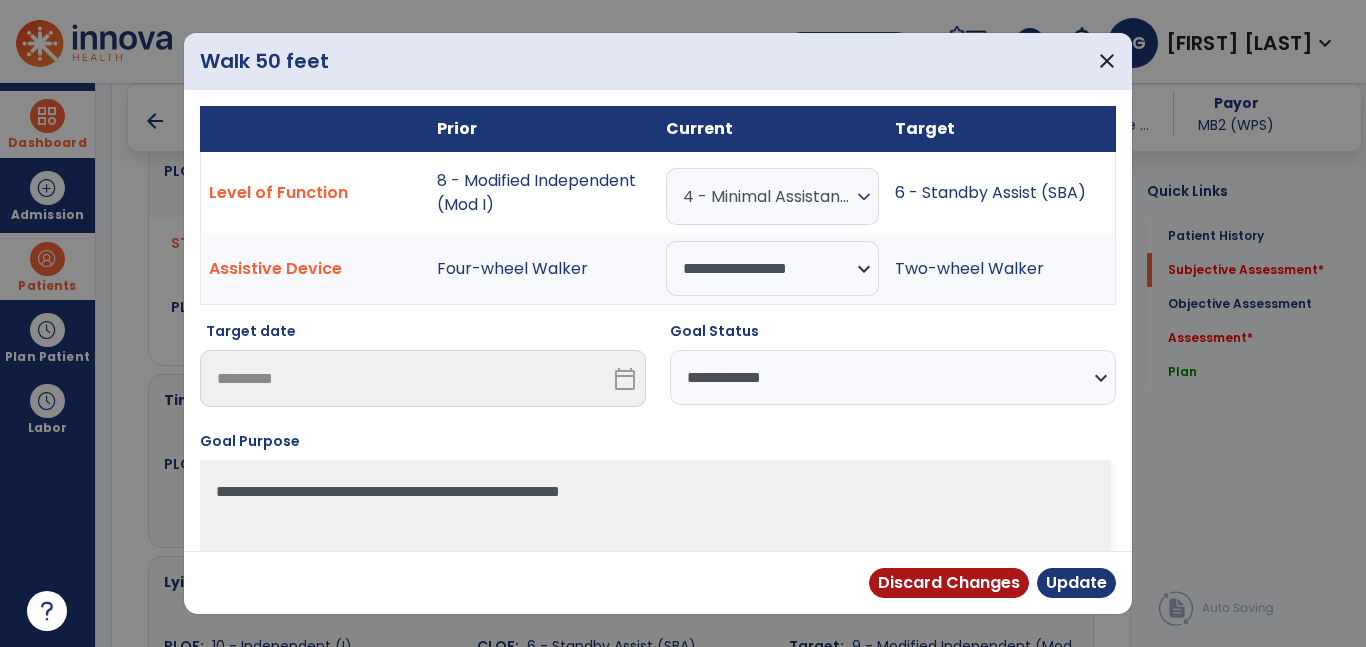 click on "**********" at bounding box center [893, 377] 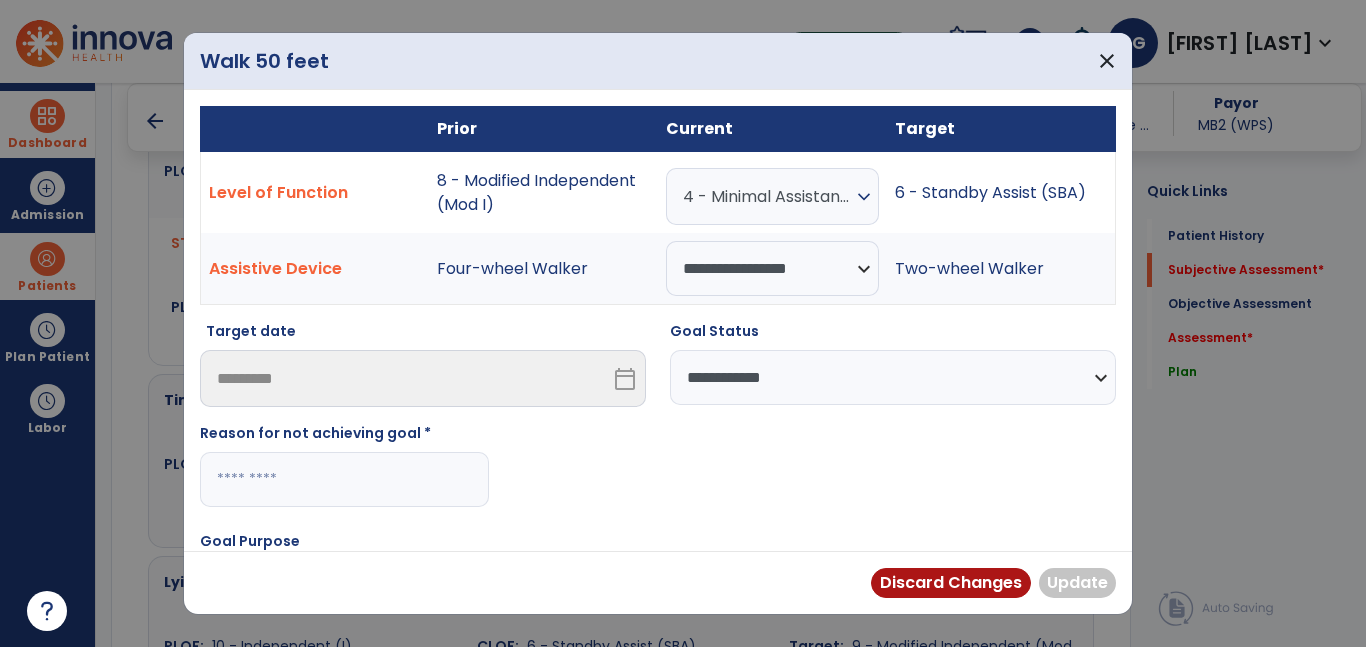 click at bounding box center [344, 479] 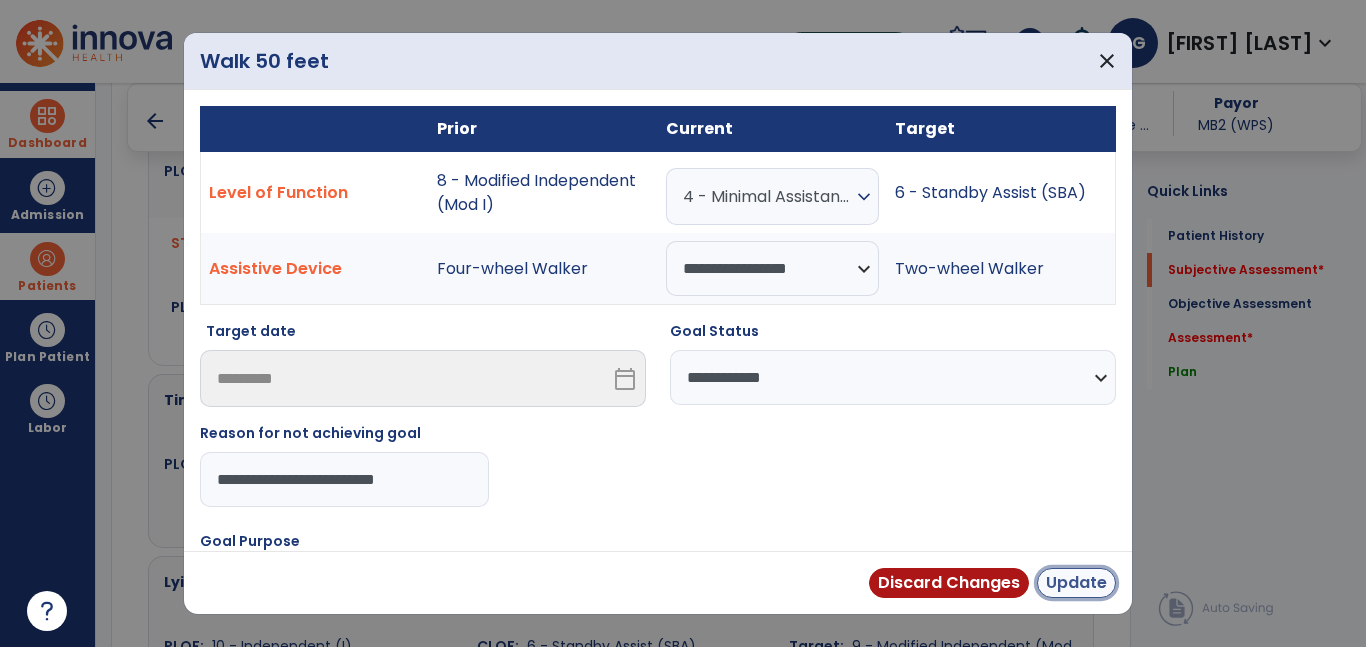 click on "Update" at bounding box center [1076, 583] 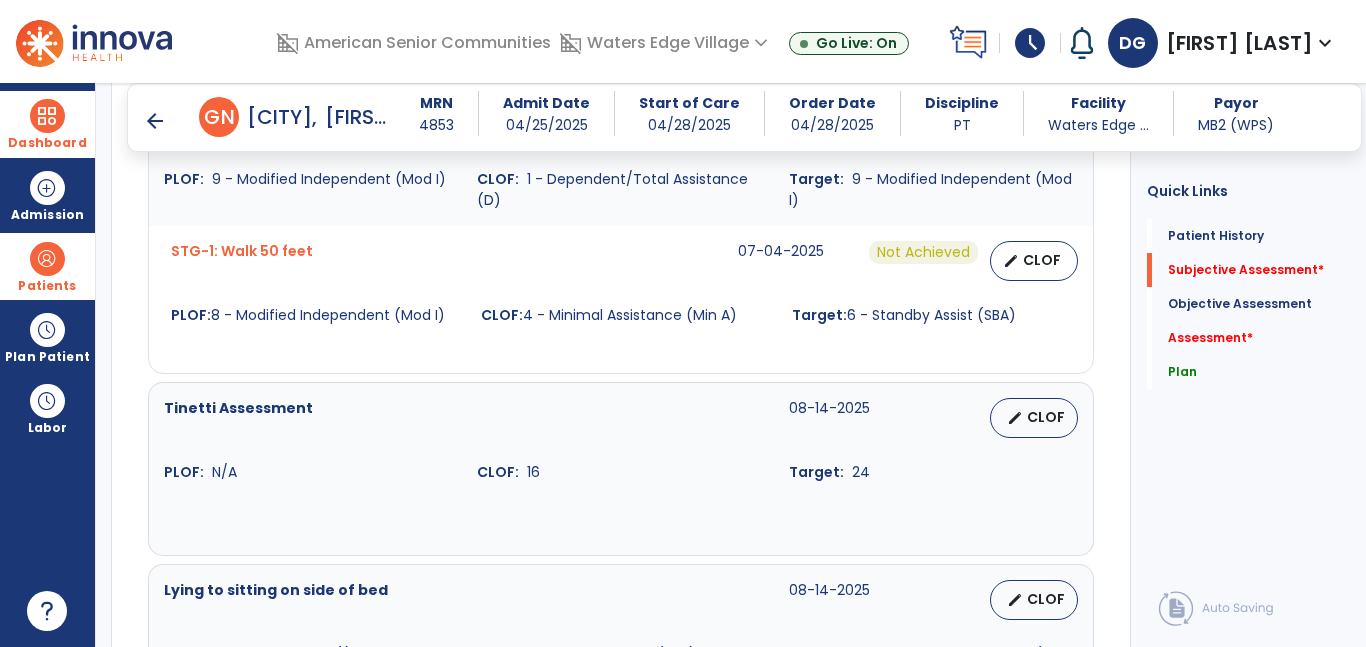 scroll, scrollTop: 981, scrollLeft: 0, axis: vertical 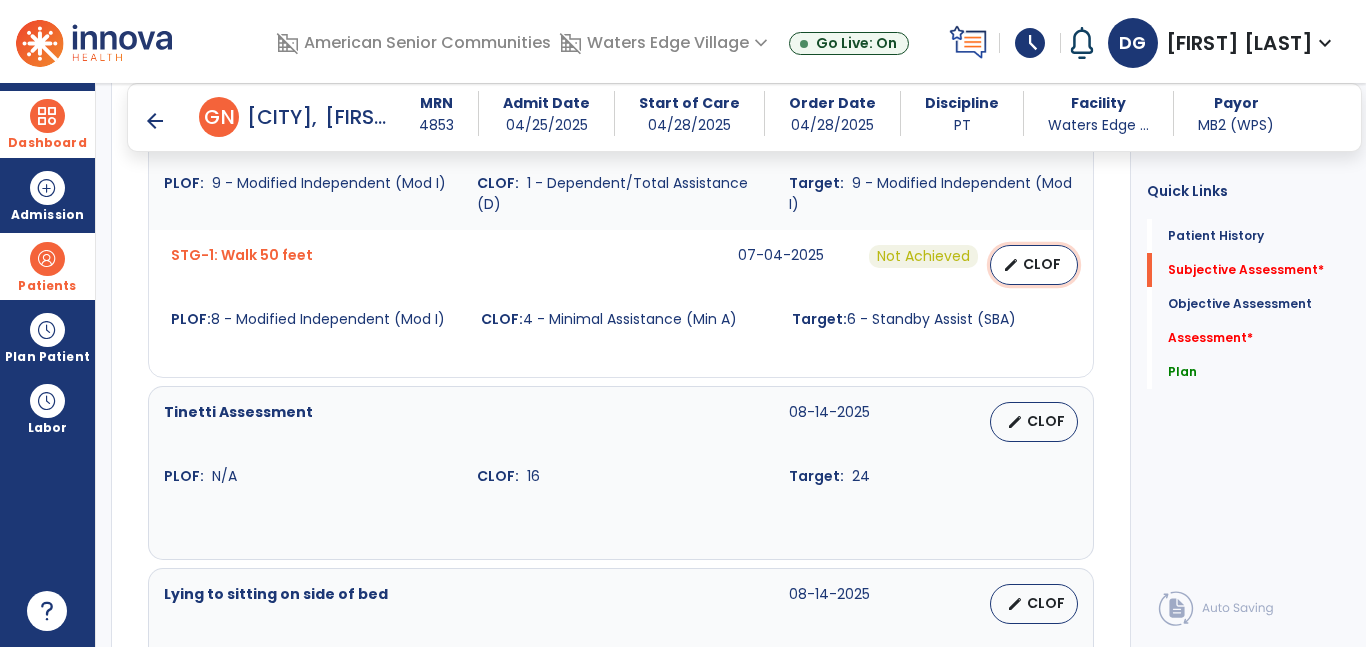 click on "CLOF" at bounding box center (1042, 264) 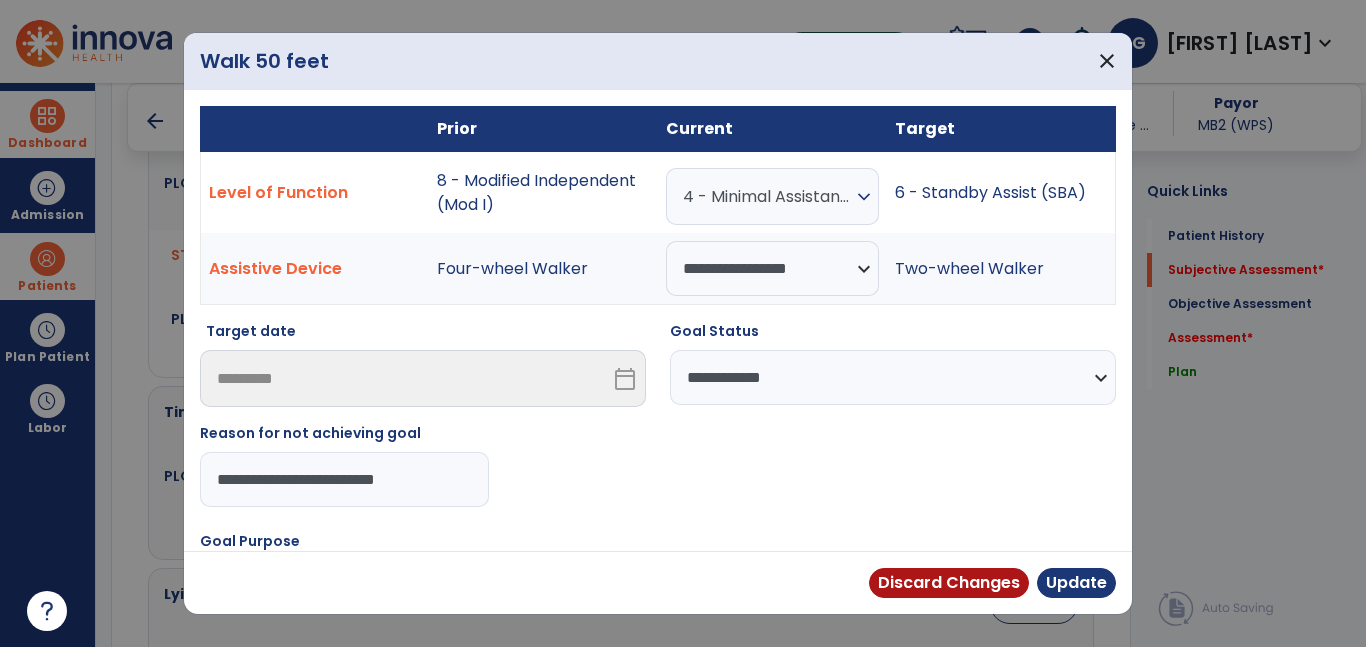 click on "4 - Minimal Assistance (Min A)" at bounding box center [767, 196] 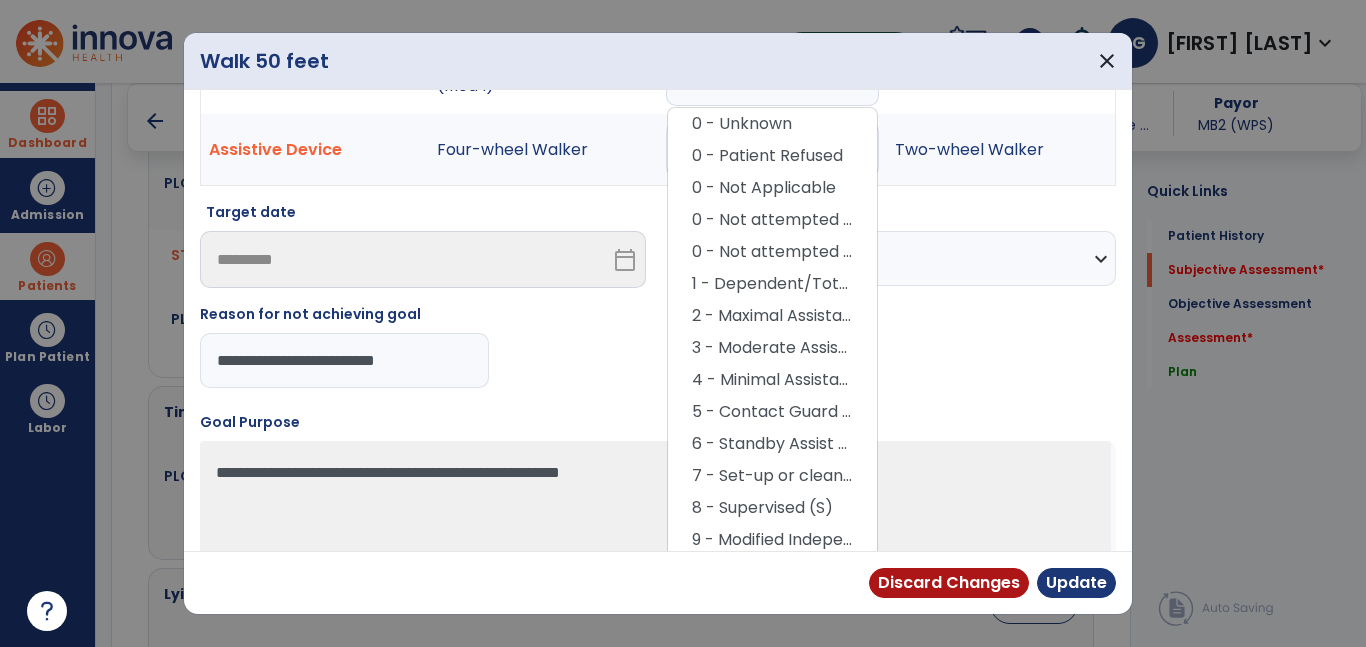 scroll, scrollTop: 173, scrollLeft: 0, axis: vertical 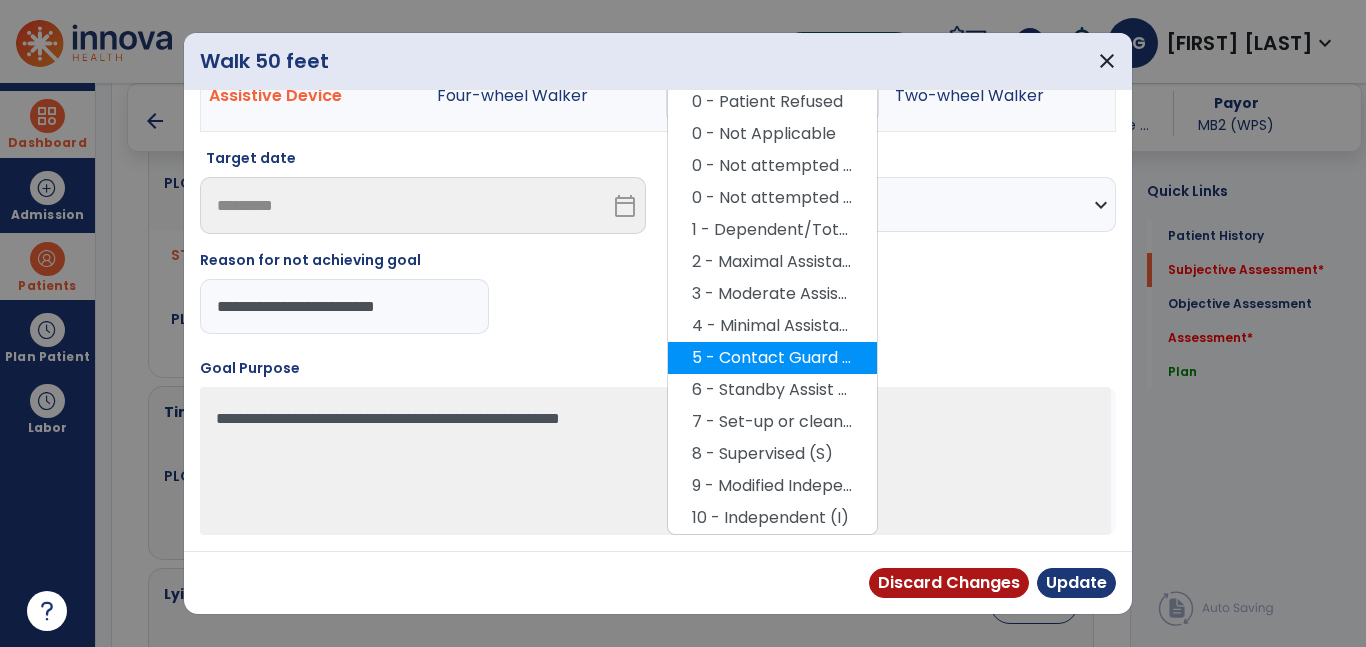 click on "5 - Contact Guard Assistance (CGA)" at bounding box center [772, 358] 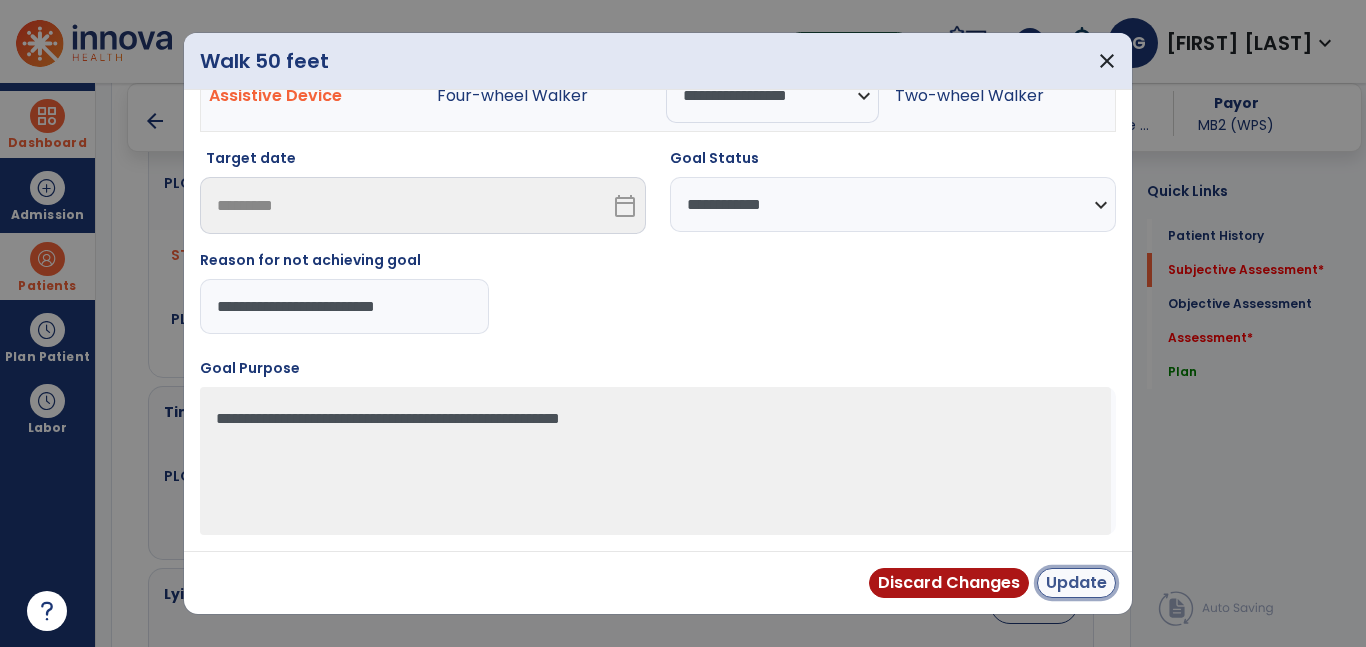 click on "Update" at bounding box center [1076, 583] 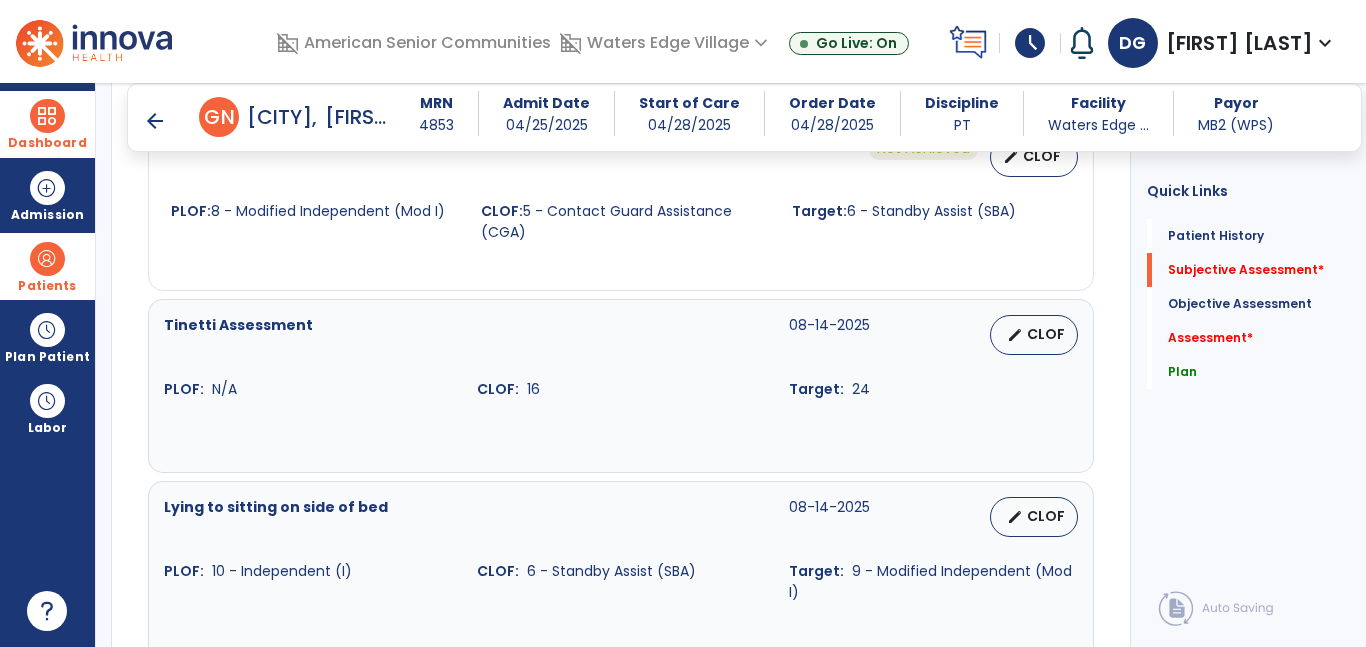 scroll, scrollTop: 1090, scrollLeft: 0, axis: vertical 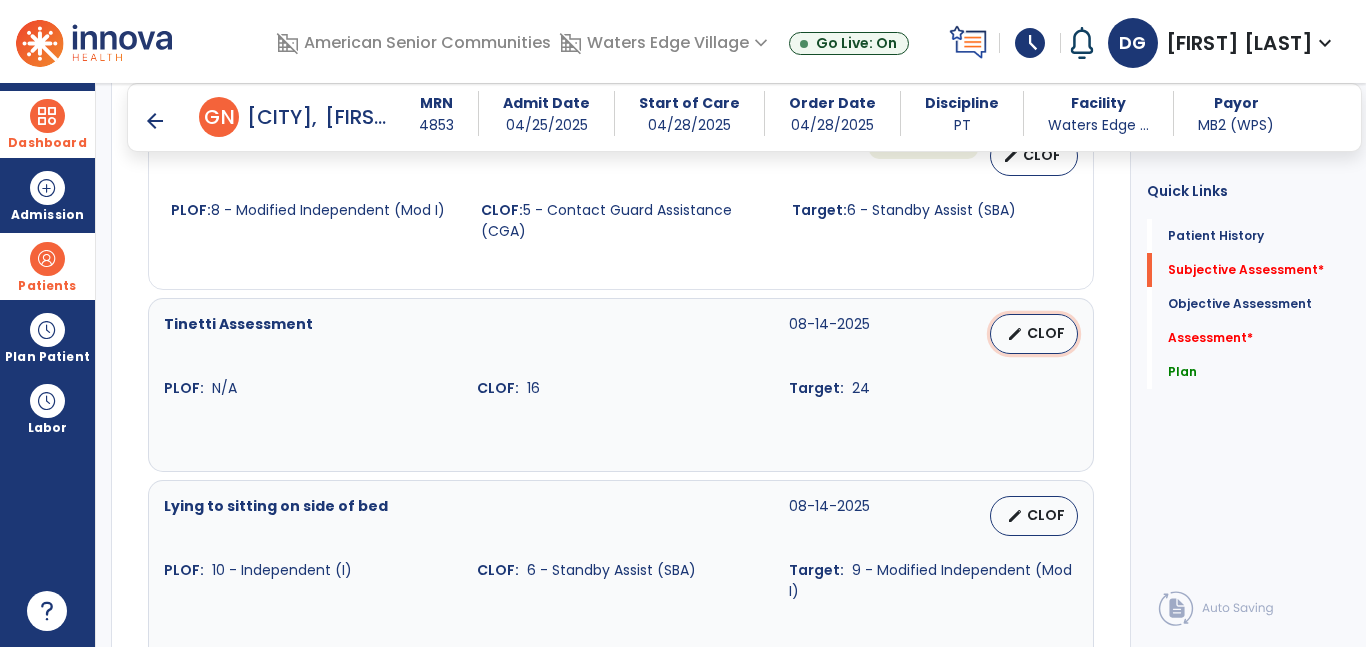 click on "CLOF" at bounding box center [1046, 333] 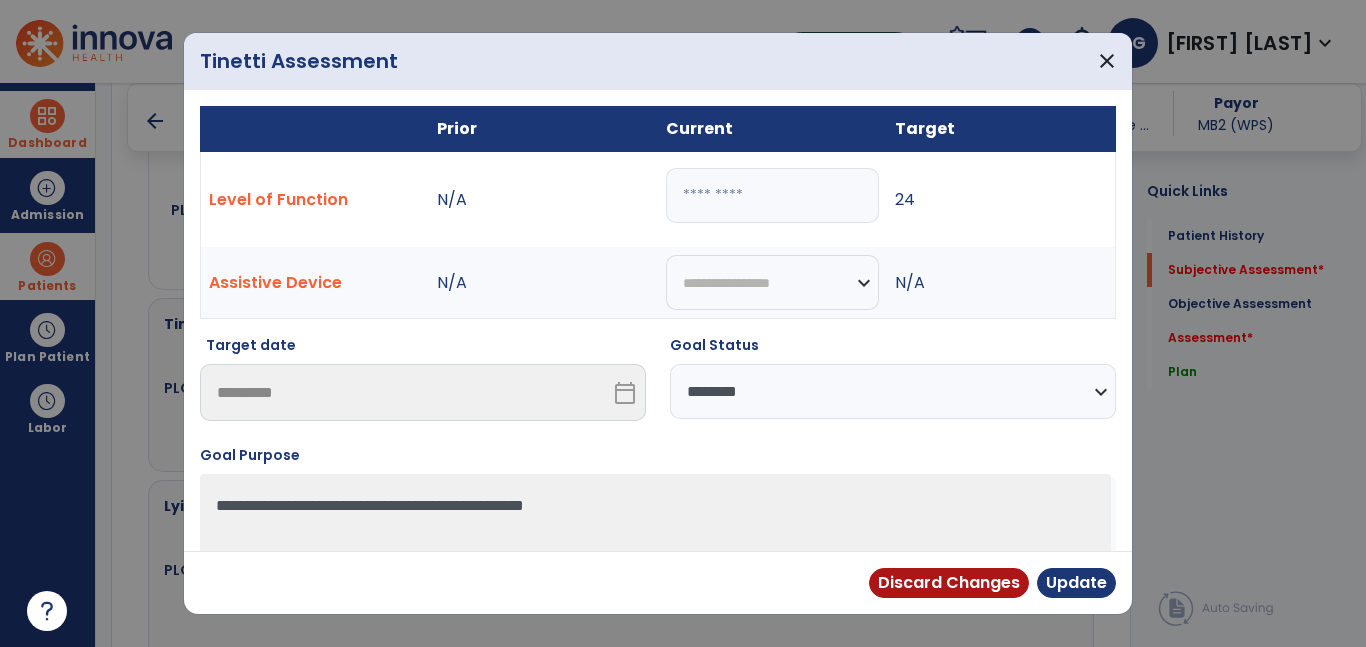 click on "**********" at bounding box center (893, 391) 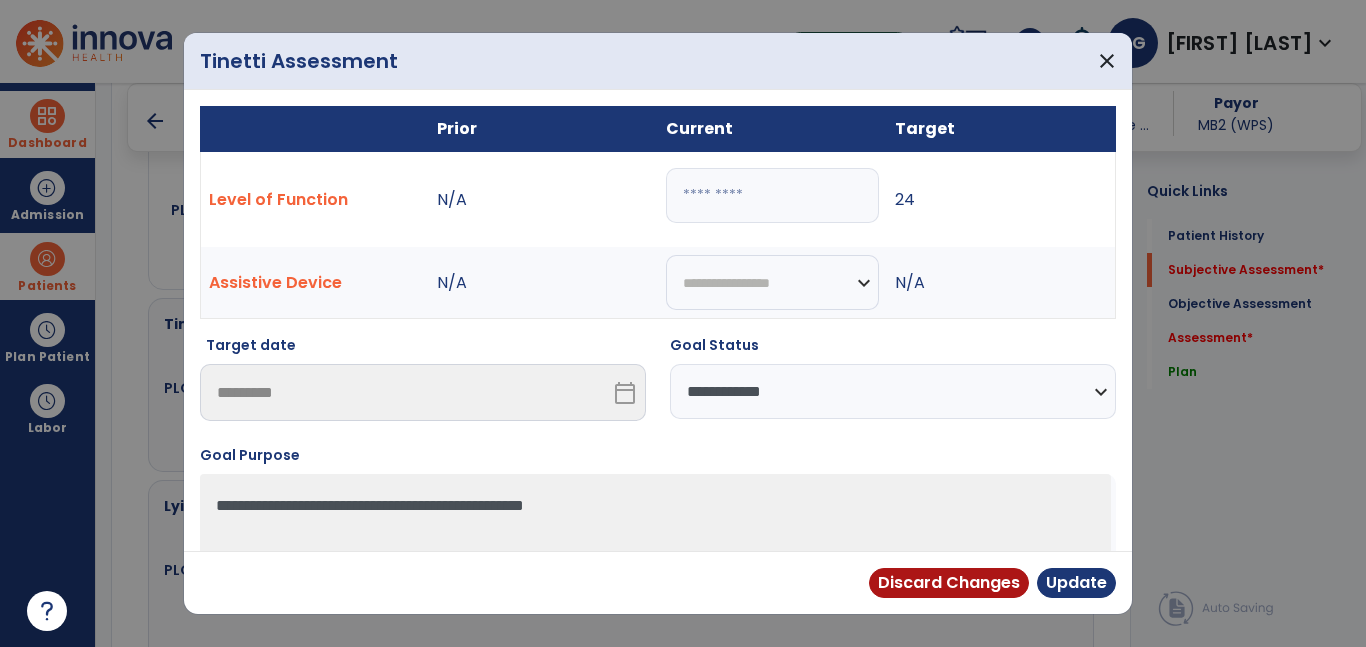 click on "**********" at bounding box center [893, 391] 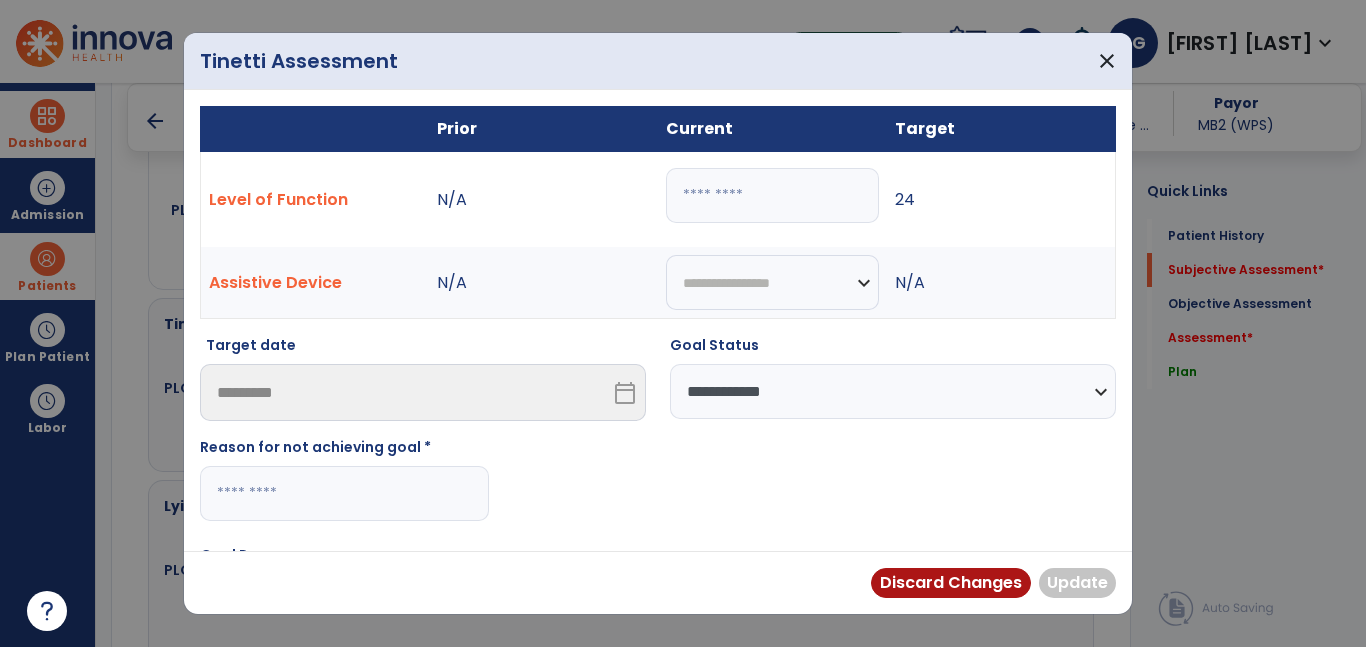 click at bounding box center (344, 493) 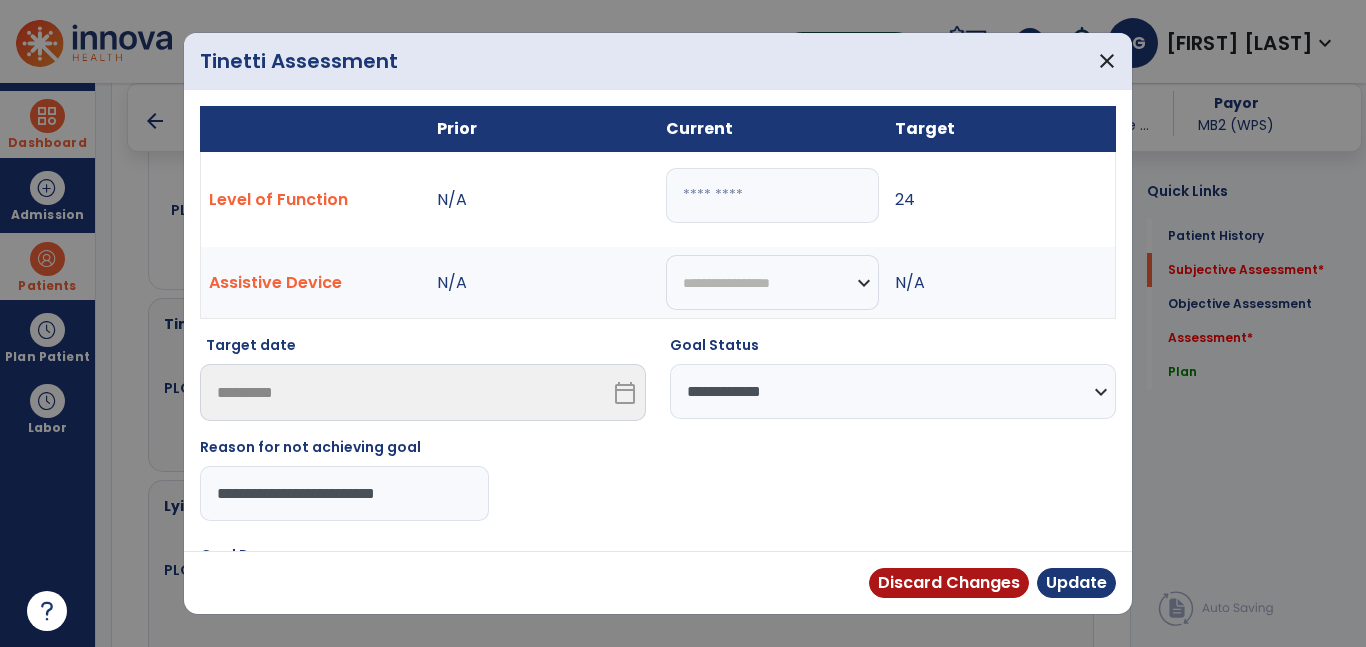 type on "**********" 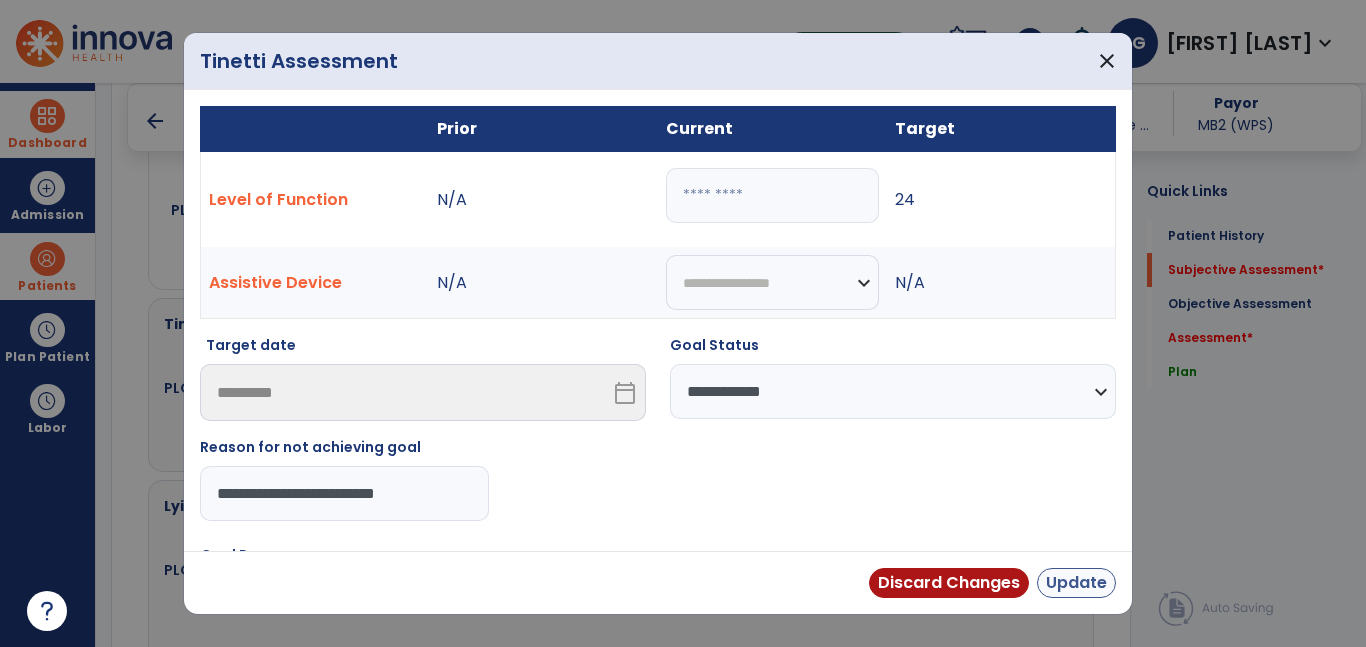 click on "Update" at bounding box center [1076, 583] 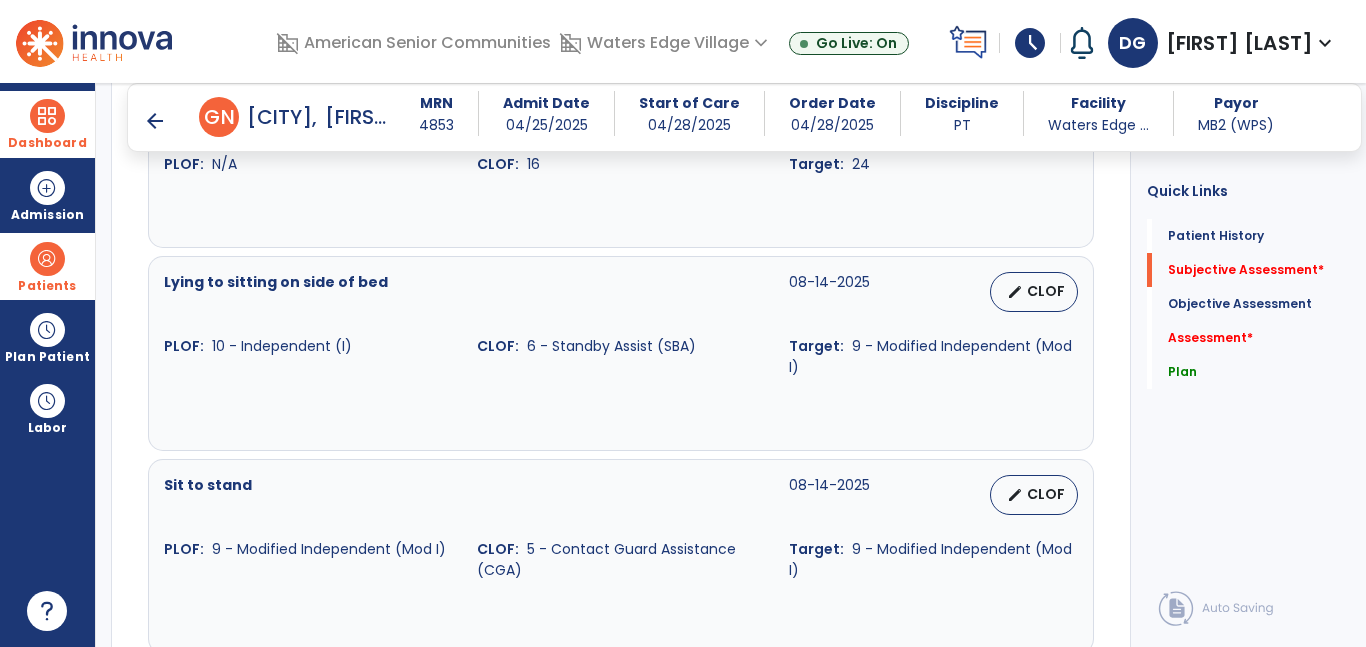 scroll, scrollTop: 1312, scrollLeft: 0, axis: vertical 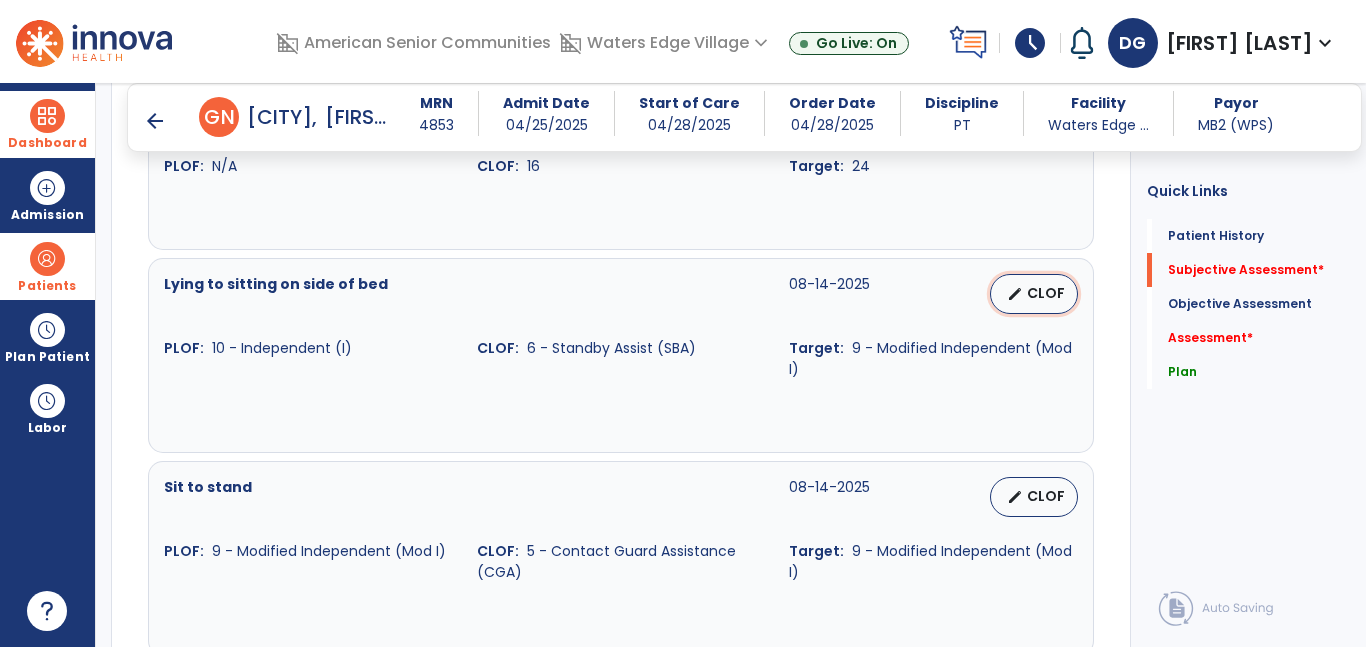 click on "CLOF" at bounding box center [1046, 293] 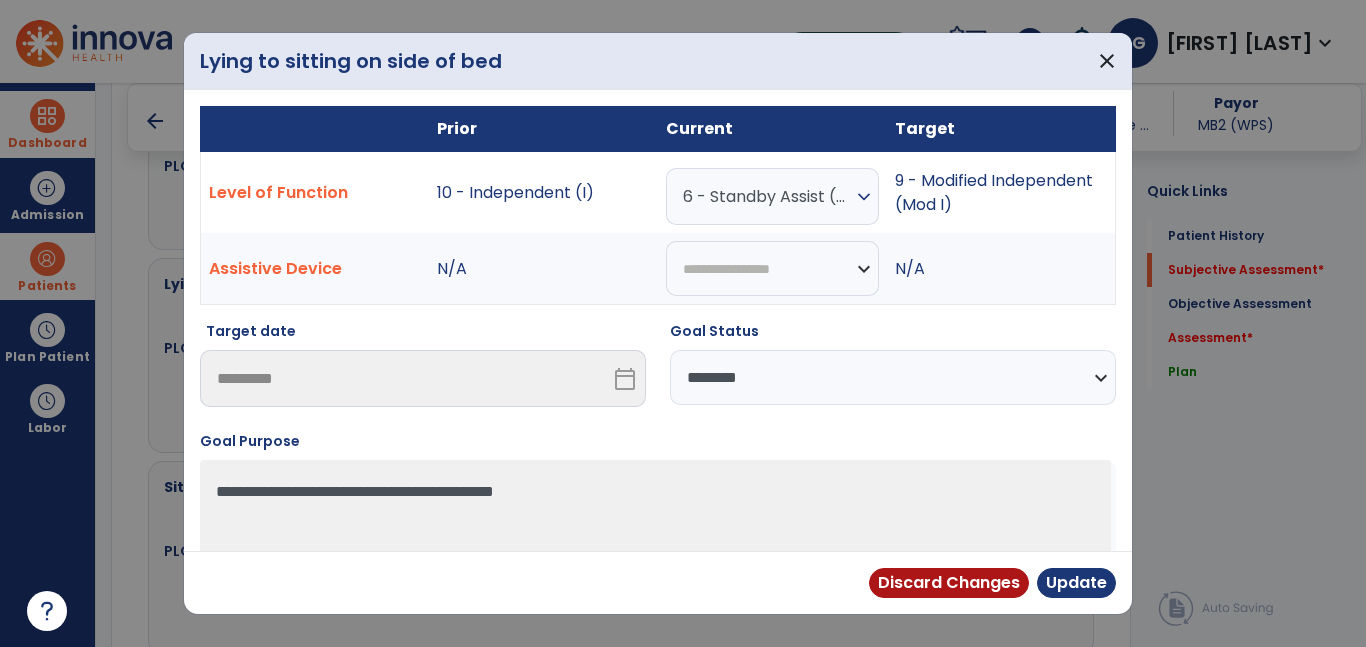 click on "**********" at bounding box center [893, 377] 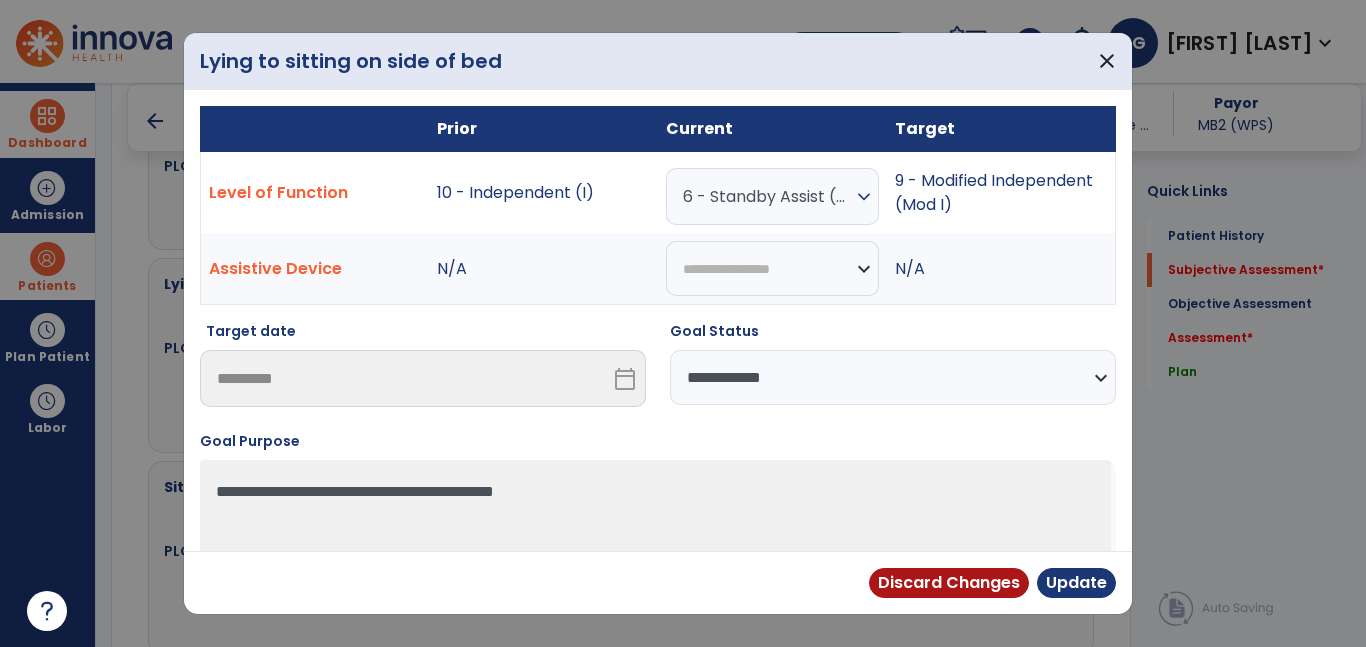 click on "**********" at bounding box center [893, 377] 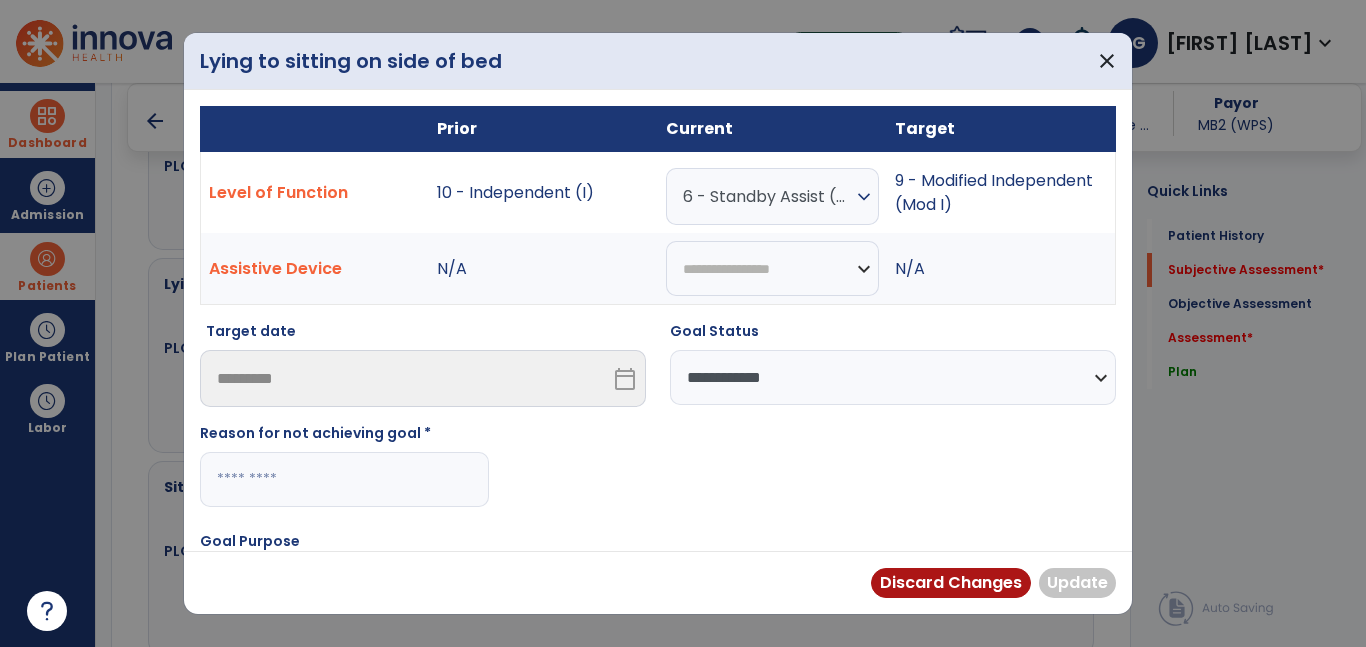 click at bounding box center (344, 479) 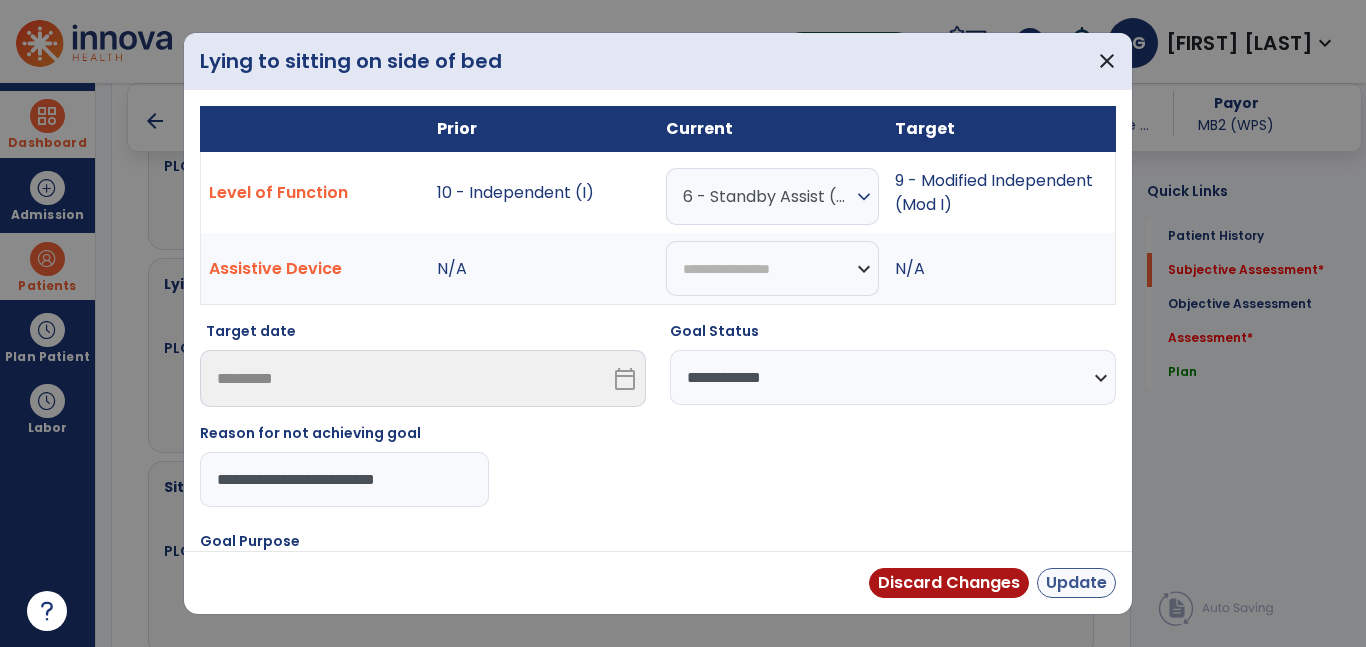 click on "Update" at bounding box center [1076, 583] 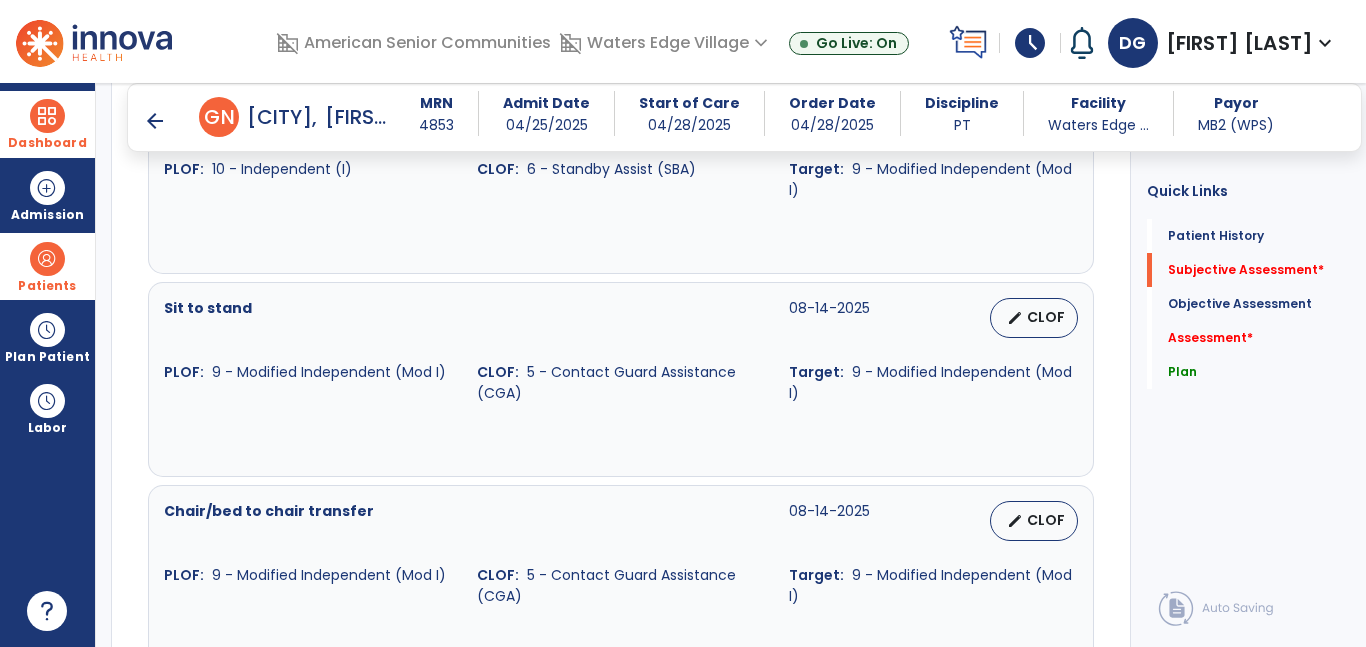 scroll, scrollTop: 1492, scrollLeft: 0, axis: vertical 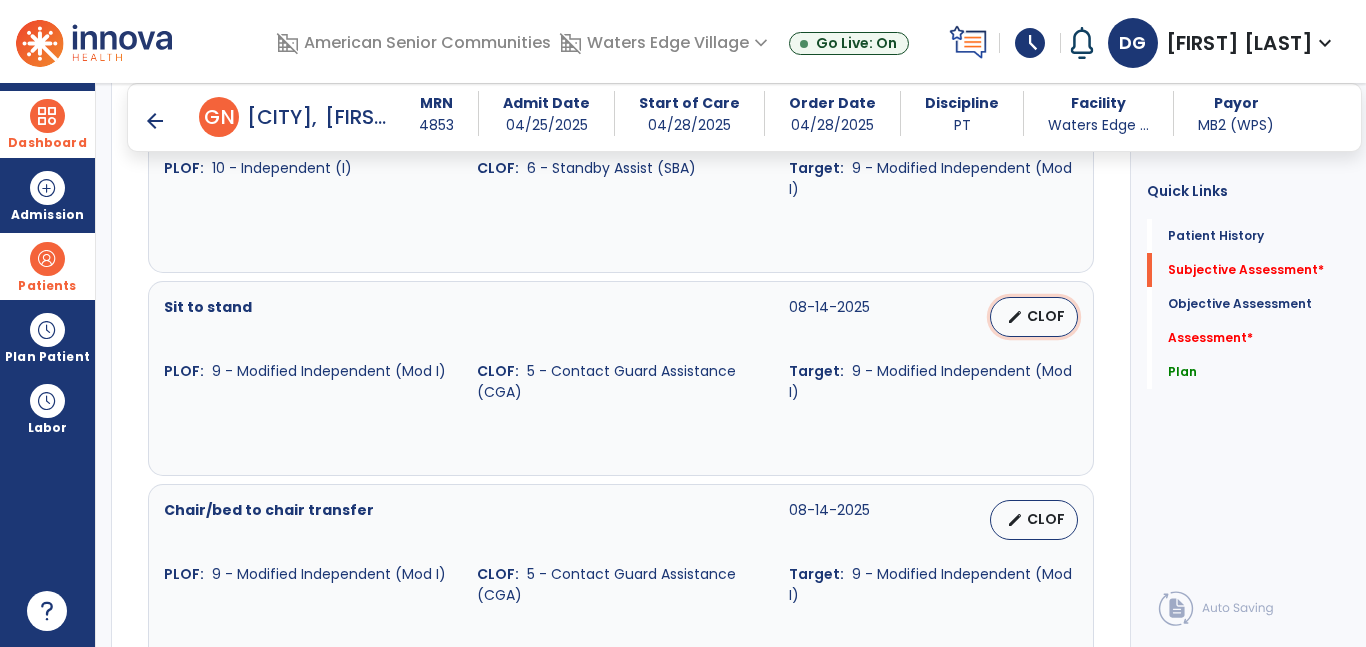 click on "CLOF" at bounding box center [1046, 316] 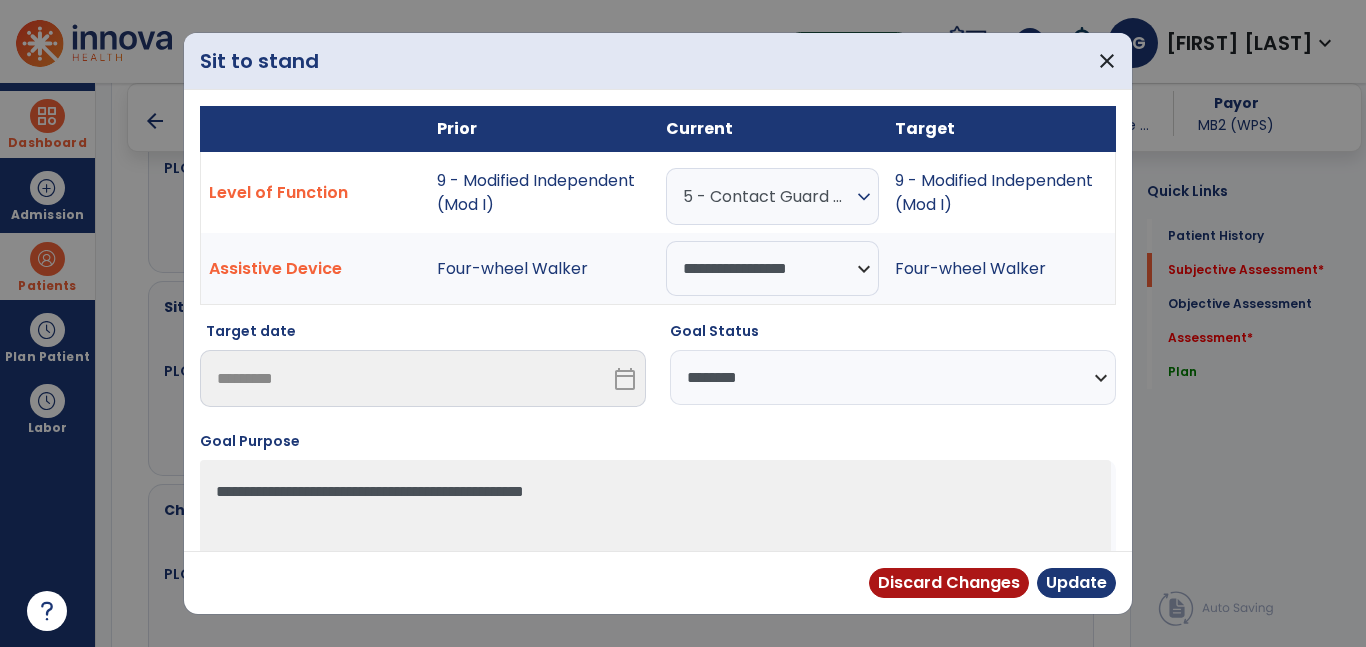 click on "**********" at bounding box center (893, 377) 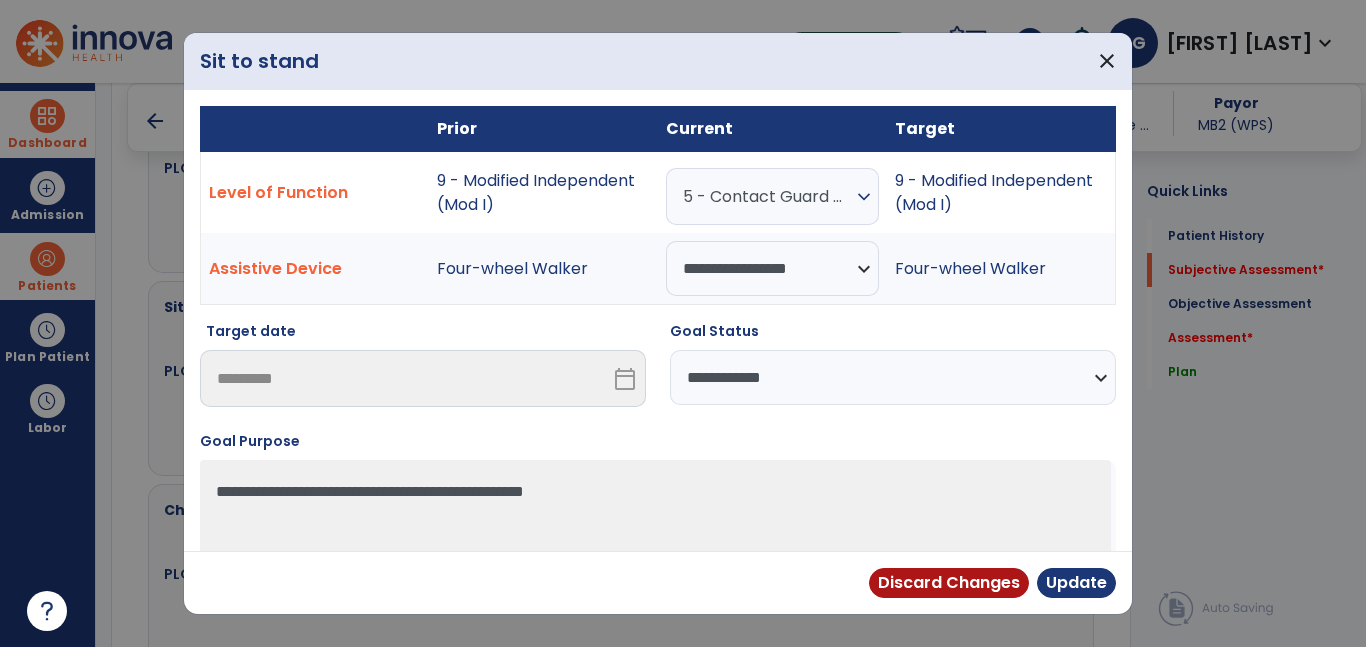 click on "**********" at bounding box center (893, 377) 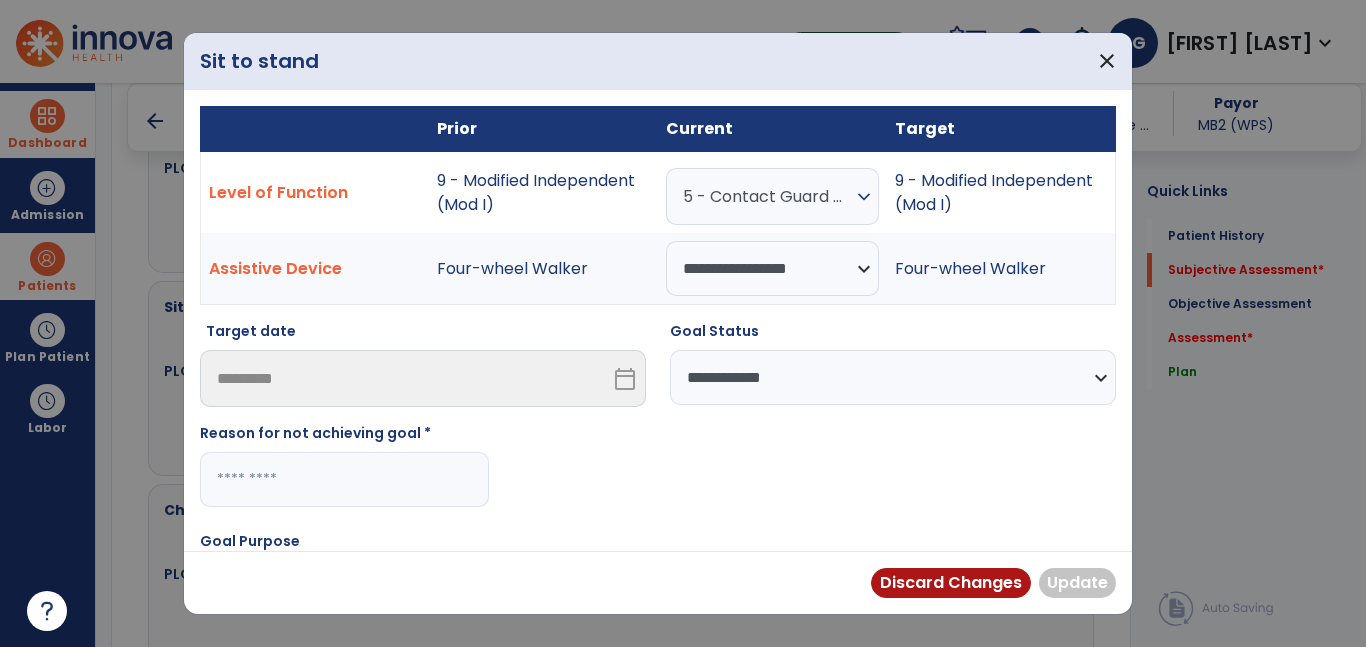 click at bounding box center (344, 479) 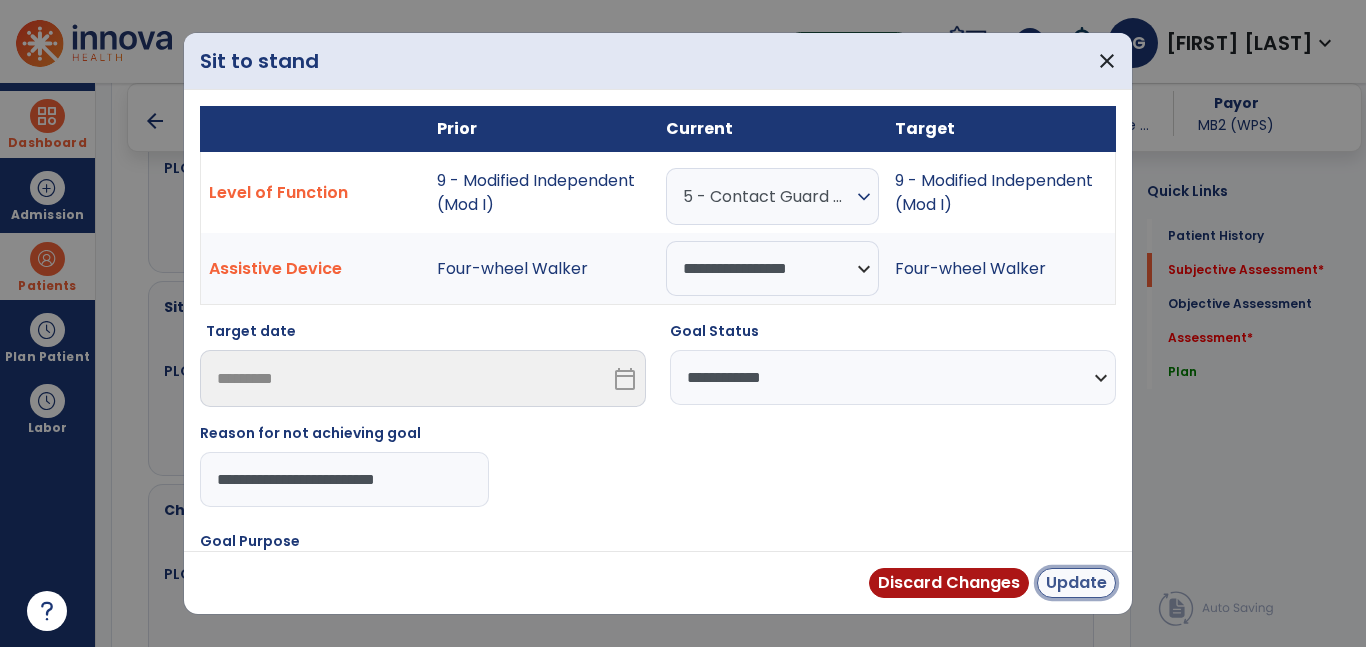 click on "Update" at bounding box center (1076, 583) 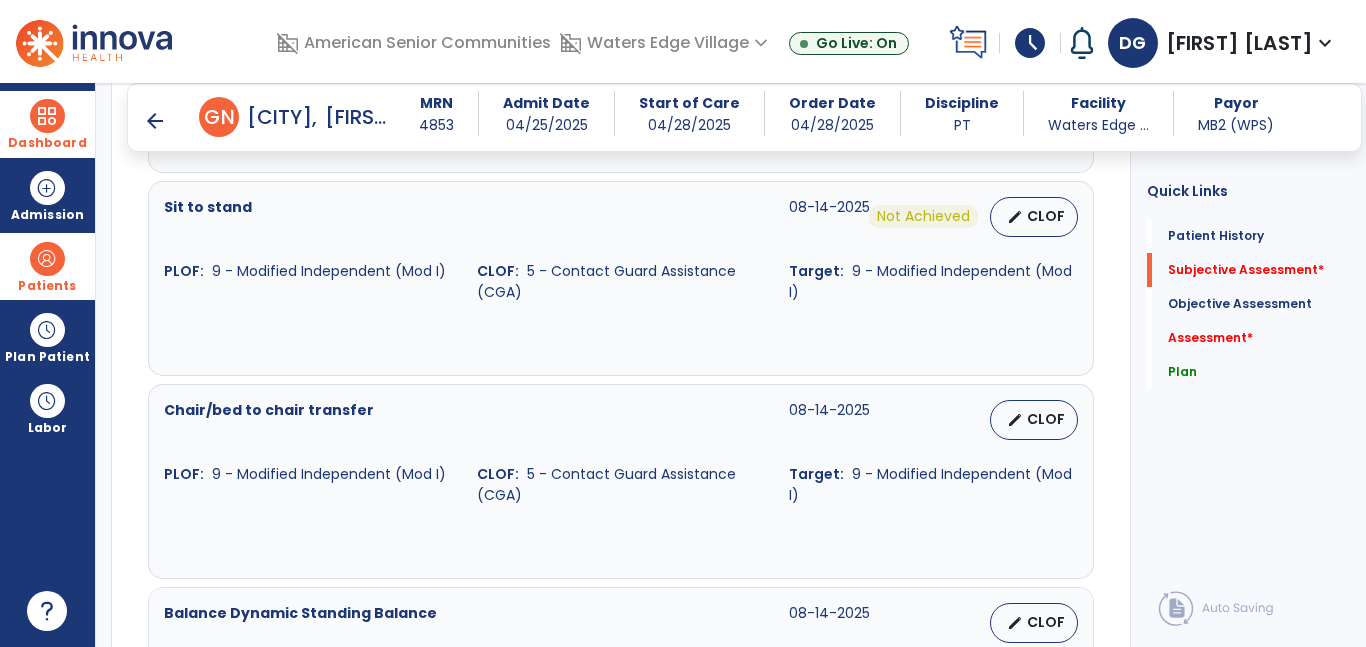 scroll, scrollTop: 1640, scrollLeft: 0, axis: vertical 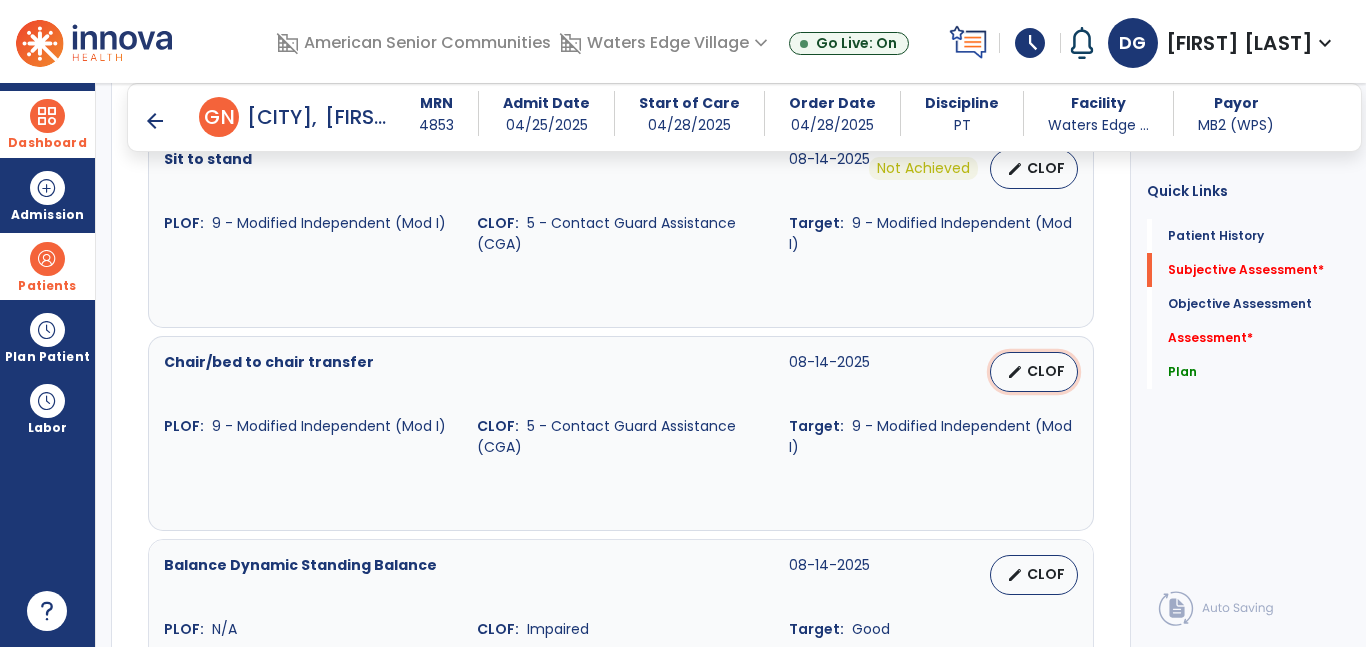 click on "CLOF" at bounding box center [1046, 371] 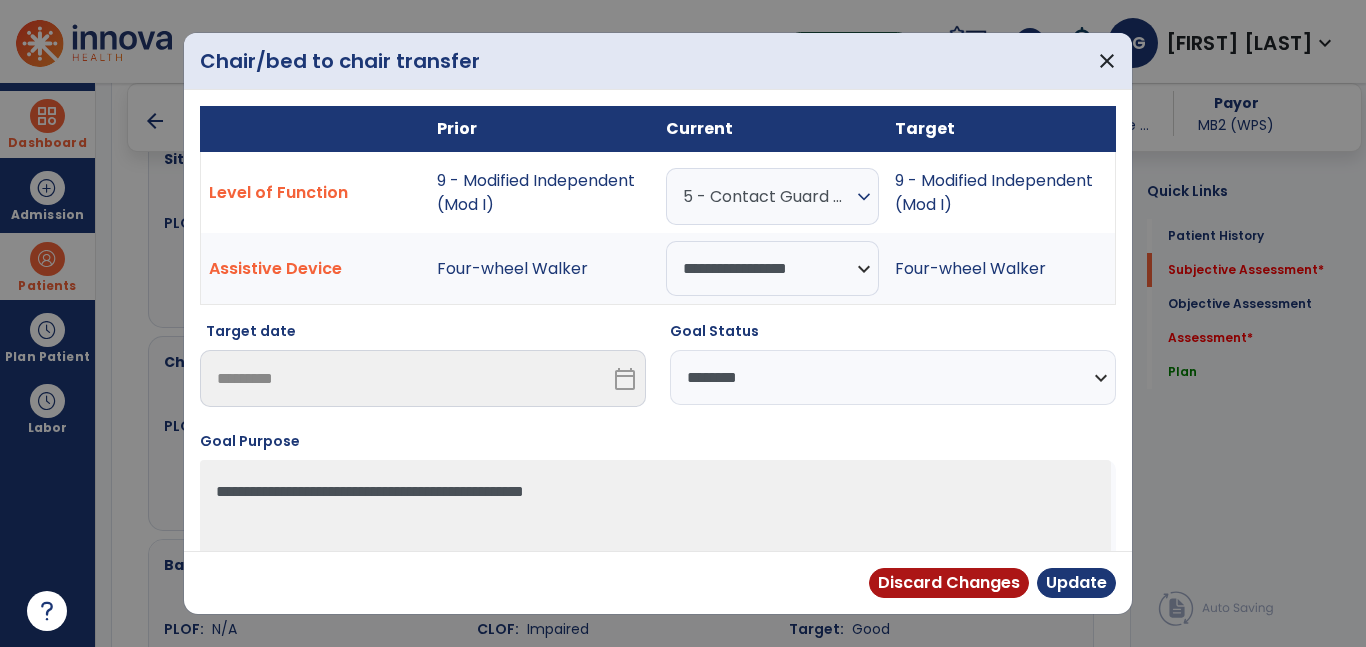 click on "**********" at bounding box center (893, 377) 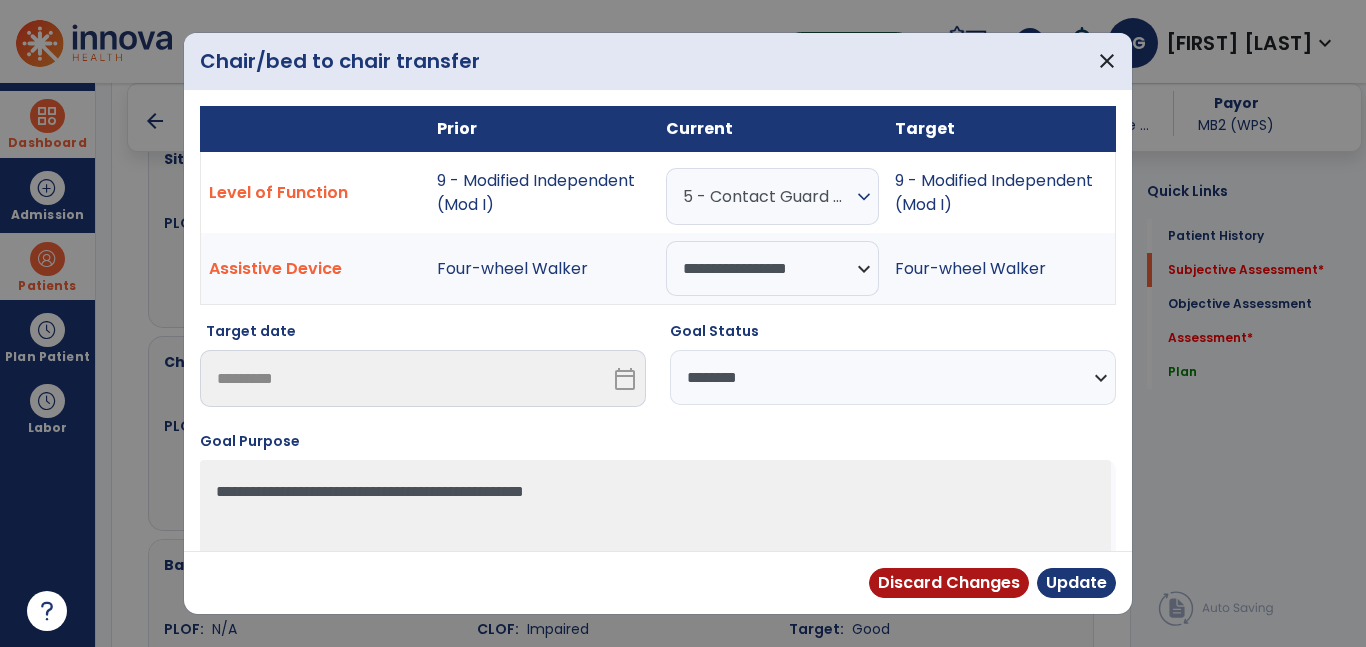 click on "**********" at bounding box center (893, 377) 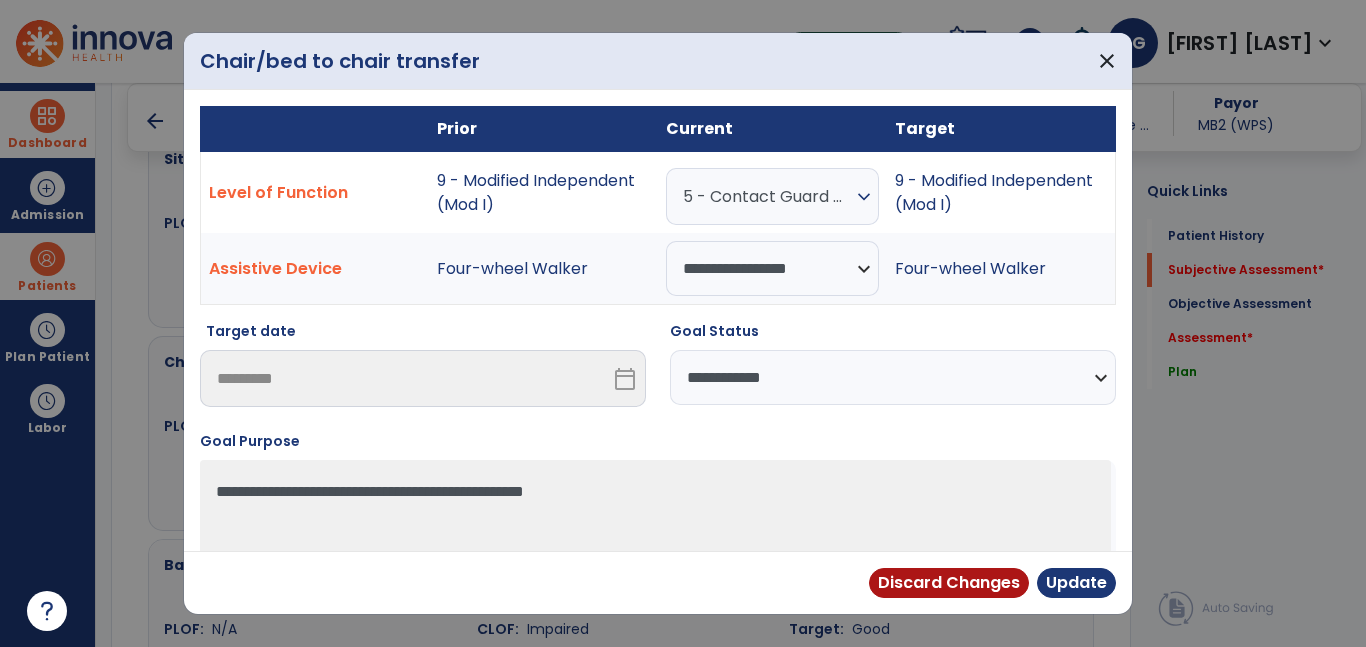 click on "**********" at bounding box center (893, 377) 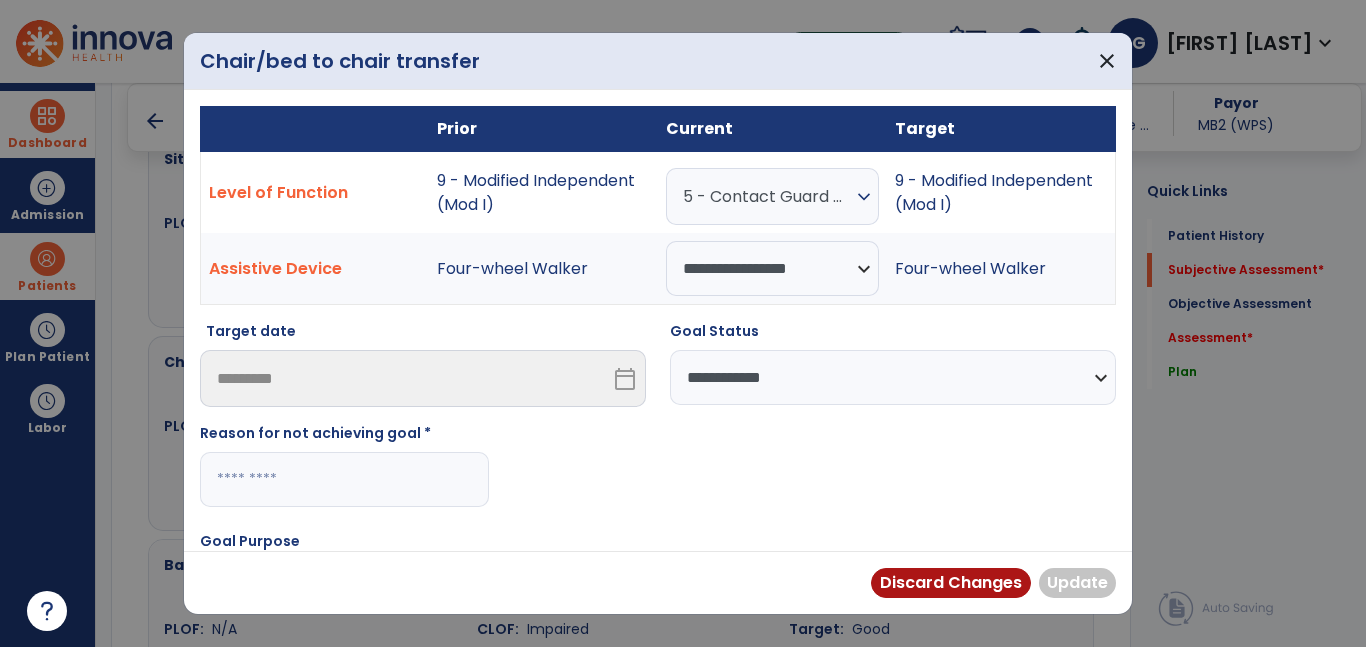 click at bounding box center (344, 479) 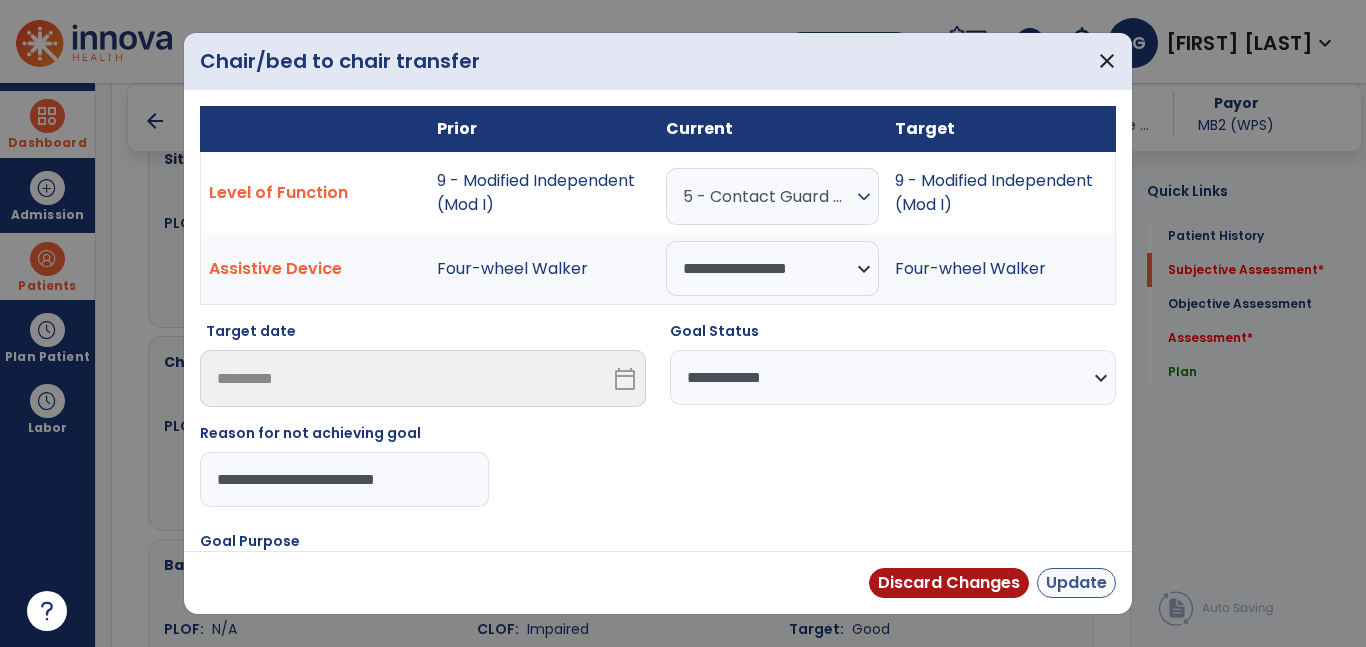 click on "Update" at bounding box center [1076, 583] 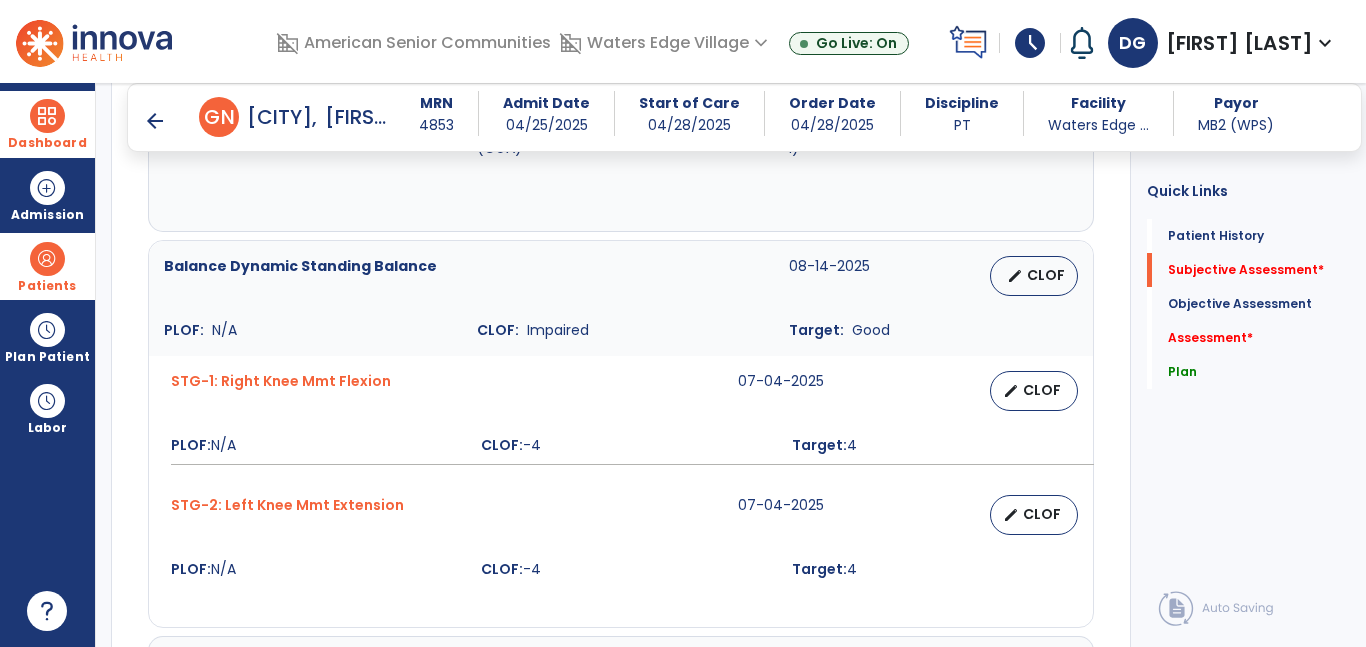 scroll, scrollTop: 1942, scrollLeft: 0, axis: vertical 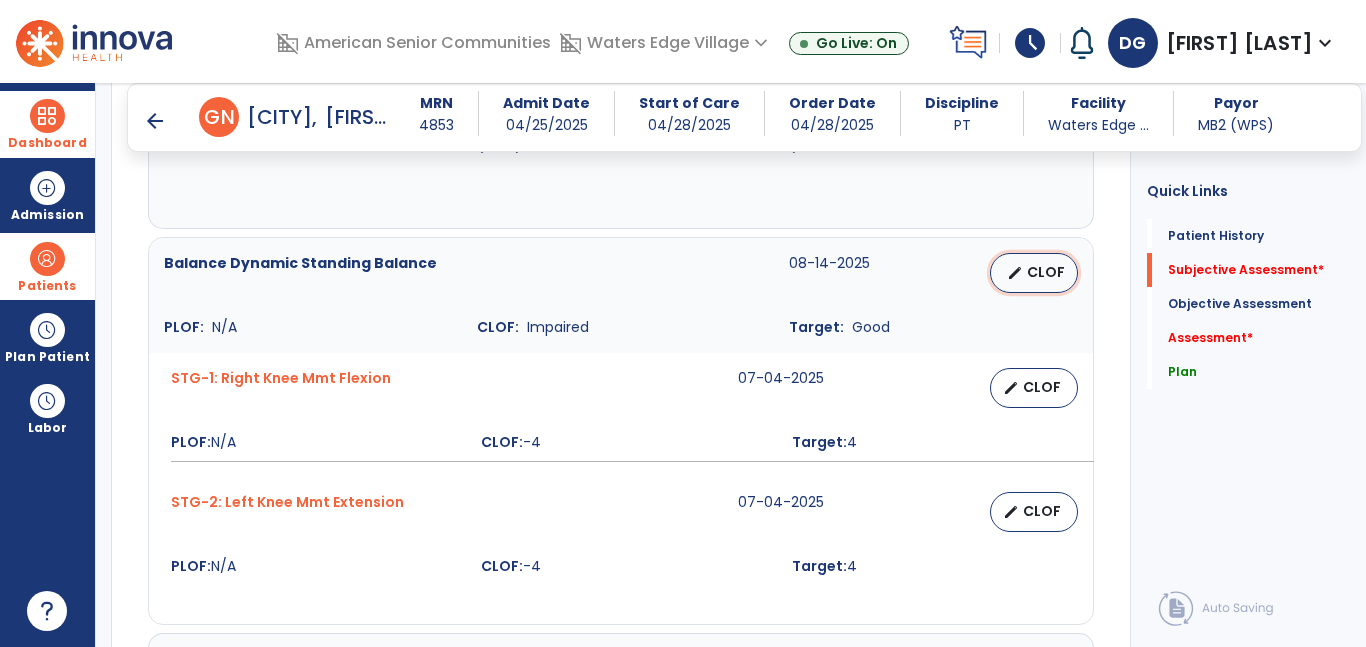 click on "CLOF" at bounding box center (1046, 272) 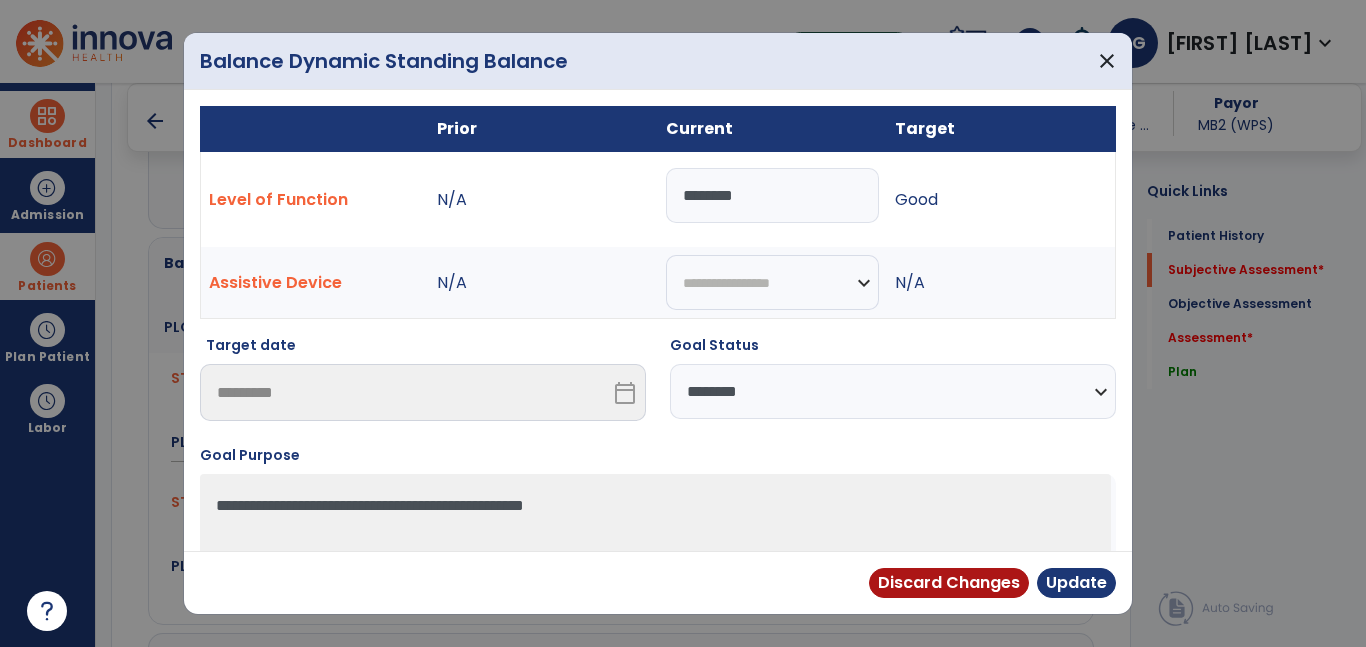 click on "**********" at bounding box center (893, 391) 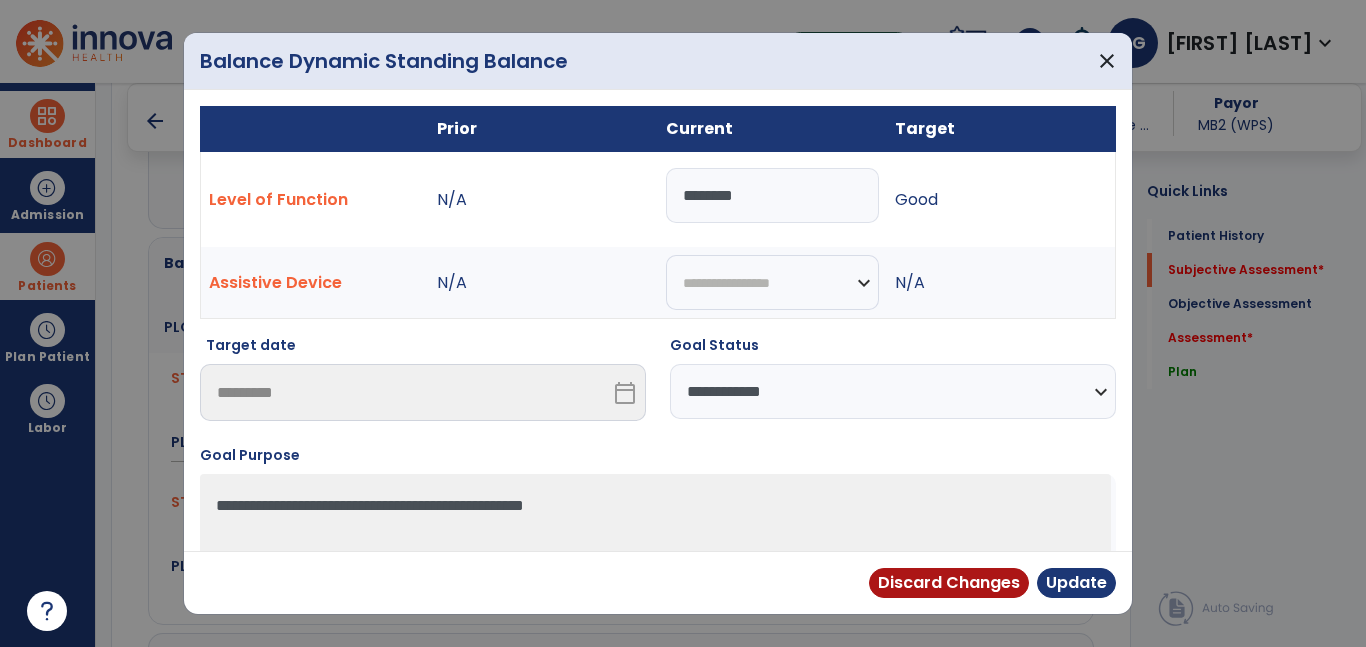 click on "**********" at bounding box center [893, 391] 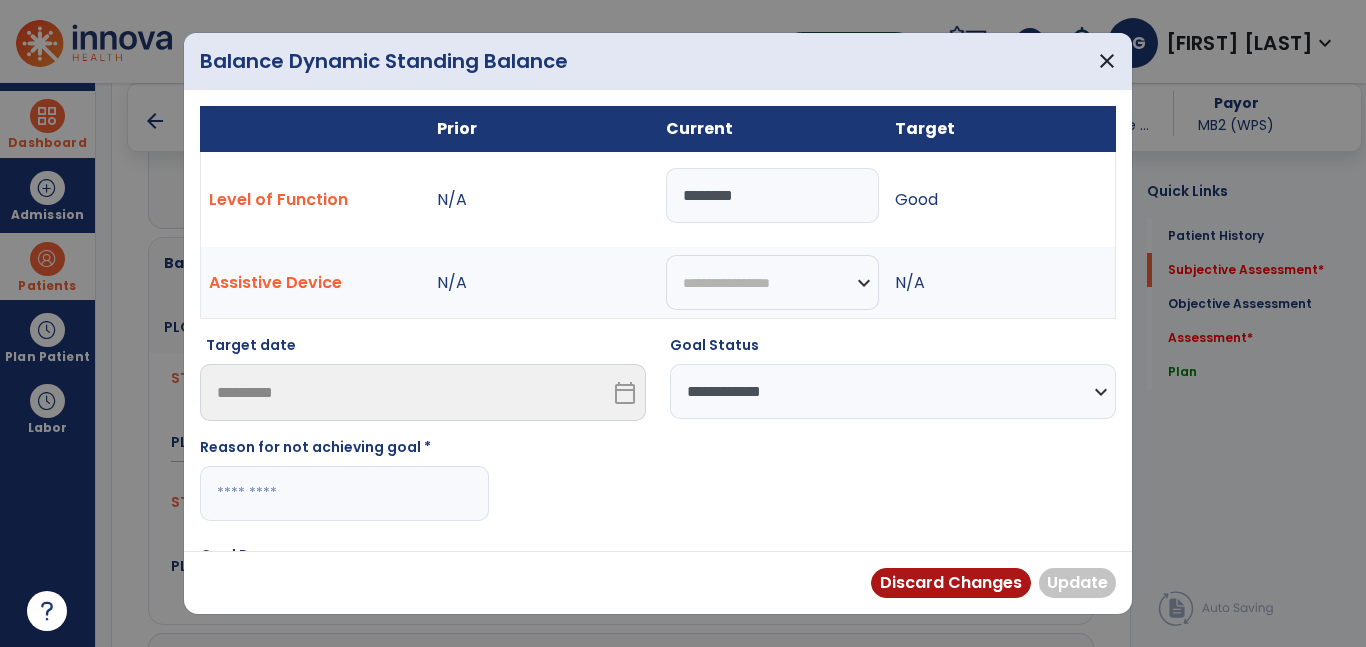 click at bounding box center (344, 493) 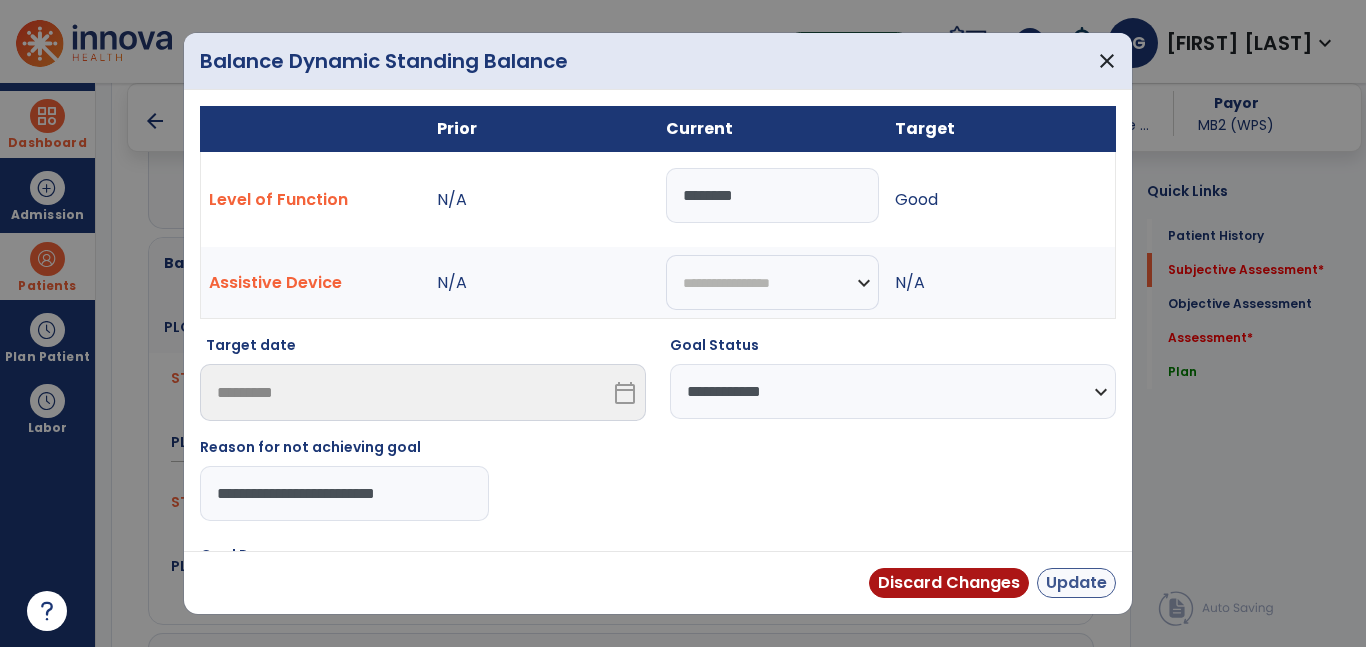 click on "Update" at bounding box center (1076, 583) 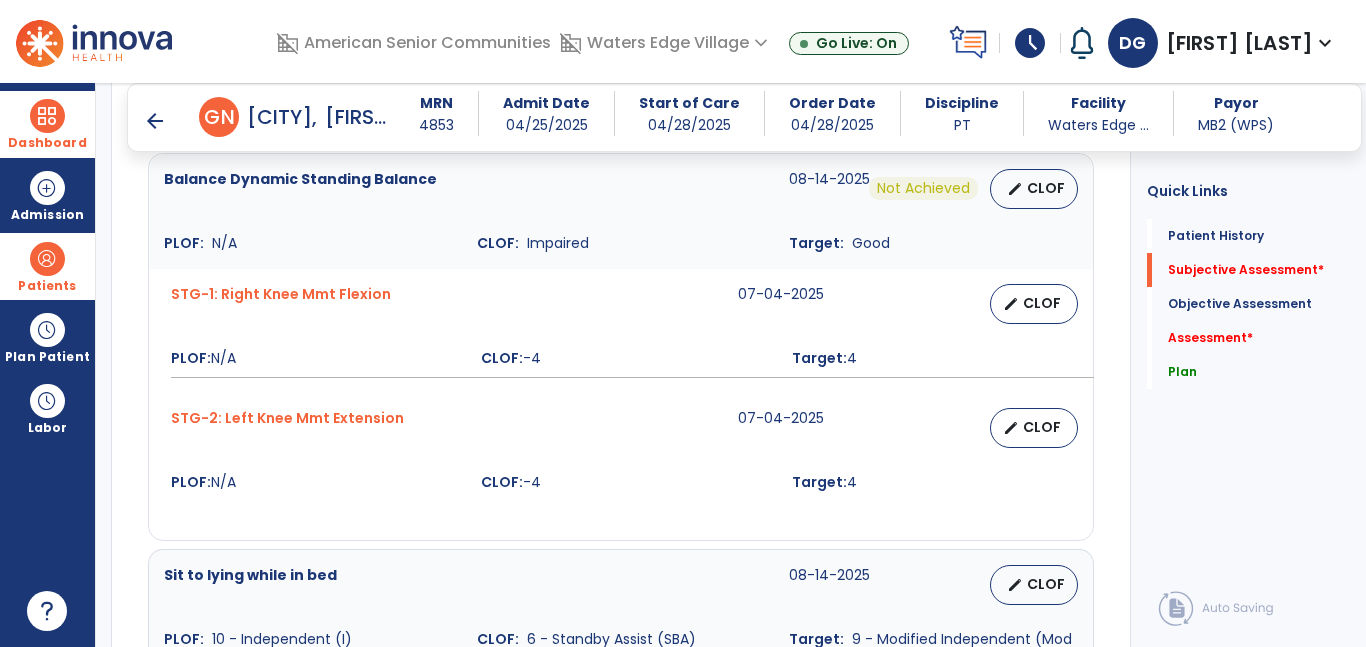 scroll, scrollTop: 2032, scrollLeft: 0, axis: vertical 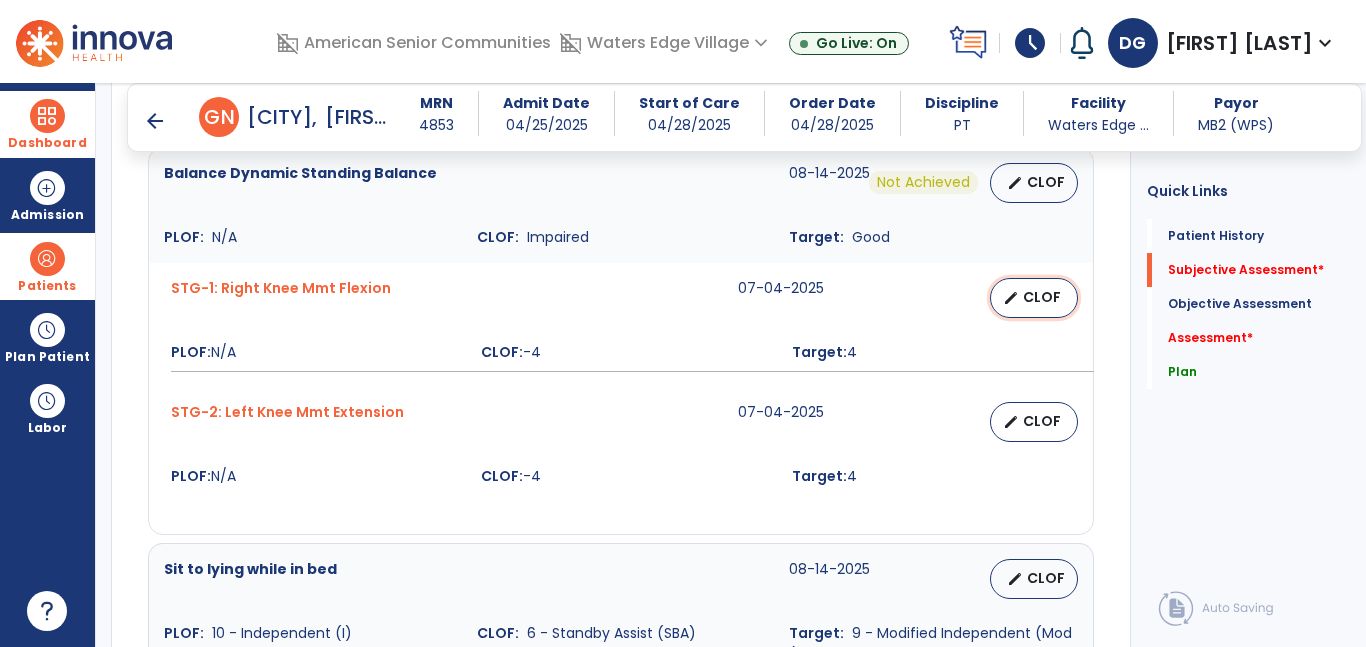 click on "CLOF" at bounding box center [1042, 297] 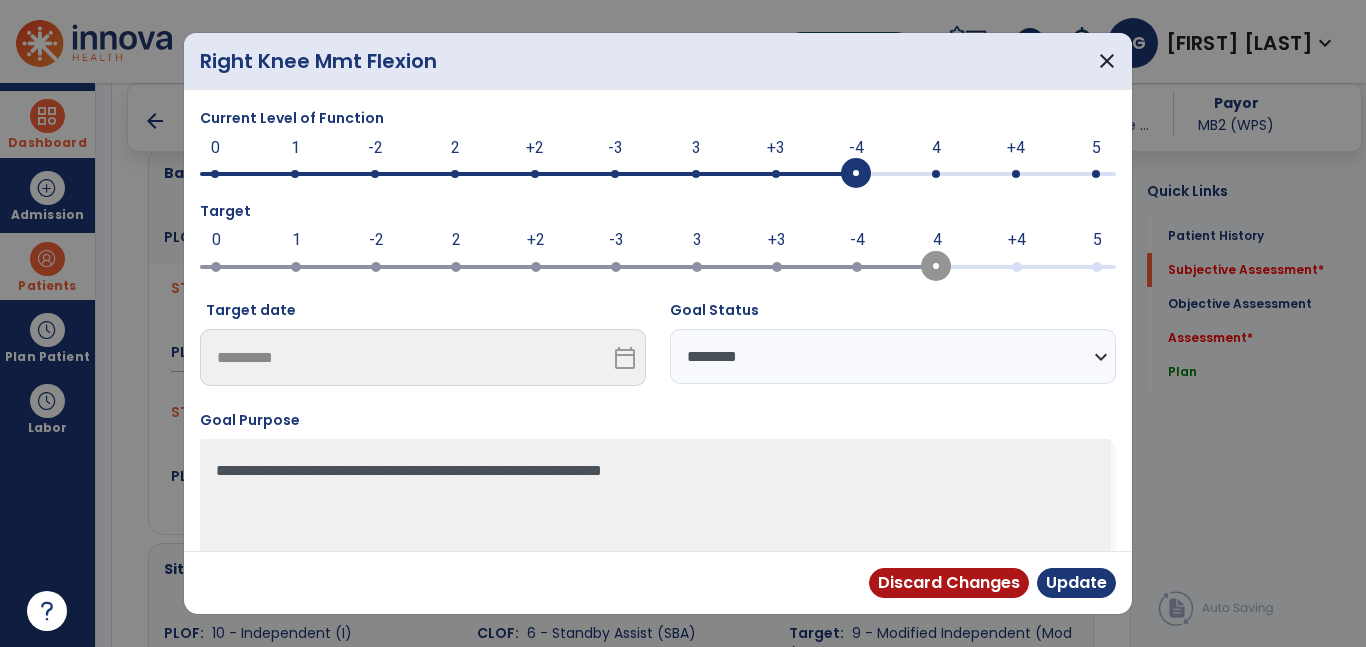 click on "**********" at bounding box center [658, 498] 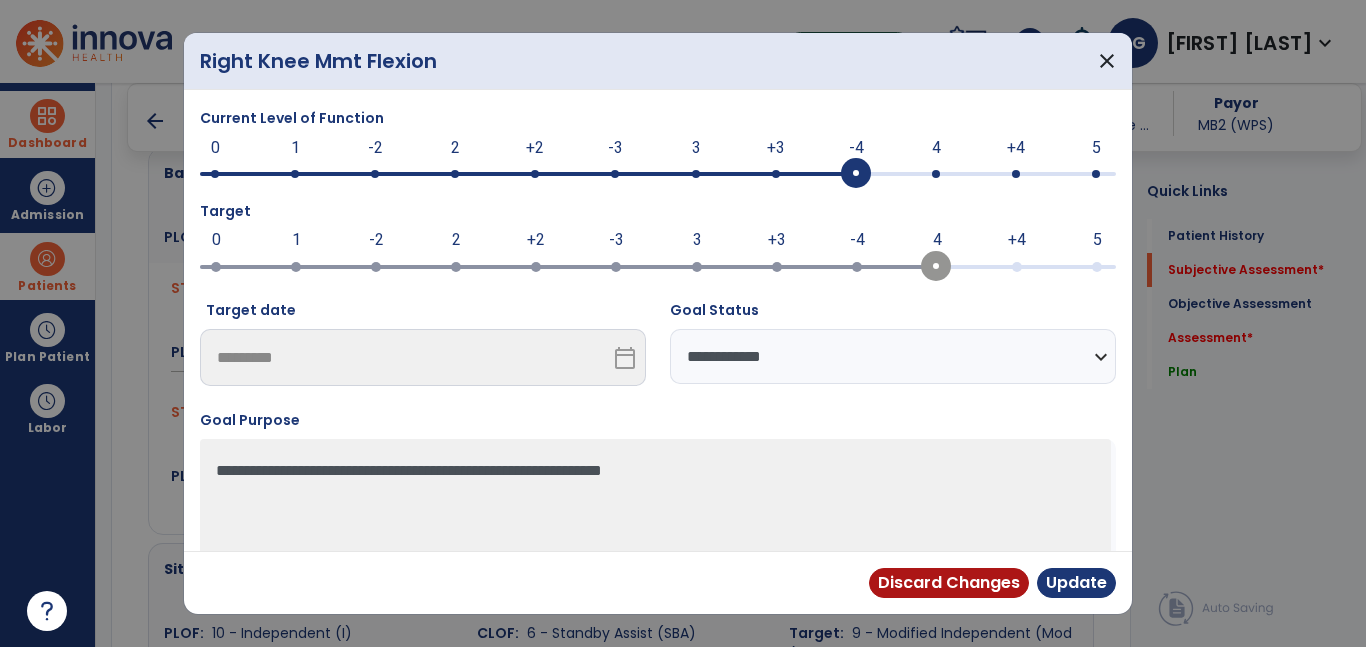 click on "**********" at bounding box center (893, 356) 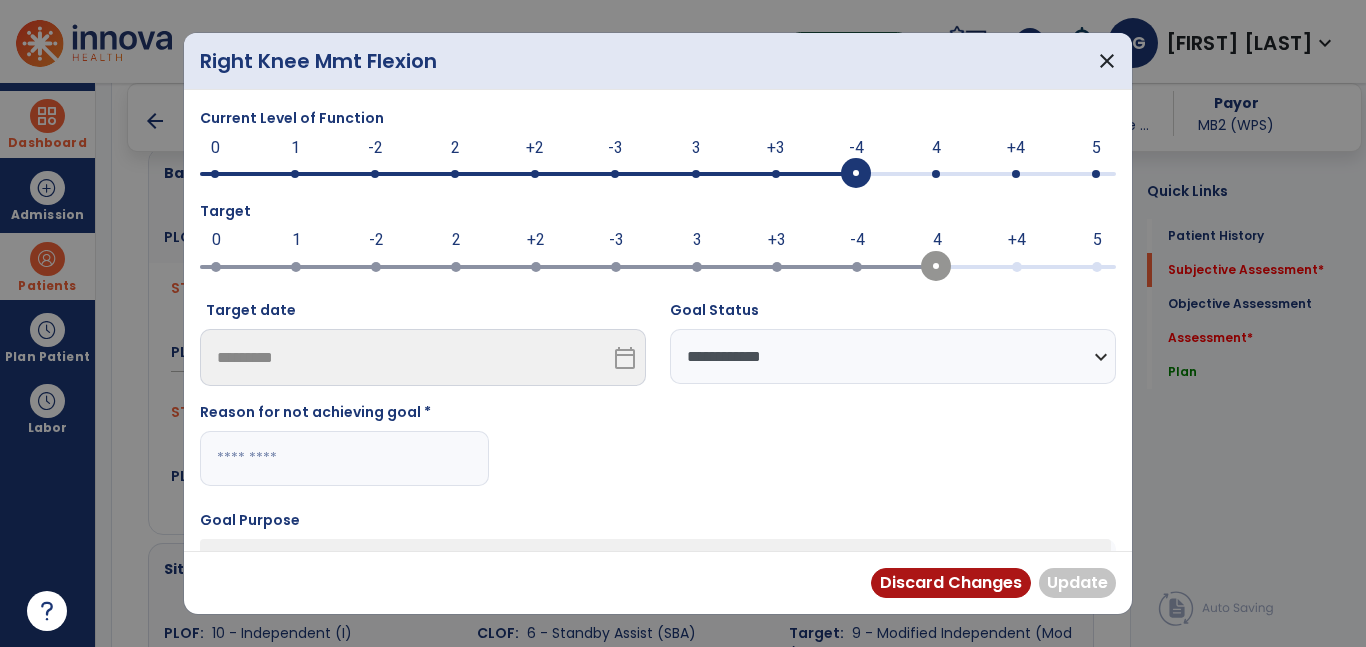 click at bounding box center [344, 458] 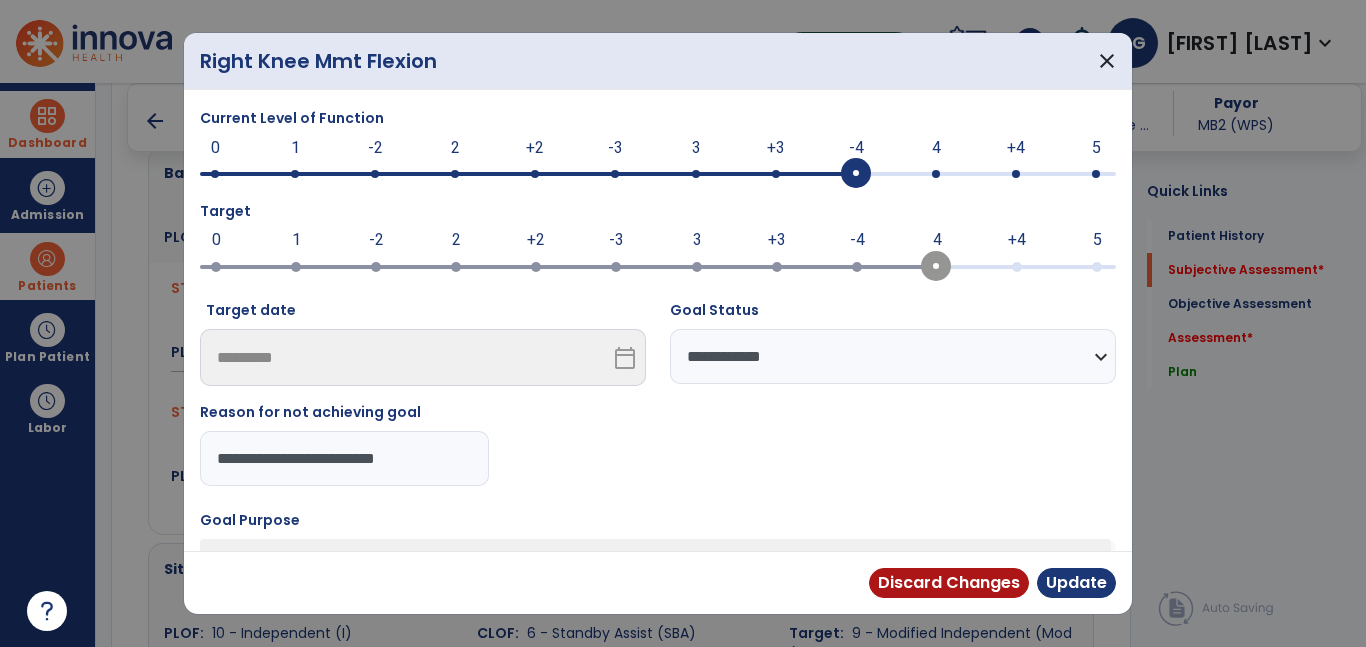type on "**********" 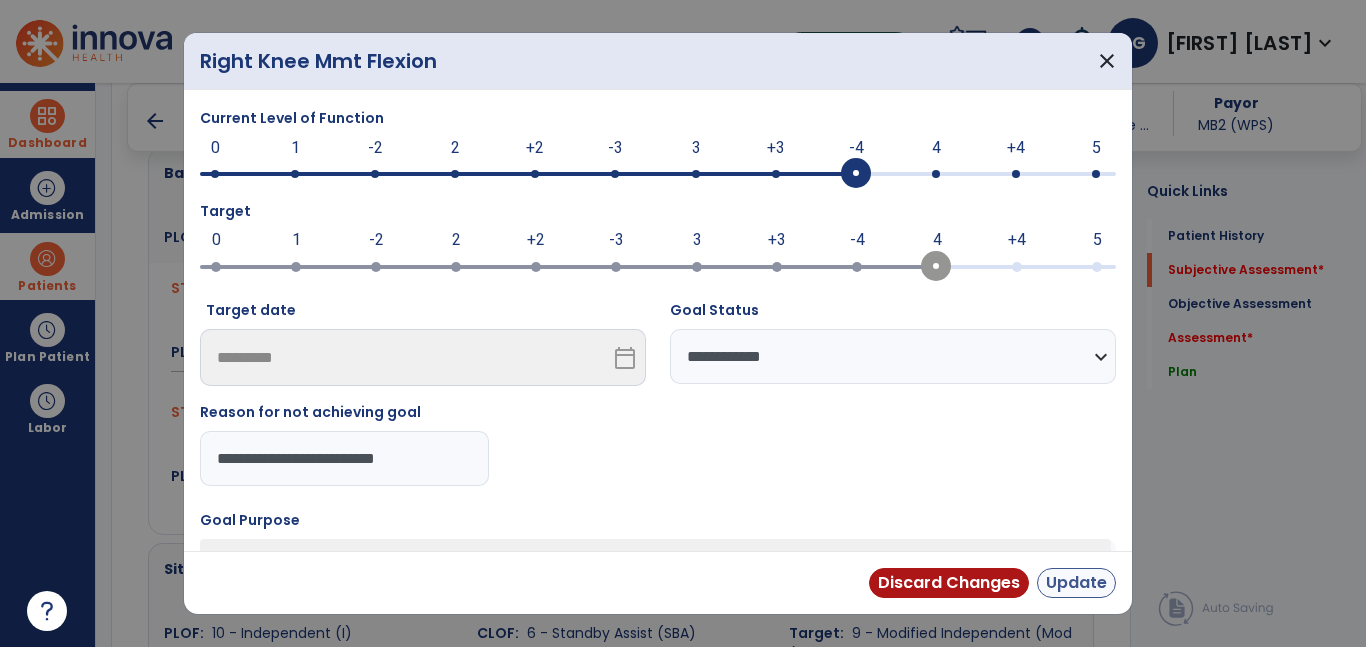 click on "Update" at bounding box center [1076, 583] 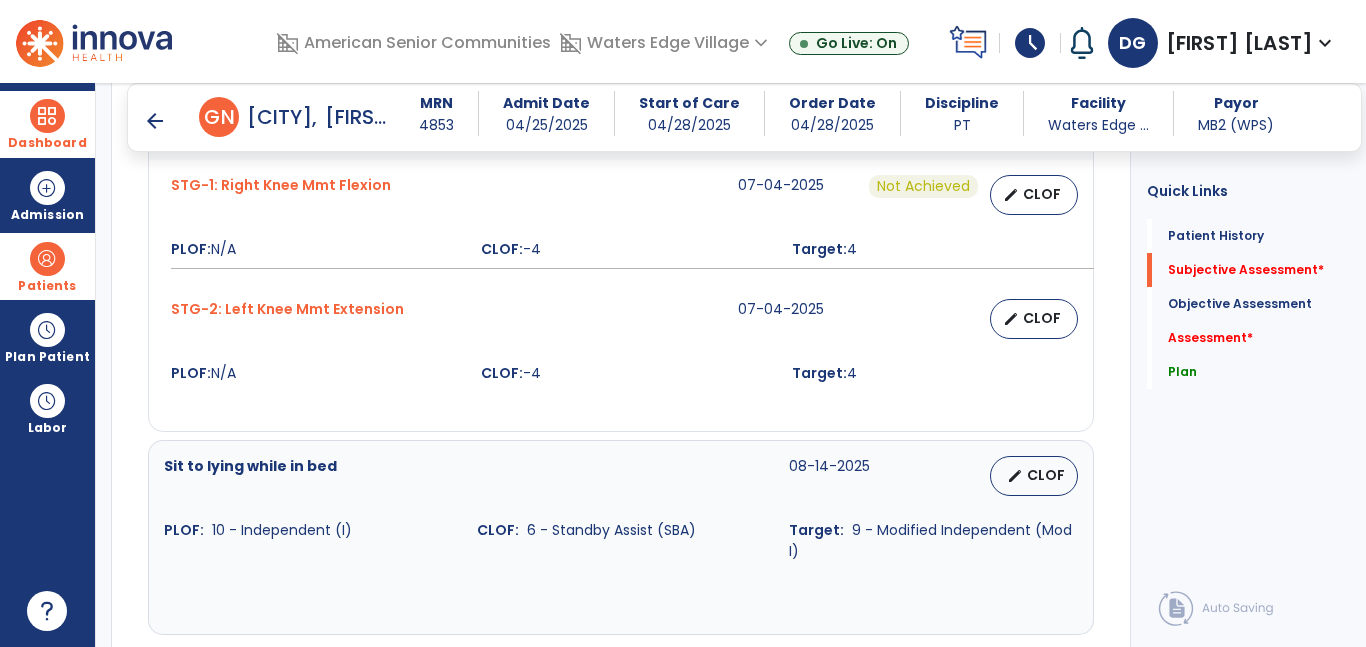 scroll, scrollTop: 2141, scrollLeft: 0, axis: vertical 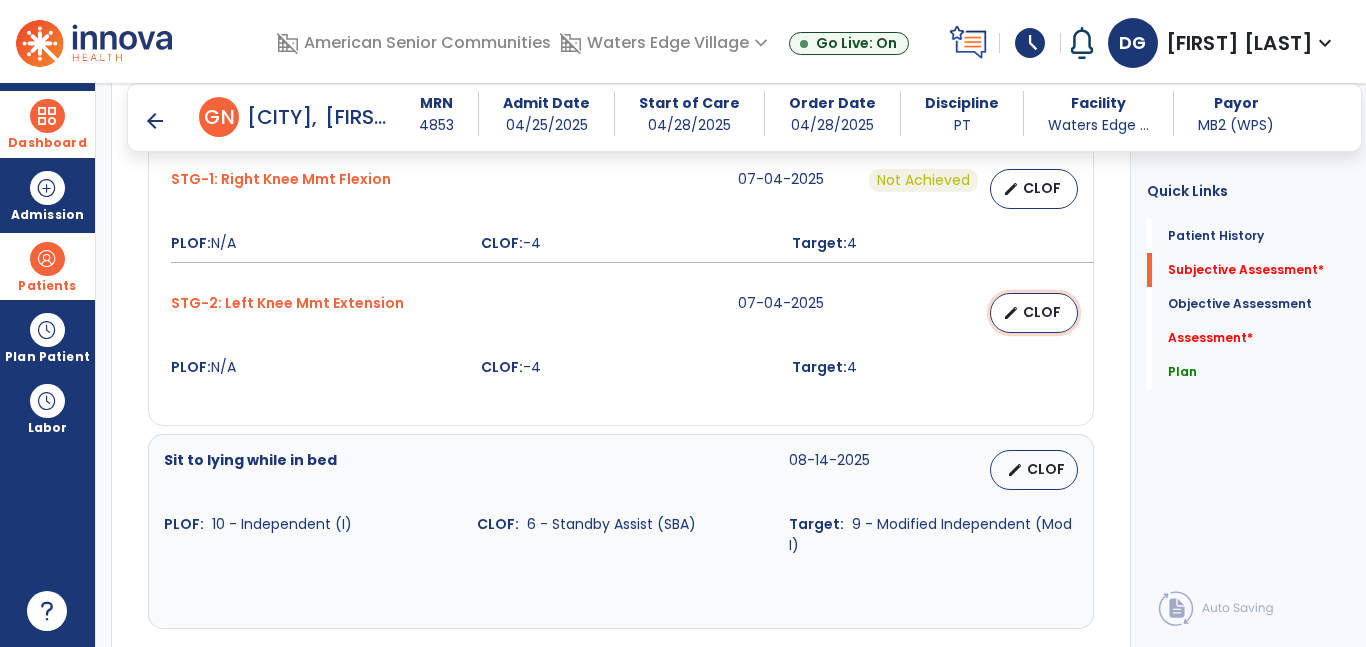 click on "edit   CLOF" at bounding box center [1034, 313] 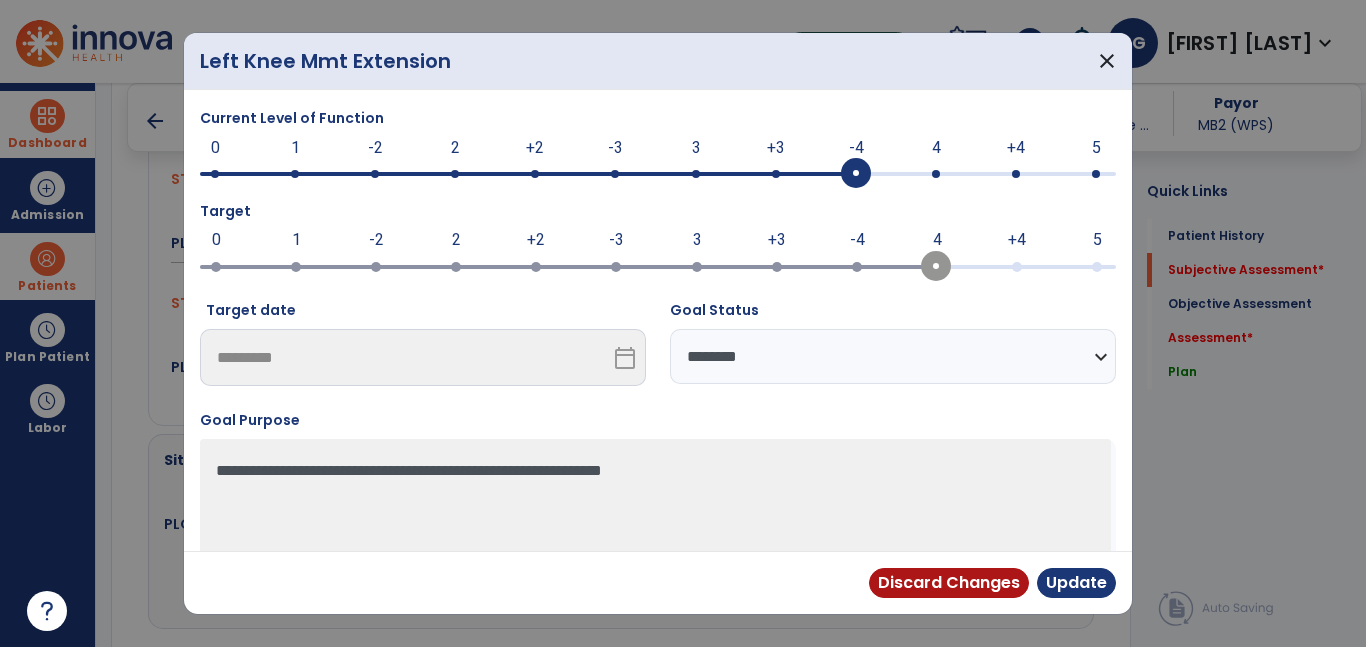 click on "**********" at bounding box center [893, 356] 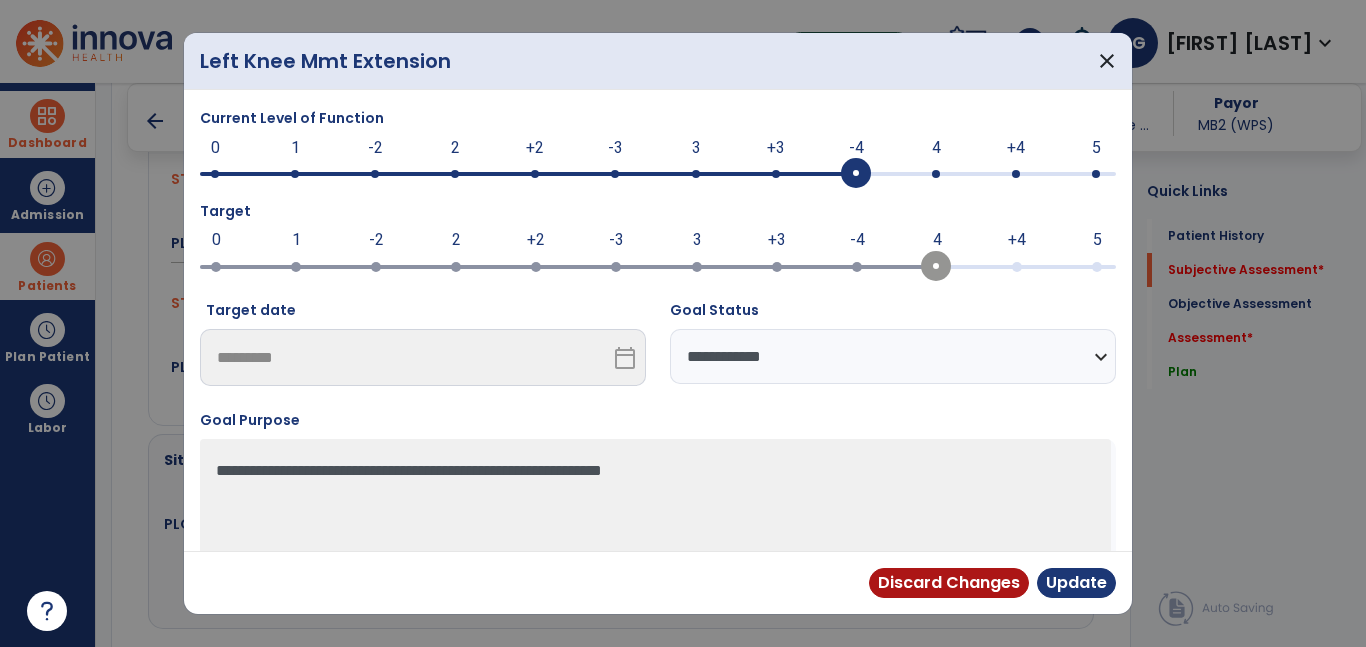 click on "**********" at bounding box center (893, 356) 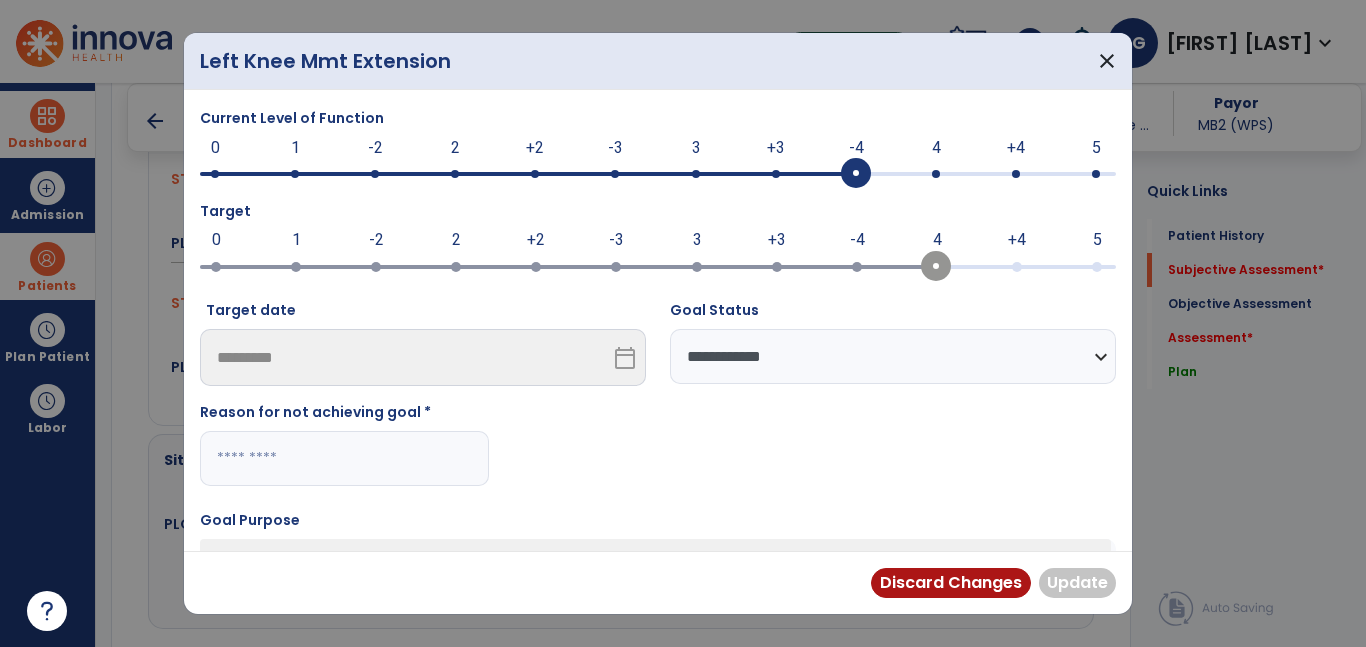 click at bounding box center [344, 458] 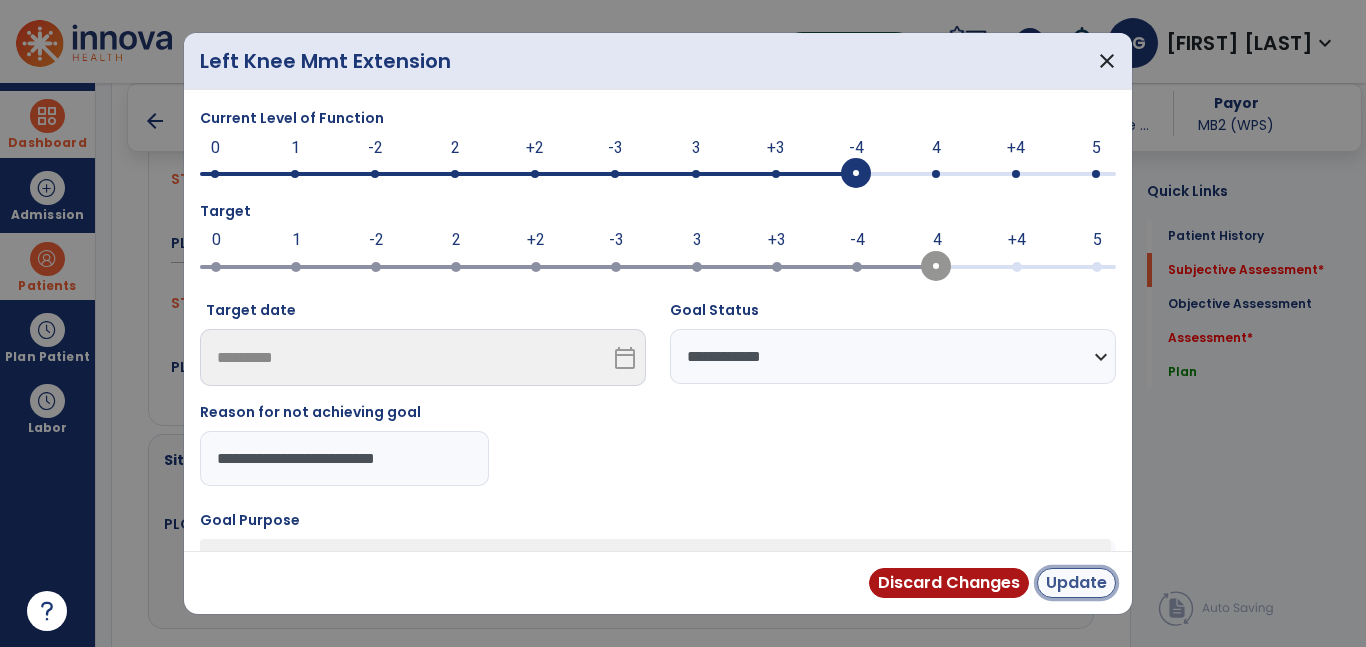 click on "Update" at bounding box center [1076, 583] 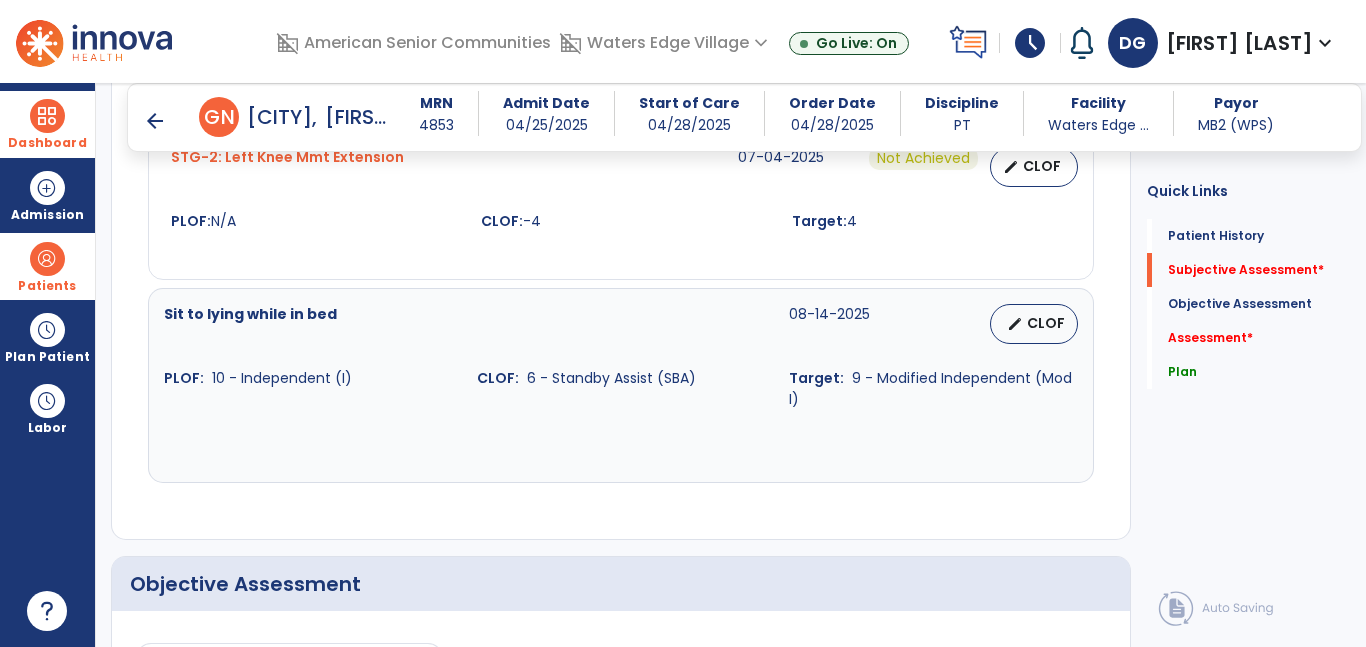scroll, scrollTop: 2291, scrollLeft: 0, axis: vertical 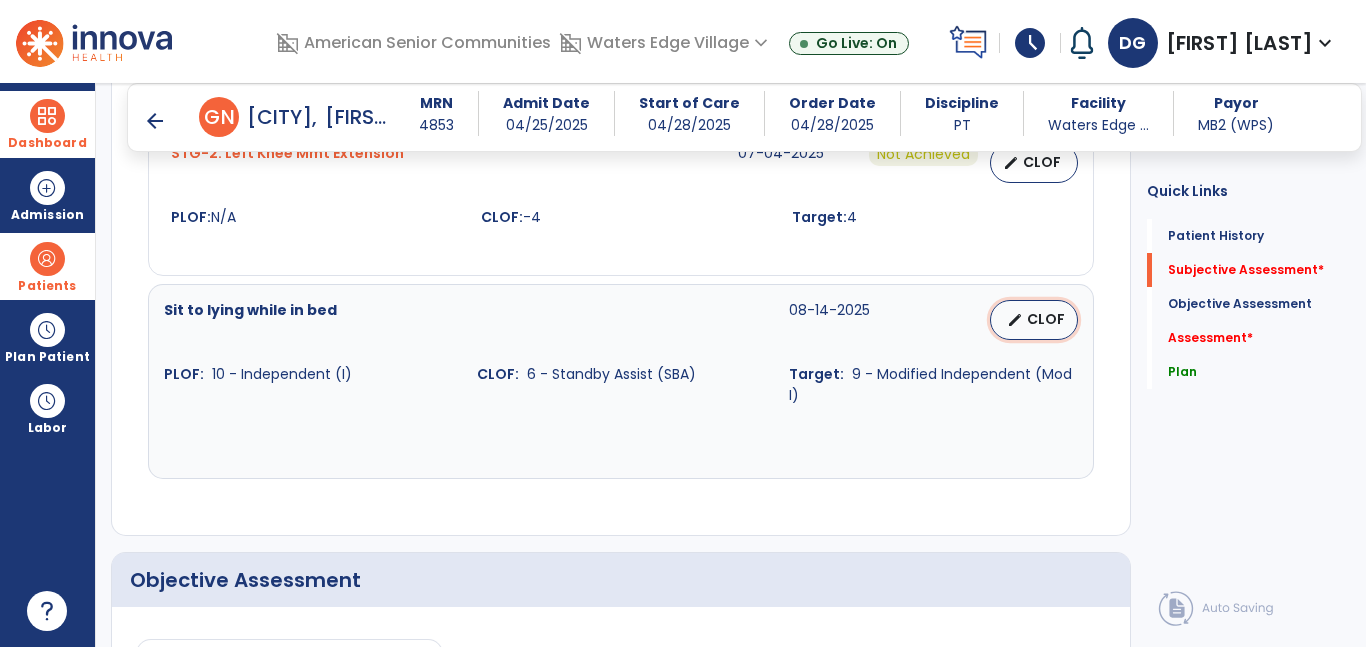 click on "CLOF" at bounding box center [1046, 319] 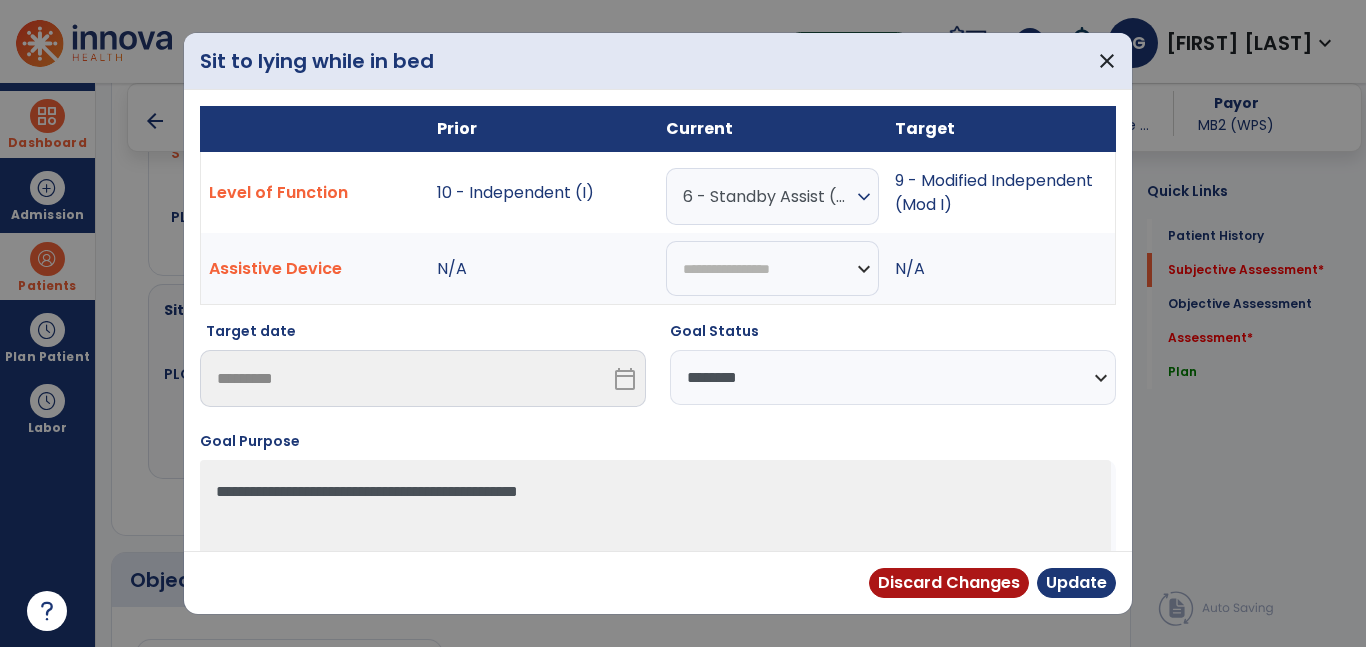 click on "**********" at bounding box center [893, 377] 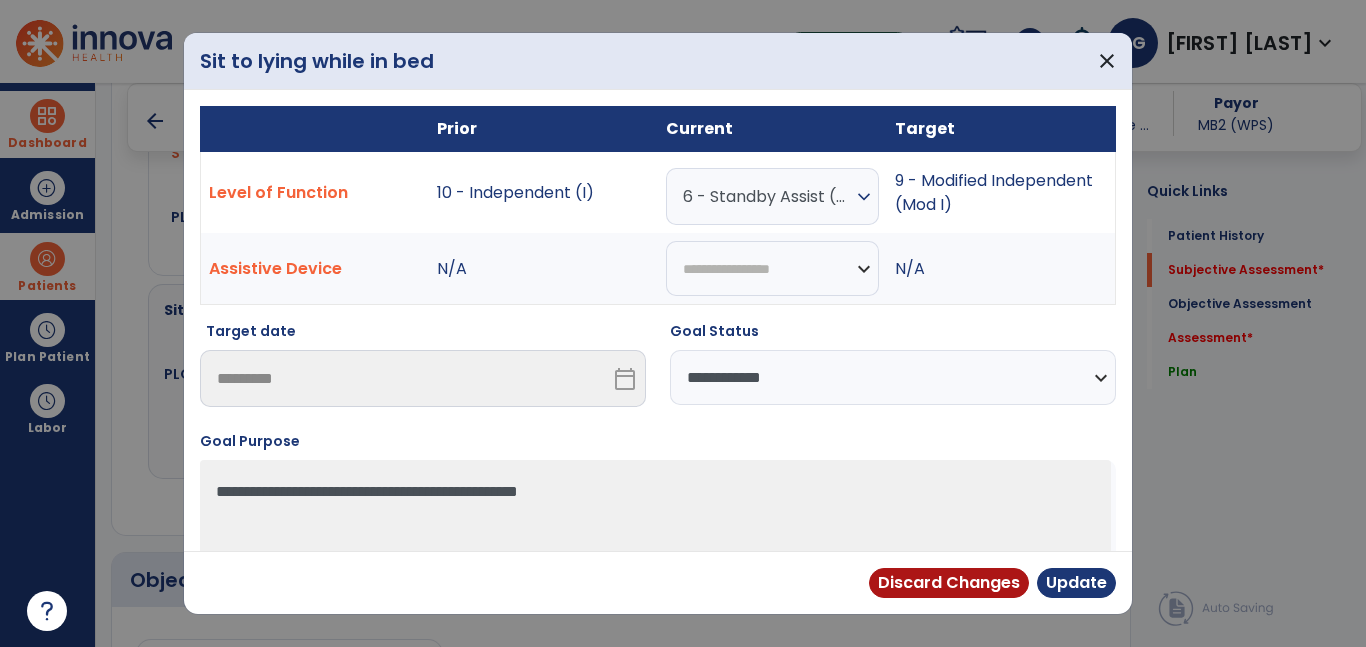 click on "**********" at bounding box center [893, 377] 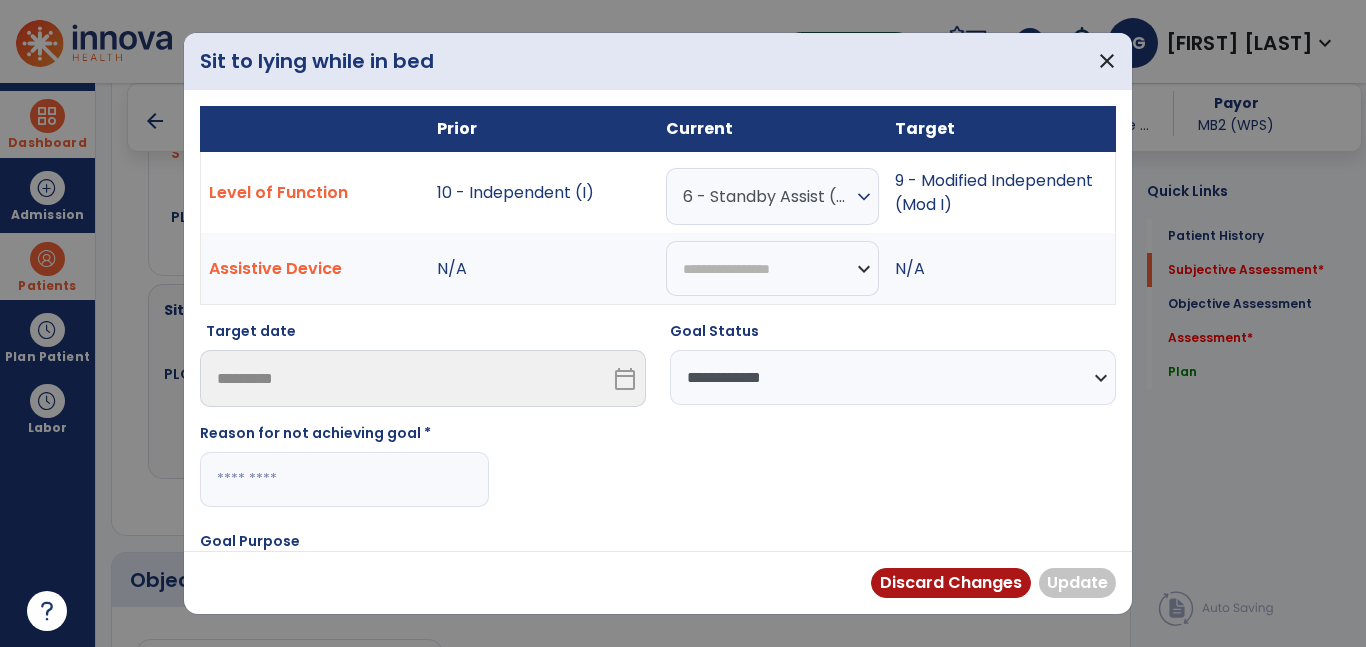 click at bounding box center (344, 479) 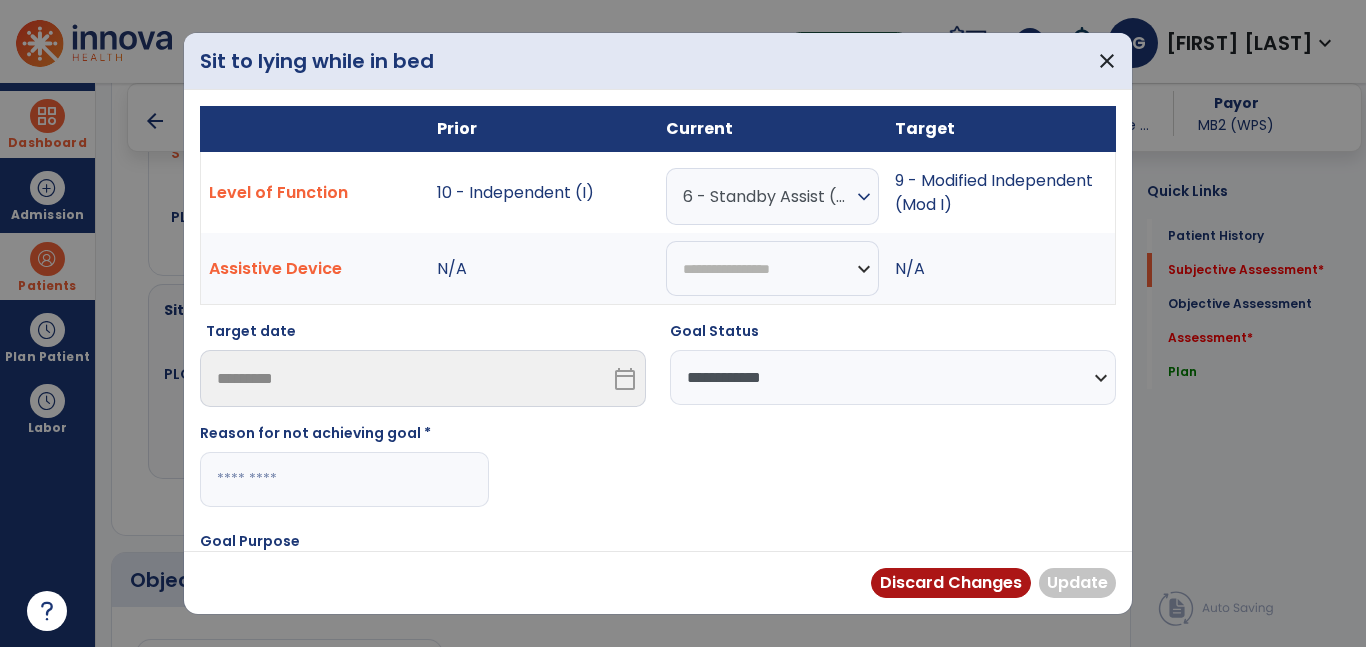 paste on "**********" 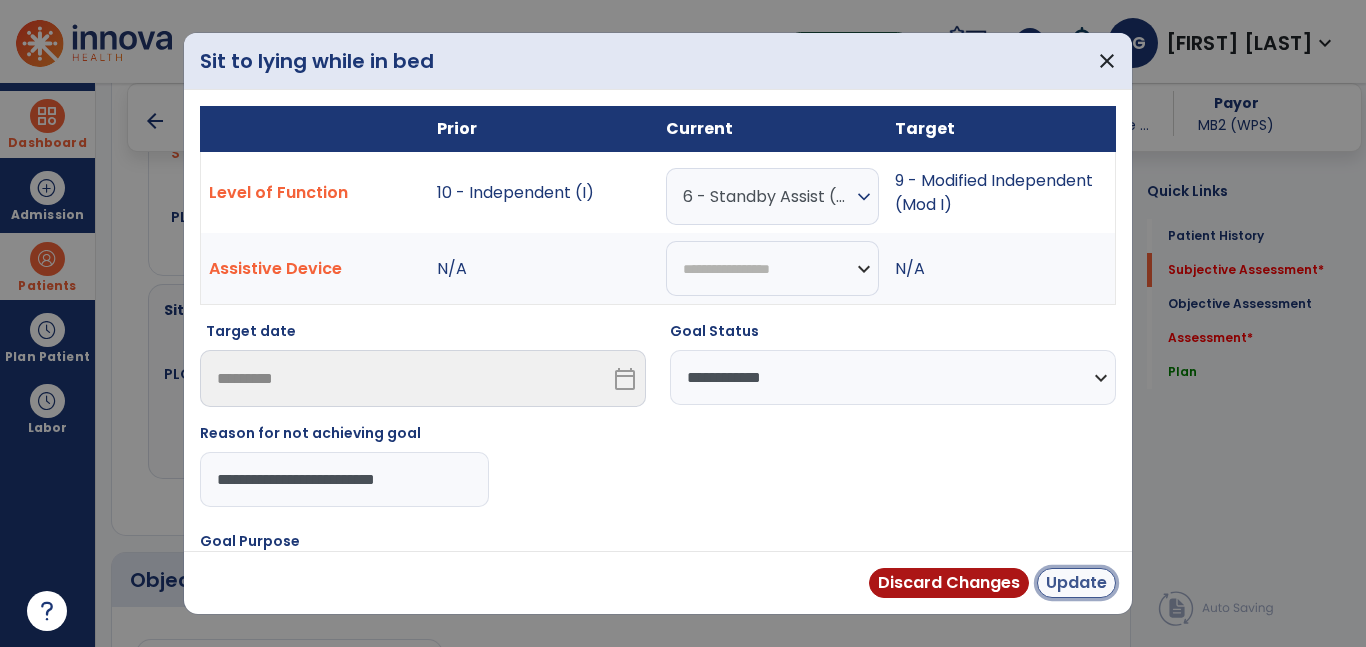 click on "Update" at bounding box center (1076, 583) 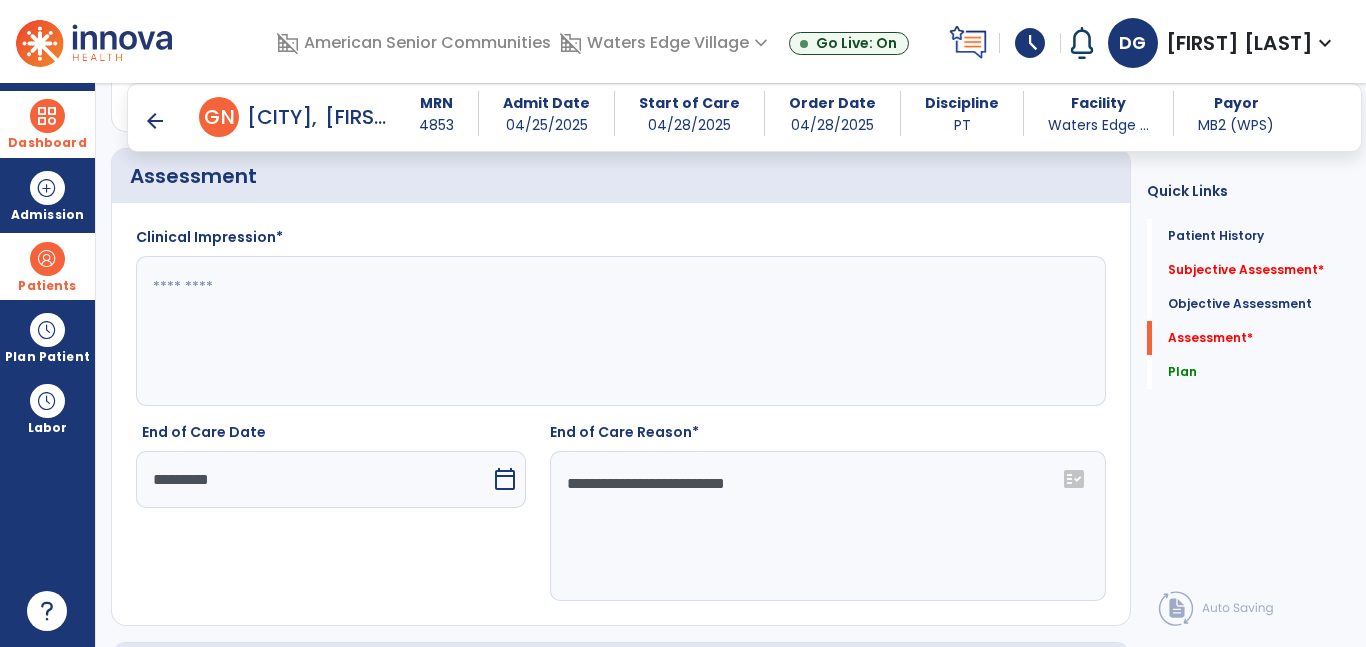 scroll, scrollTop: 3254, scrollLeft: 0, axis: vertical 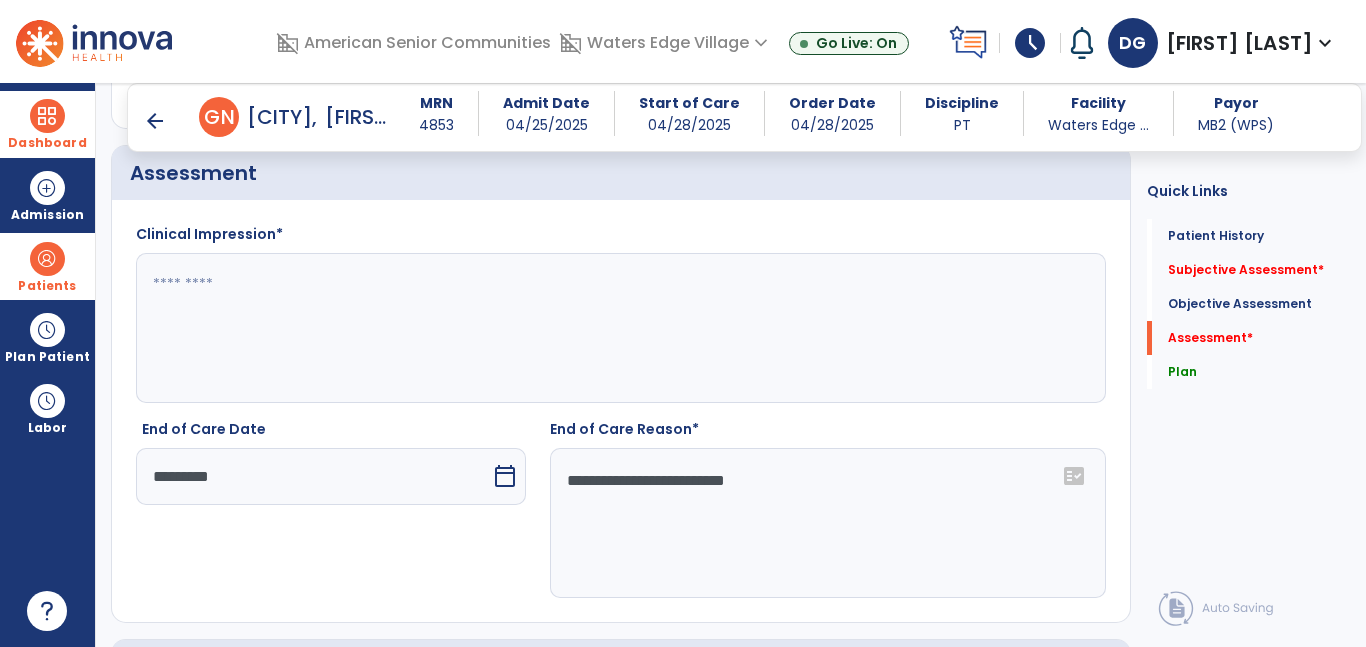 click 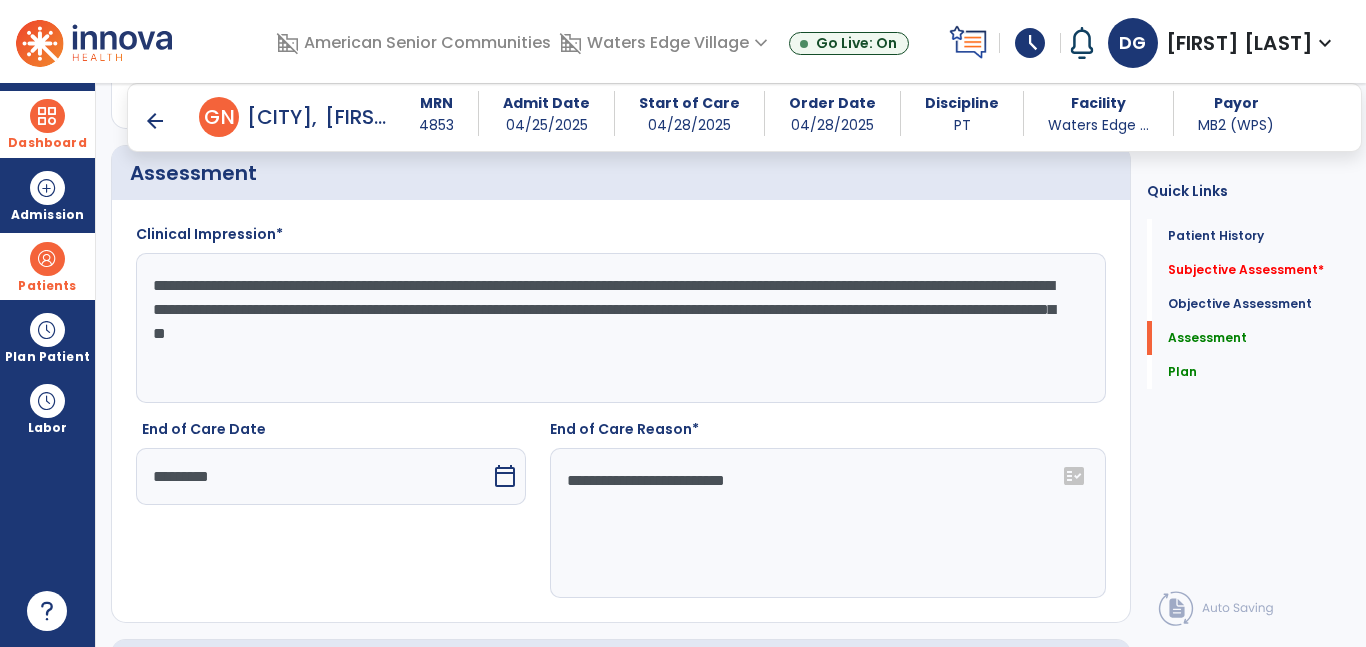 click on "**********" 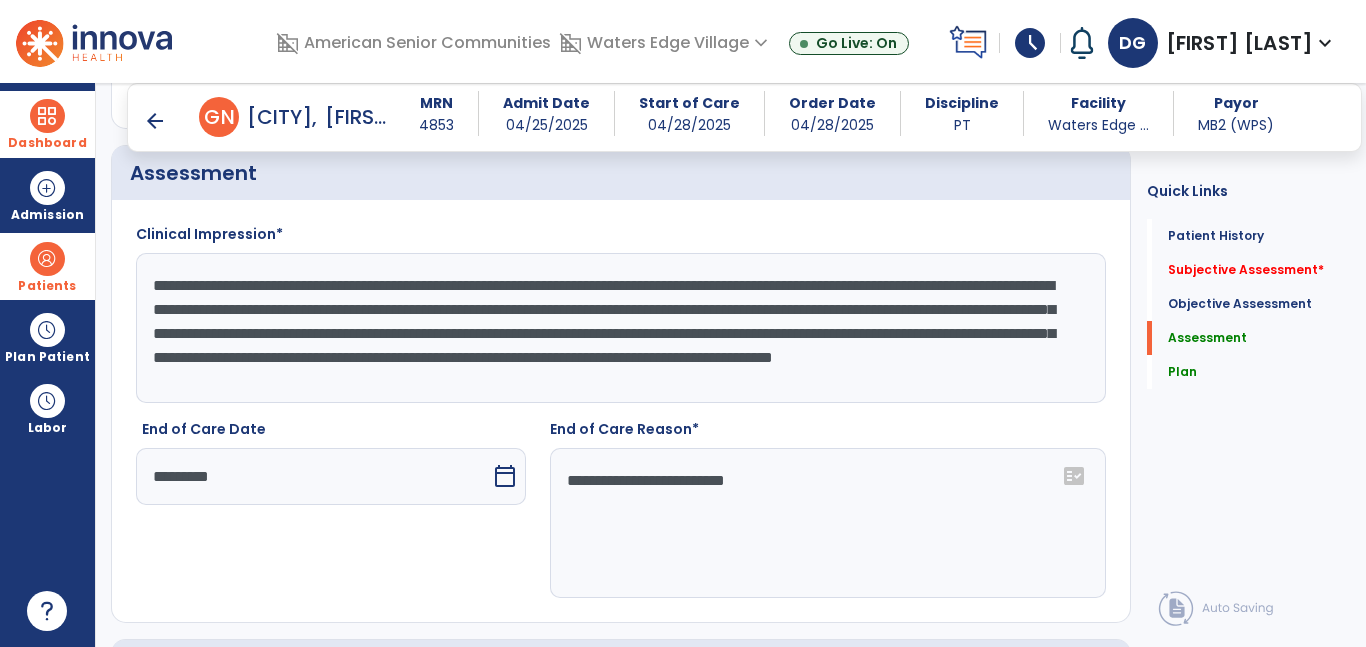 scroll, scrollTop: 15, scrollLeft: 0, axis: vertical 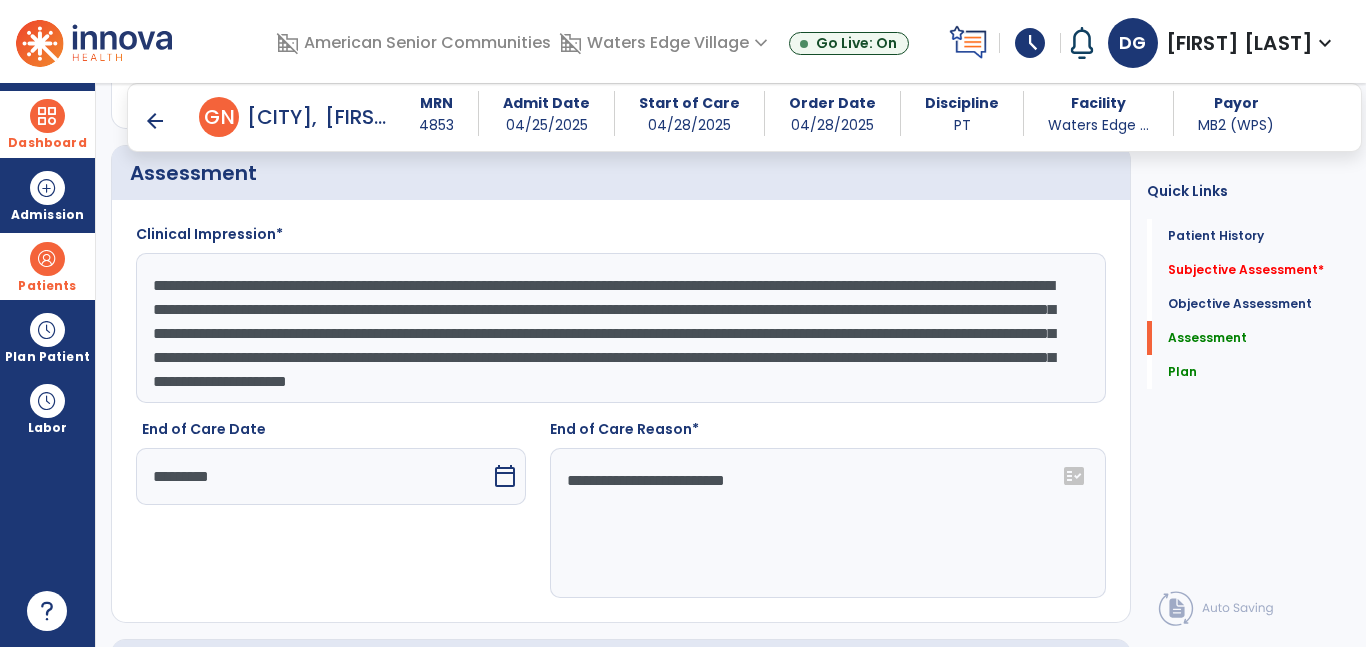 click on "**********" 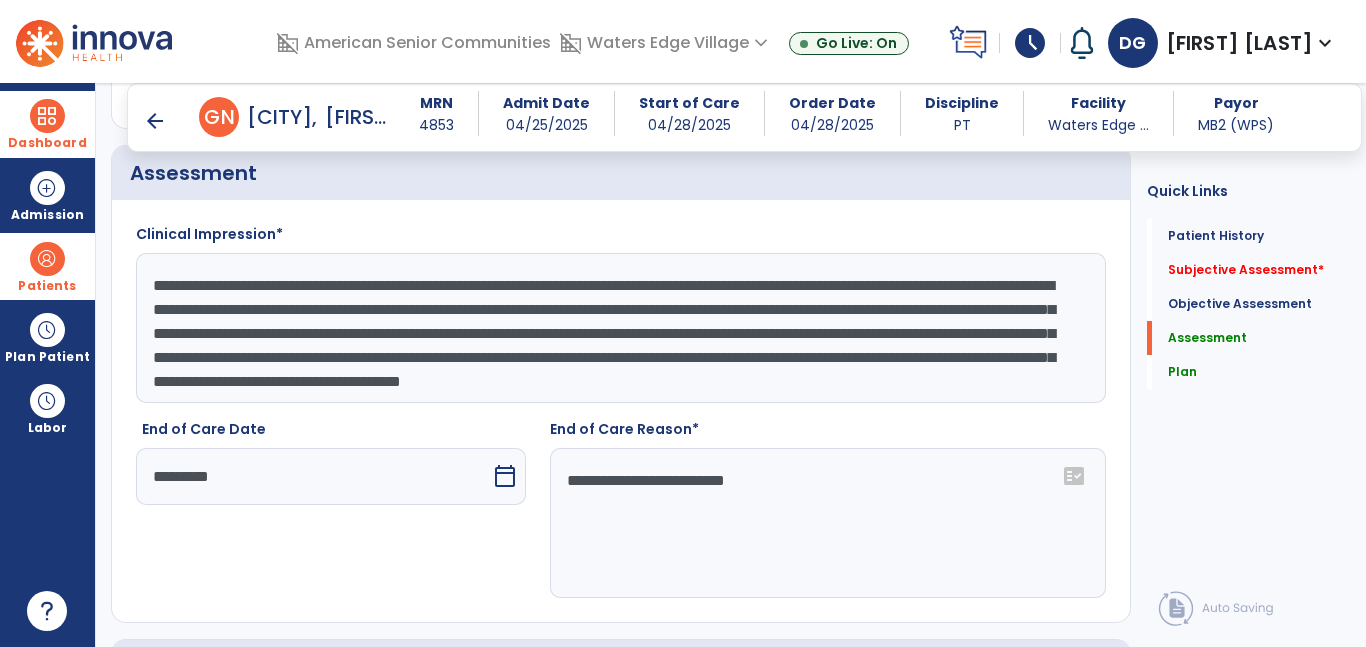 click on "**********" 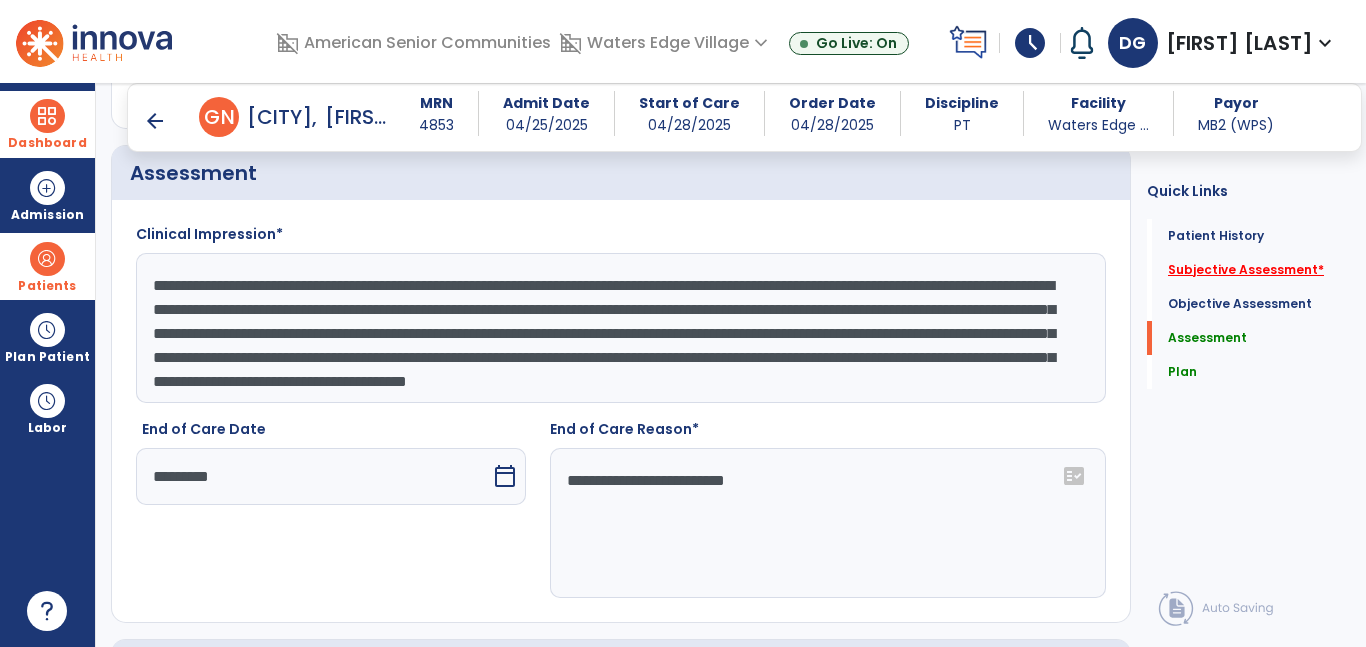 type on "**********" 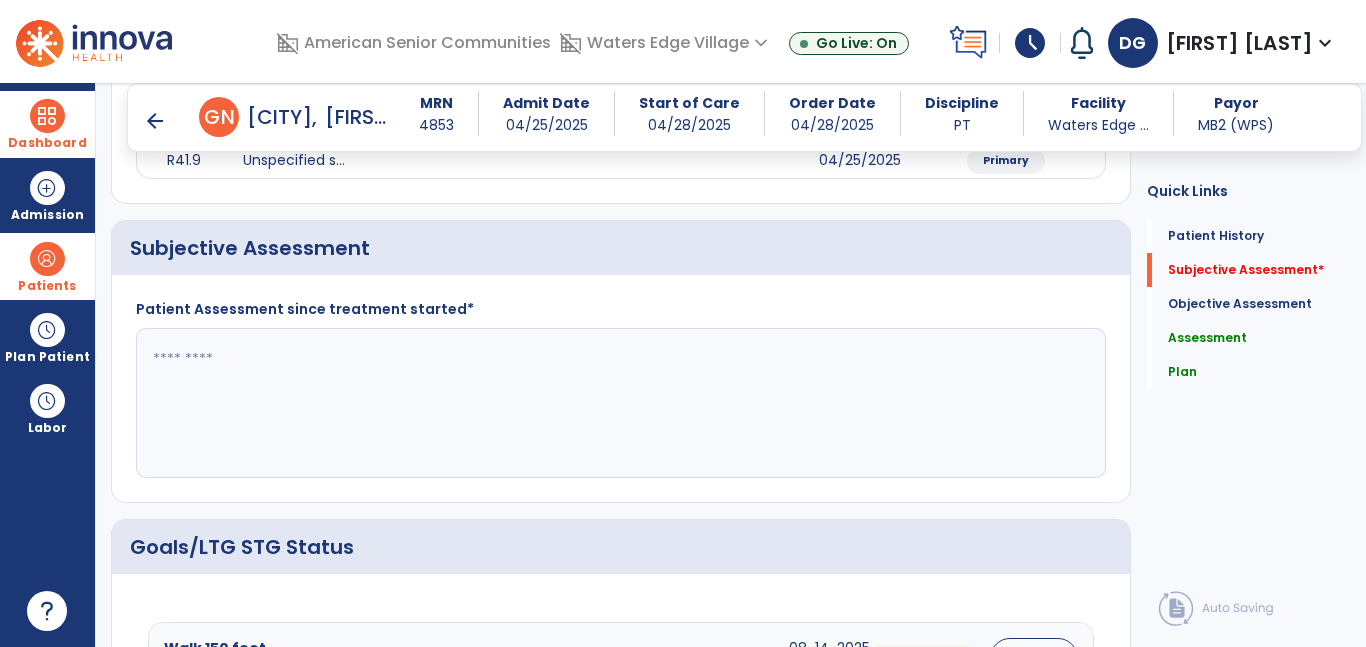 scroll, scrollTop: 448, scrollLeft: 0, axis: vertical 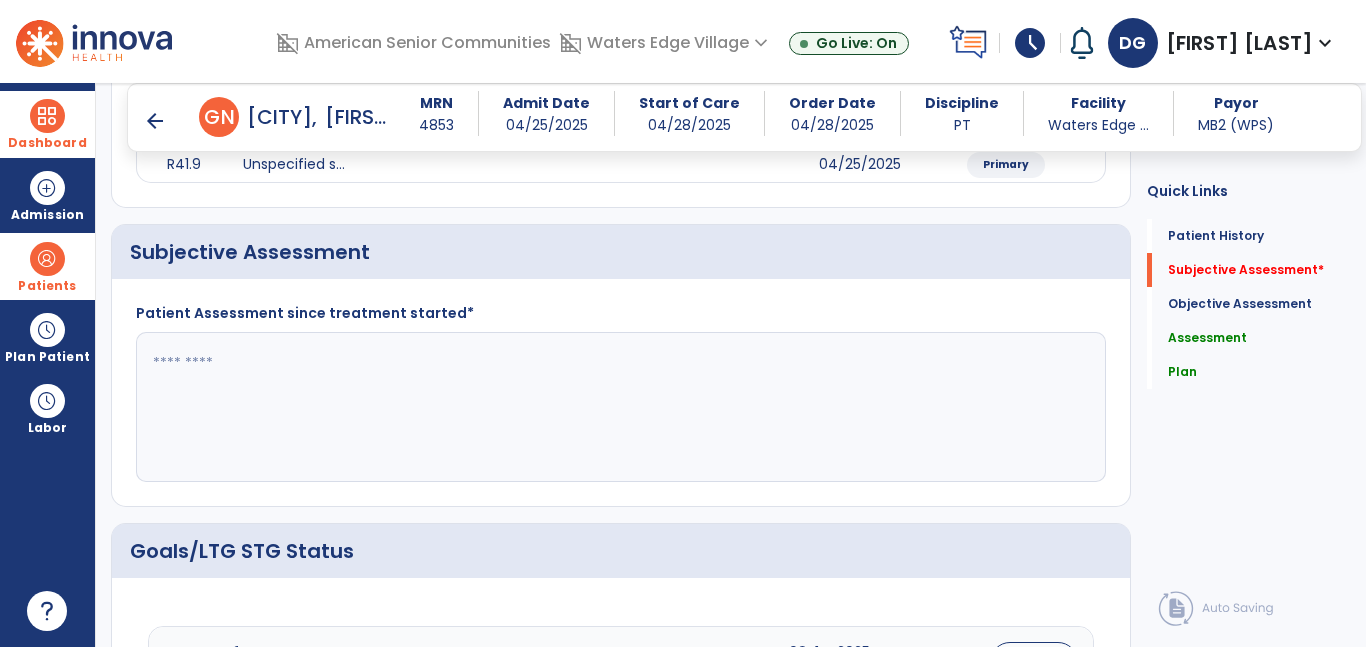 click 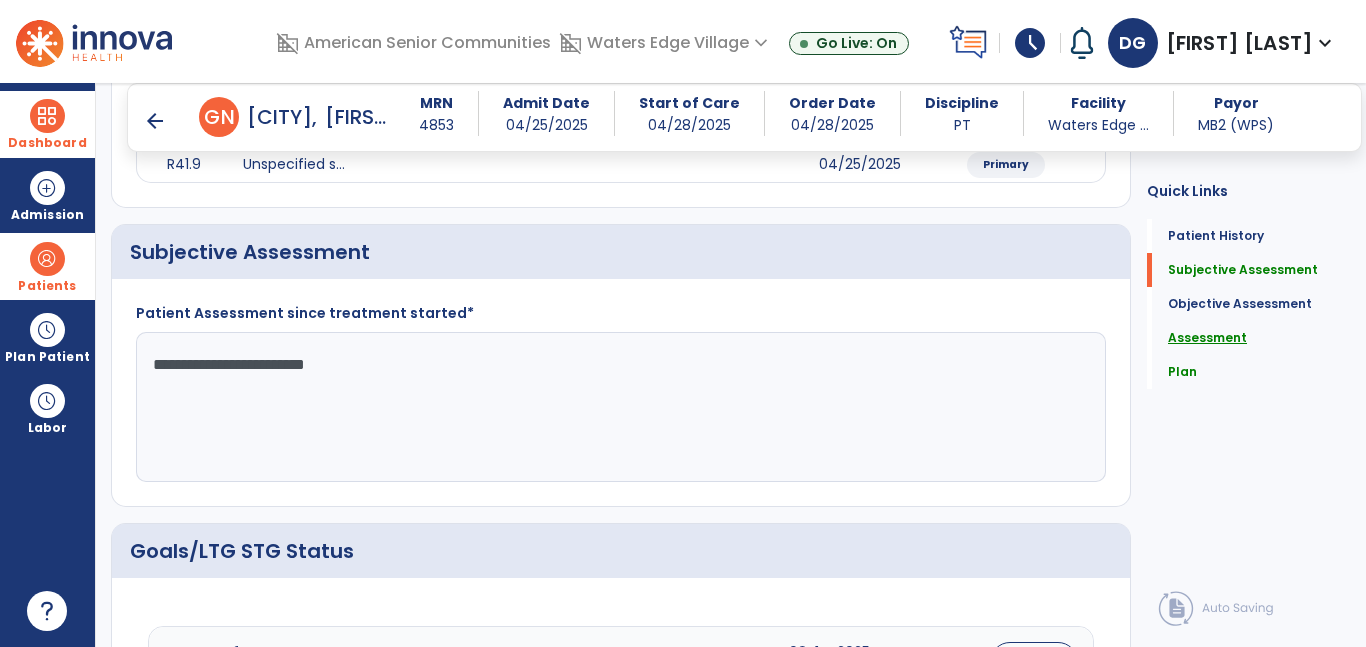 type on "**********" 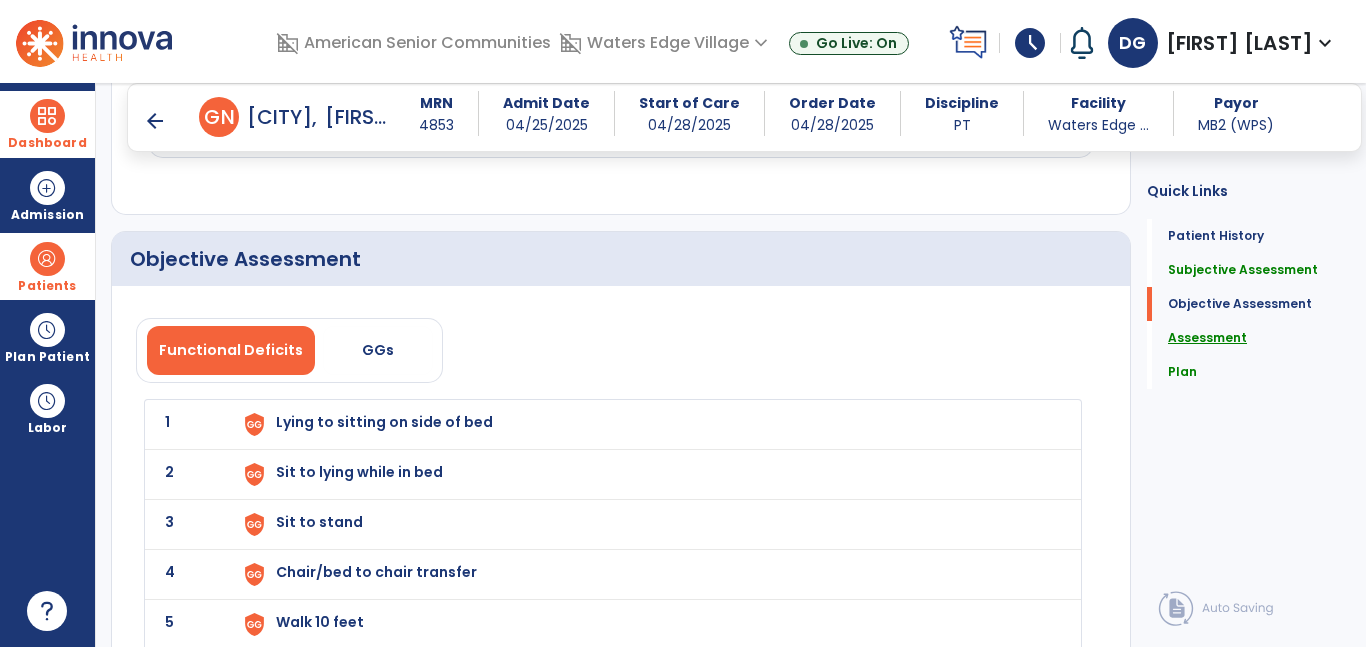 scroll, scrollTop: 3273, scrollLeft: 0, axis: vertical 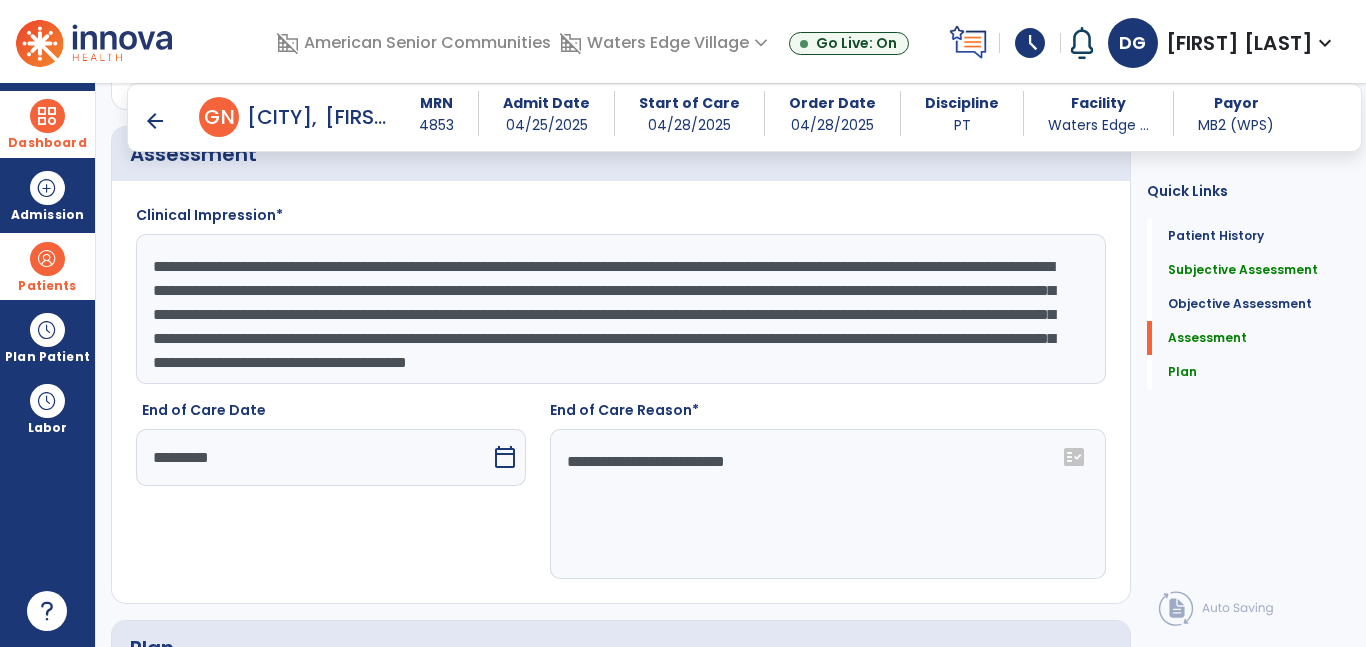 click on "**********" 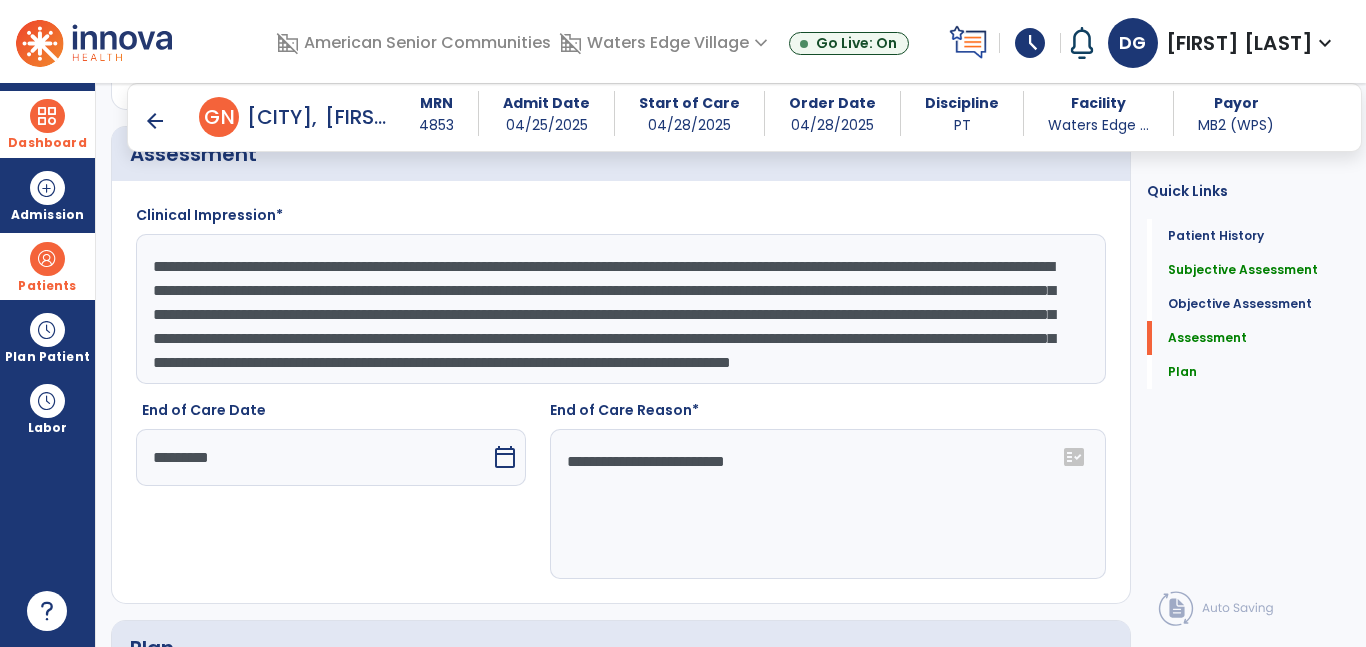 click on "**********" 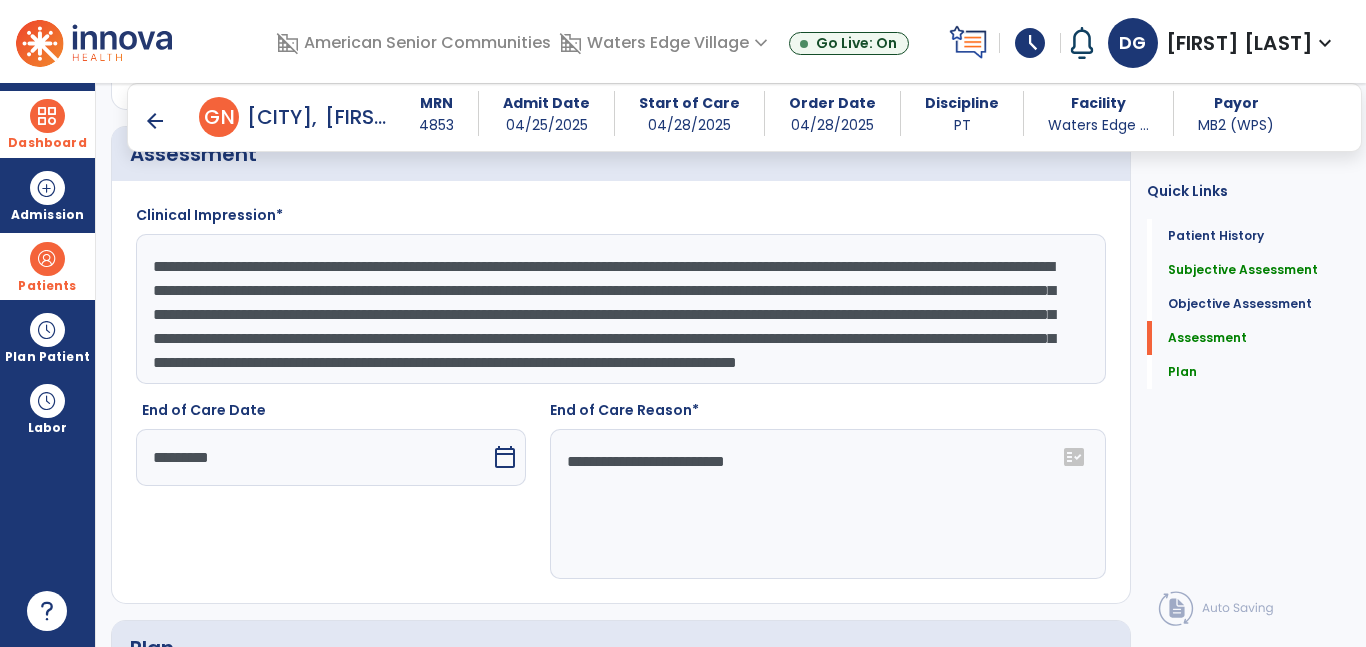click on "**********" 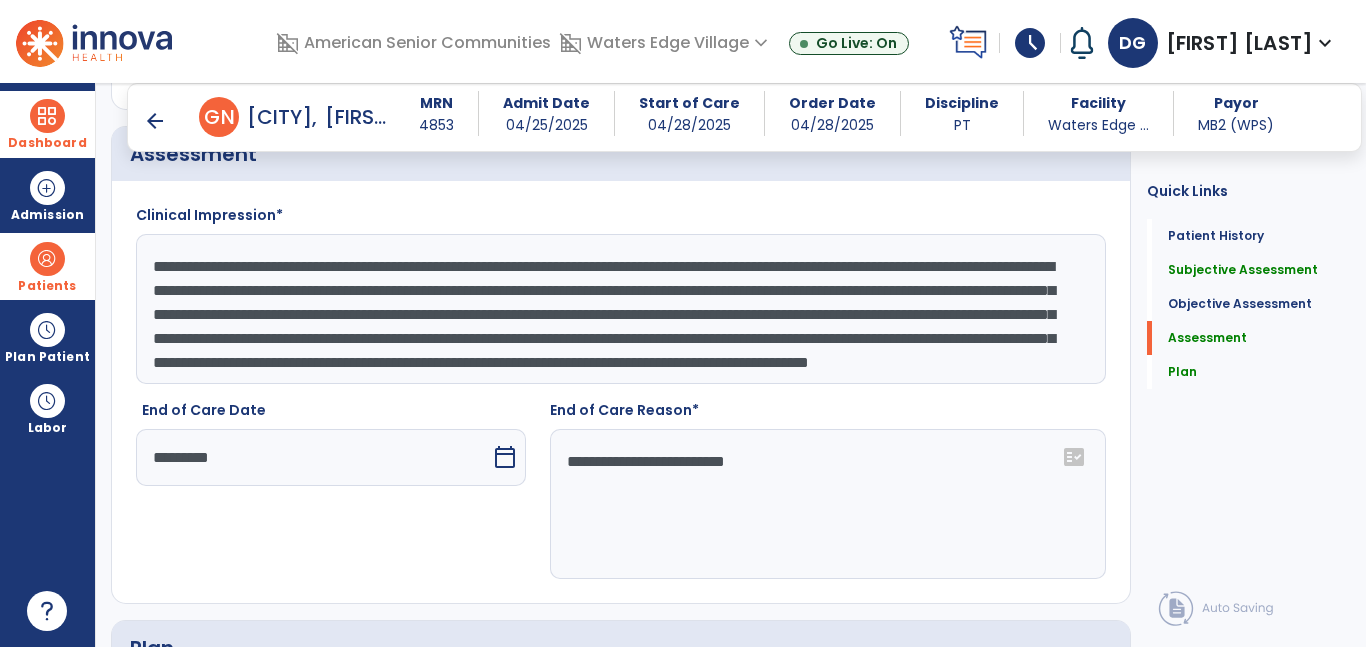 click on "**********" 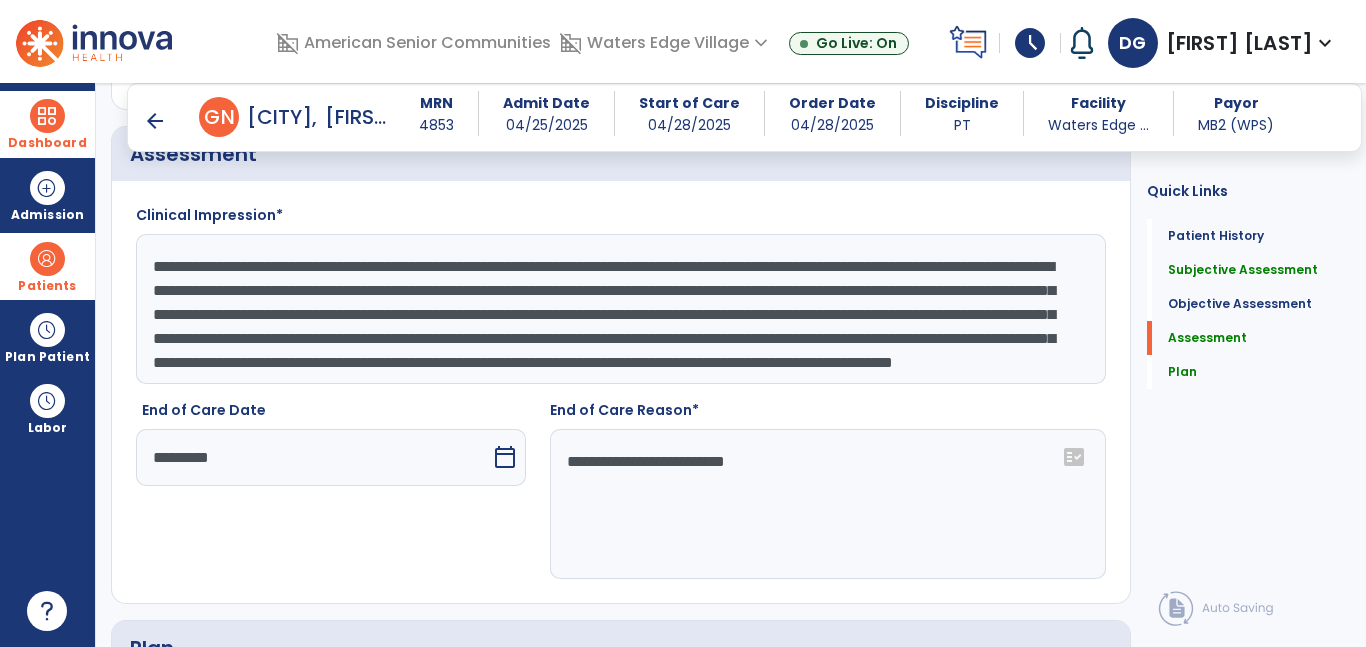 click on "**********" 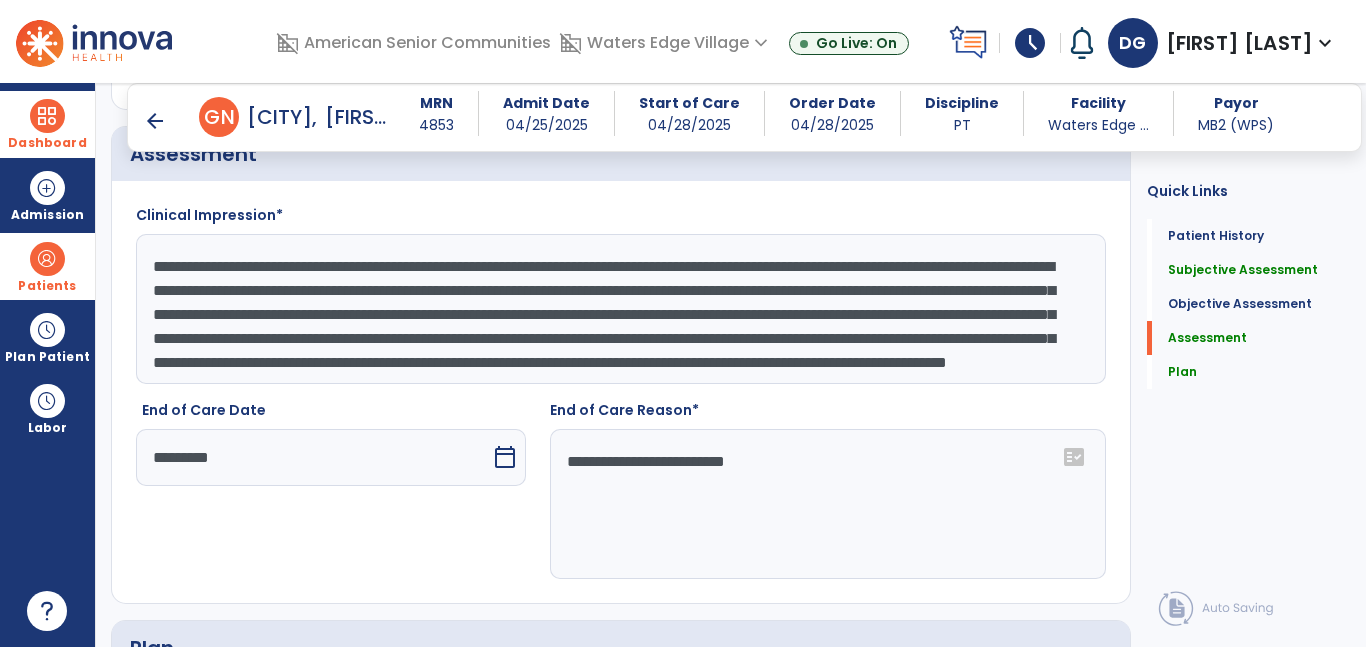 click on "**********" 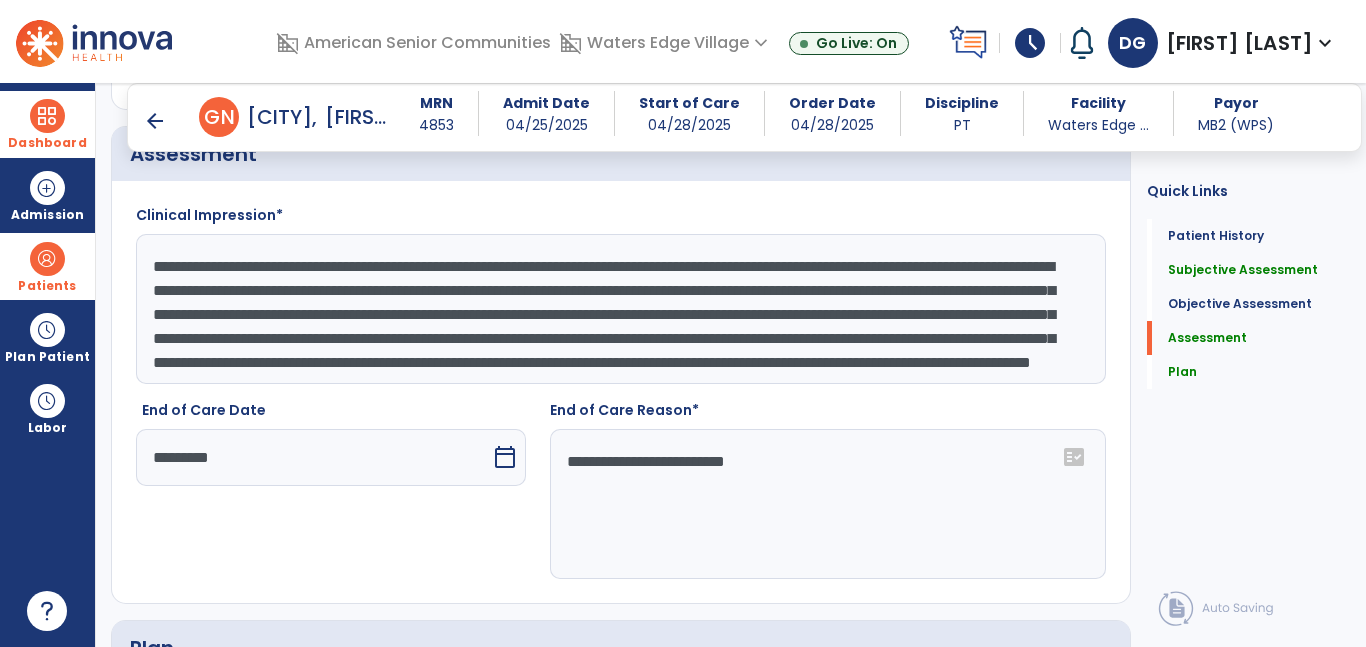 scroll, scrollTop: 39, scrollLeft: 0, axis: vertical 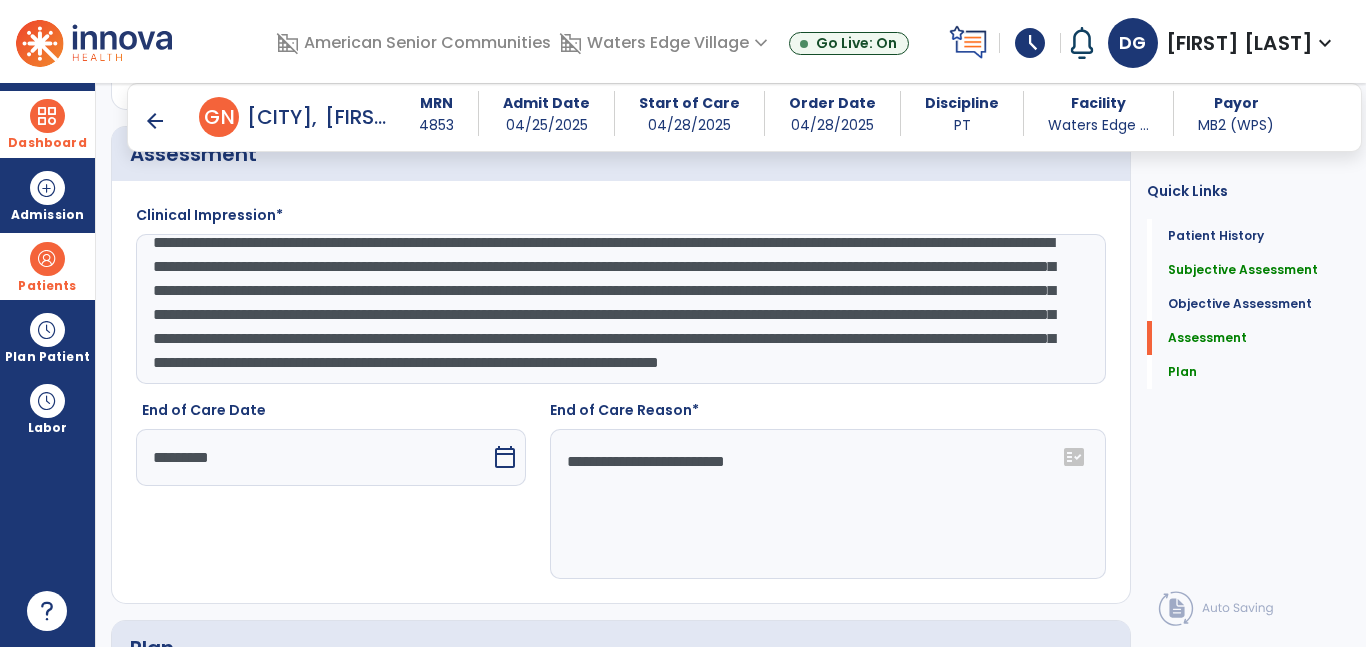 click on "**********" 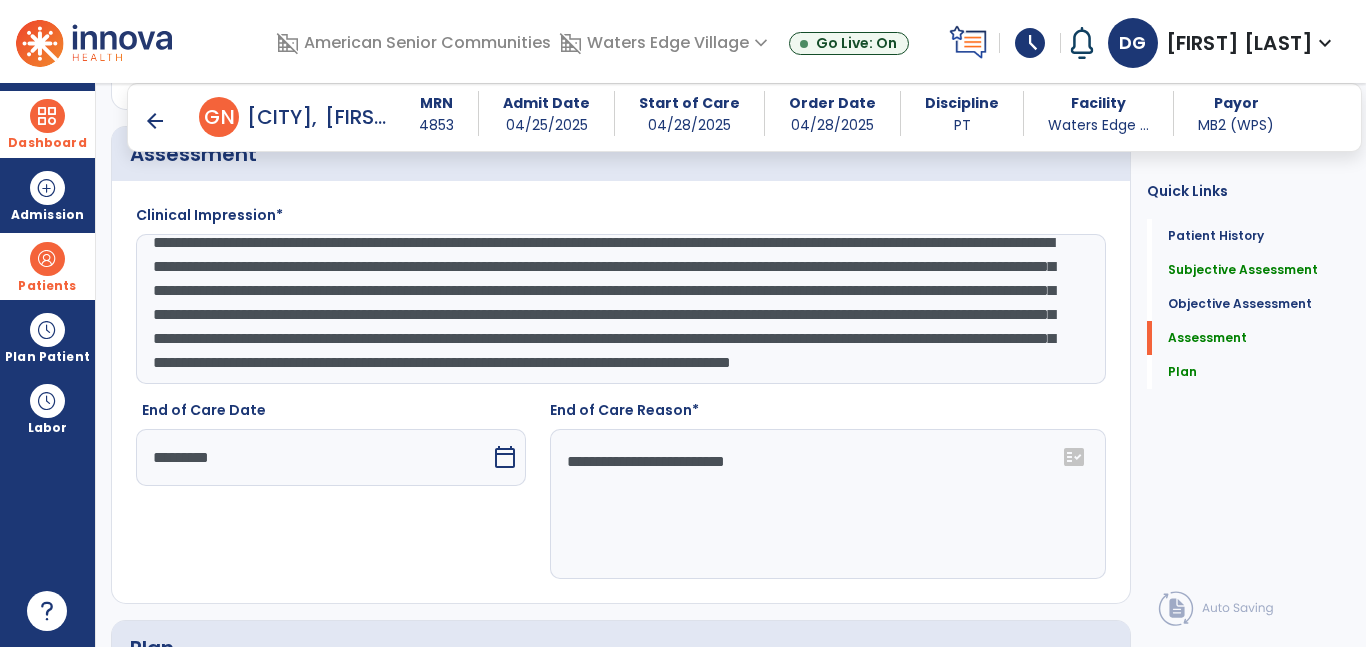 click on "**********" 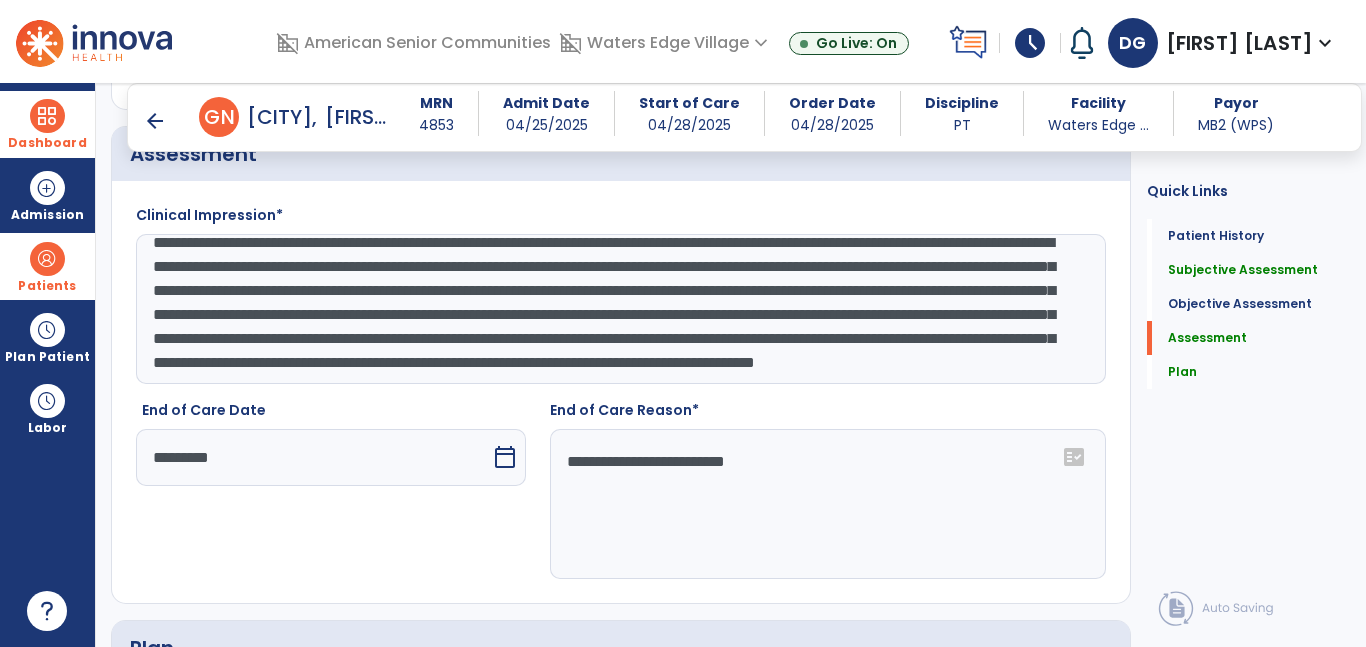scroll, scrollTop: 63, scrollLeft: 0, axis: vertical 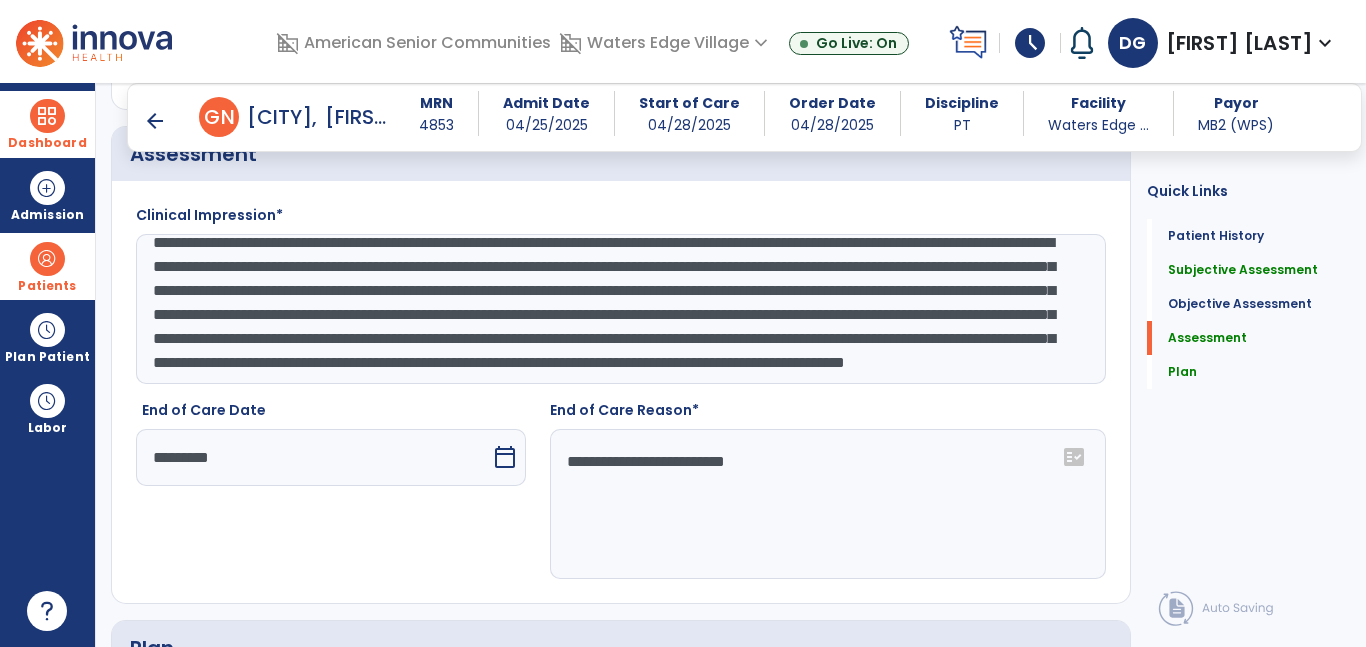 click on "**********" 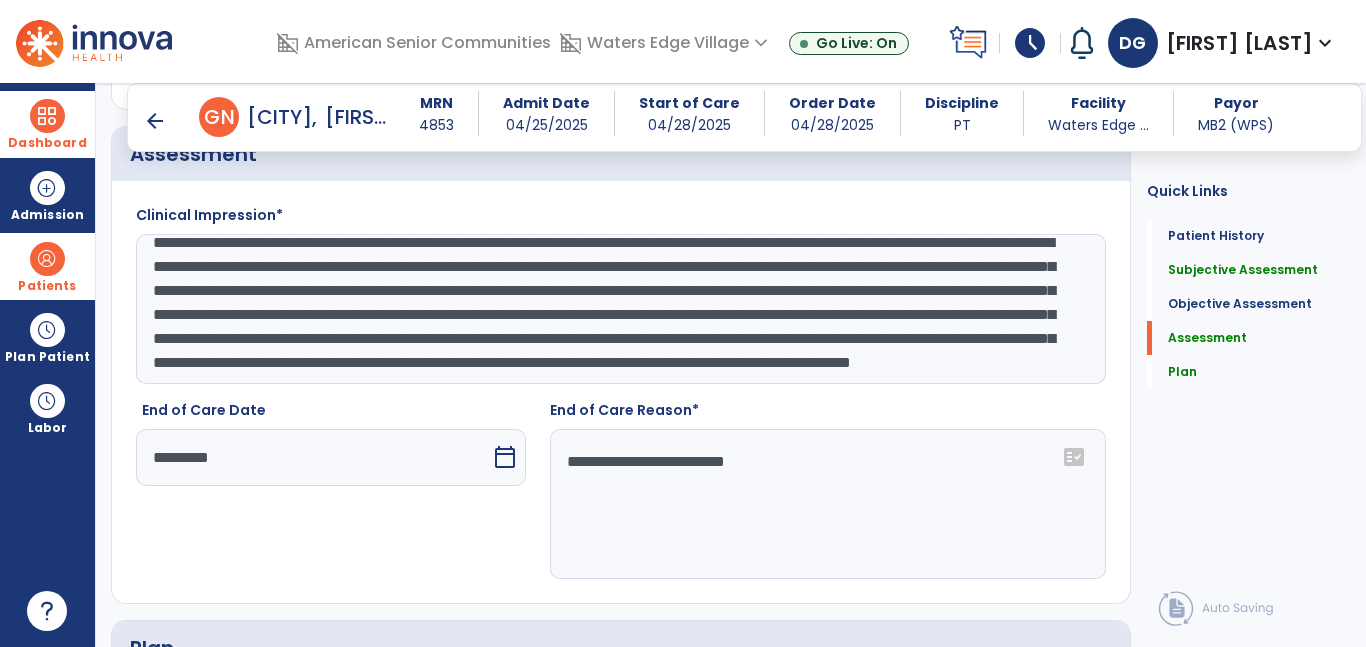 click on "**********" 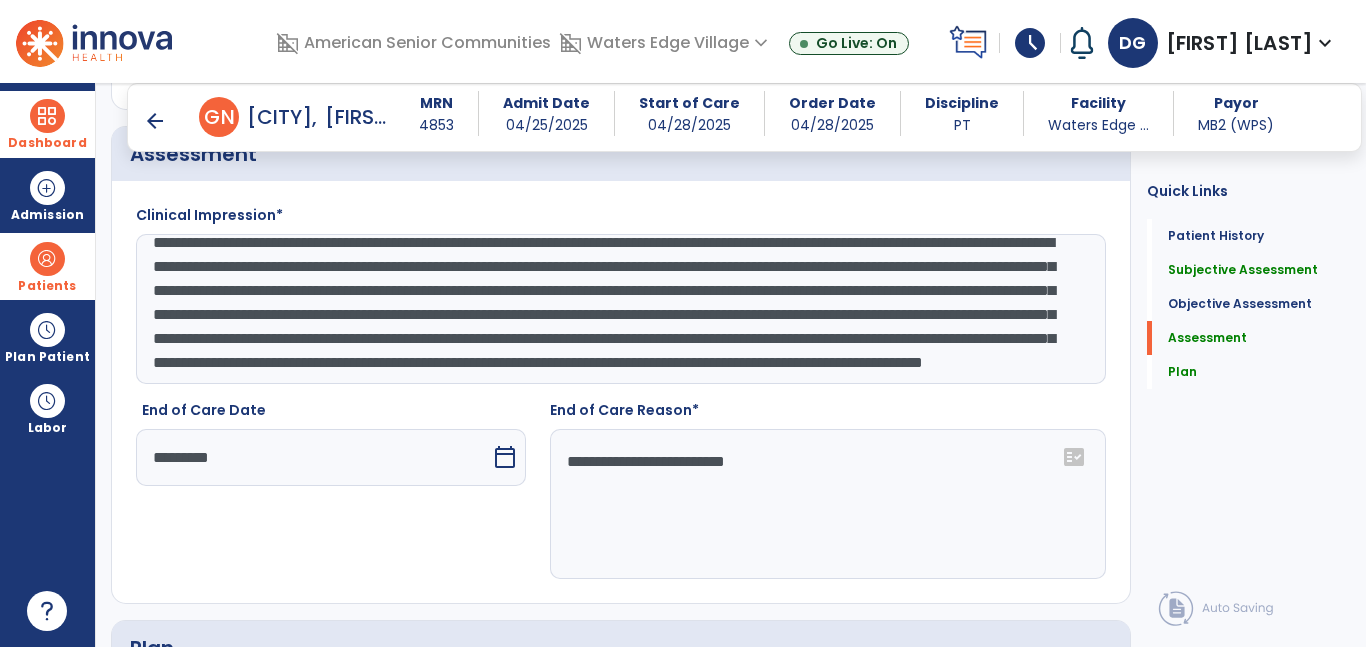 click on "**********" 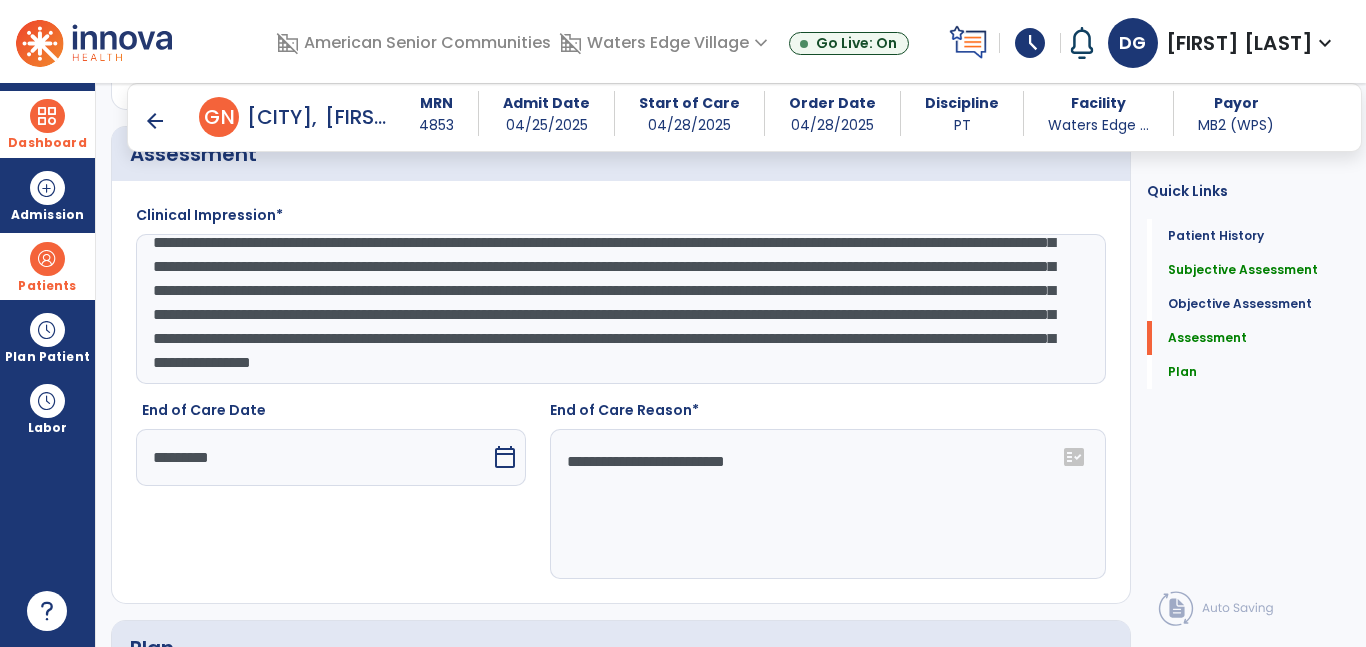 scroll, scrollTop: 96, scrollLeft: 0, axis: vertical 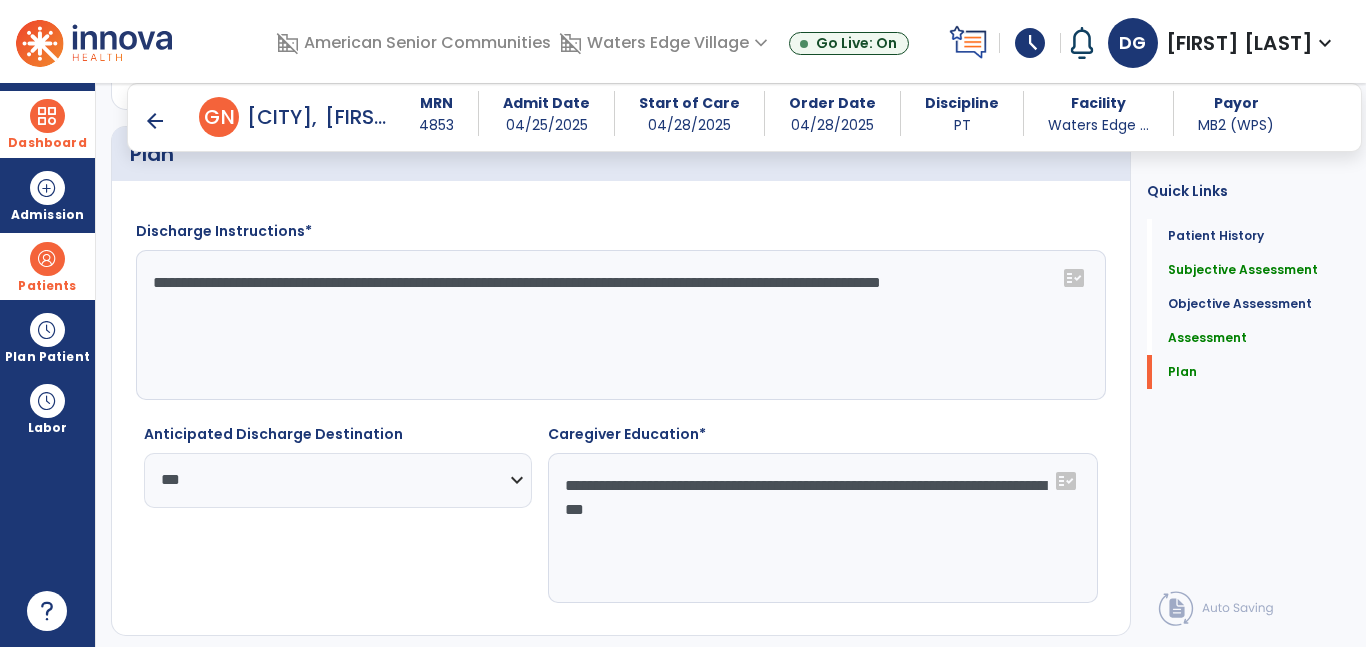 type on "**********" 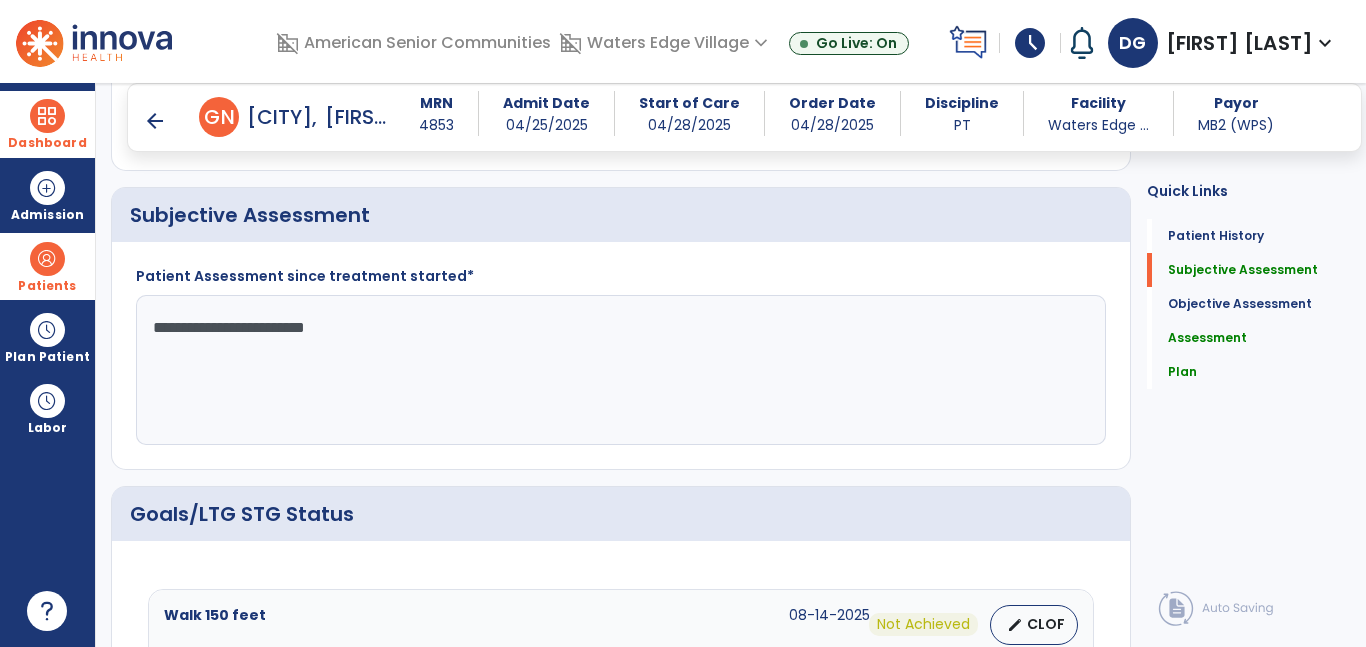 scroll, scrollTop: 482, scrollLeft: 0, axis: vertical 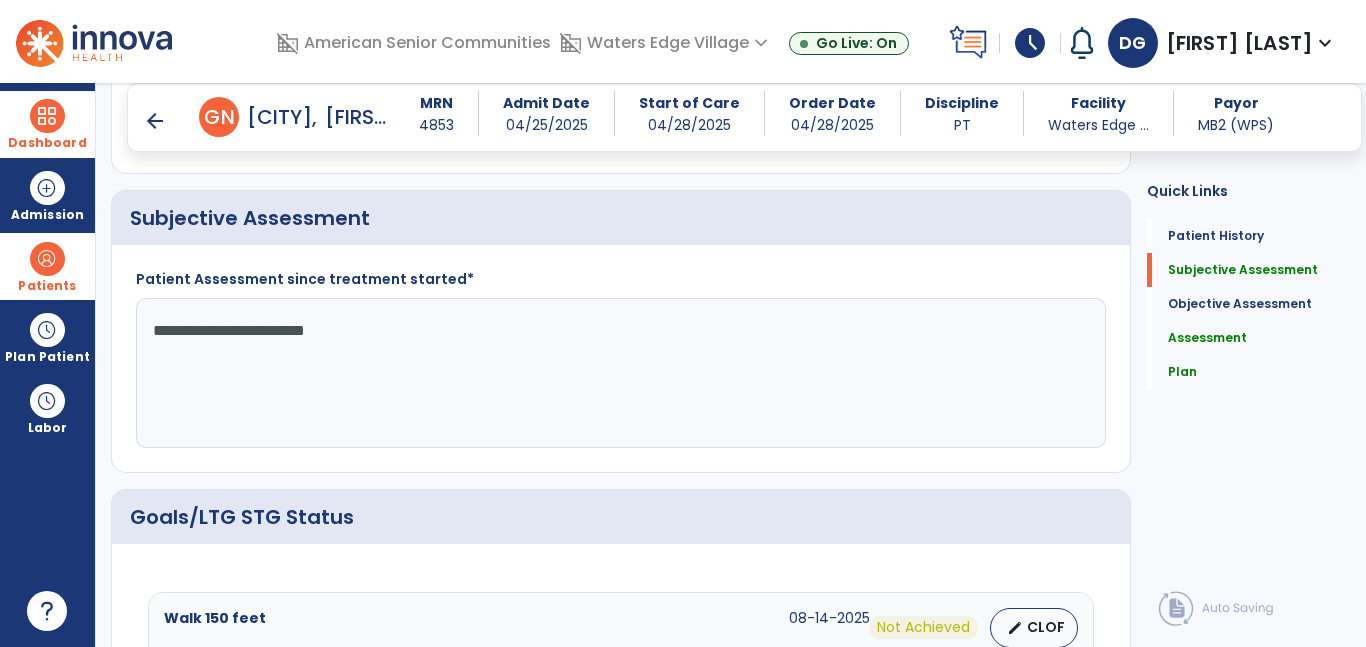 type on "**********" 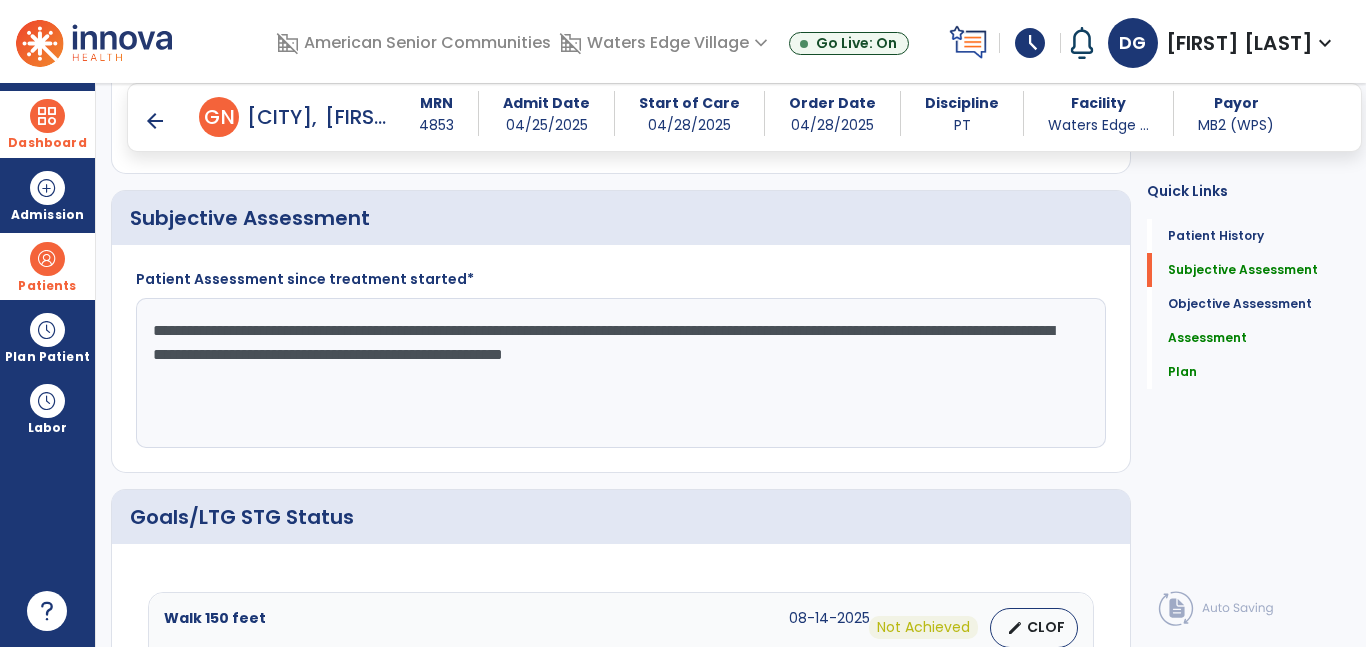 click on "**********" 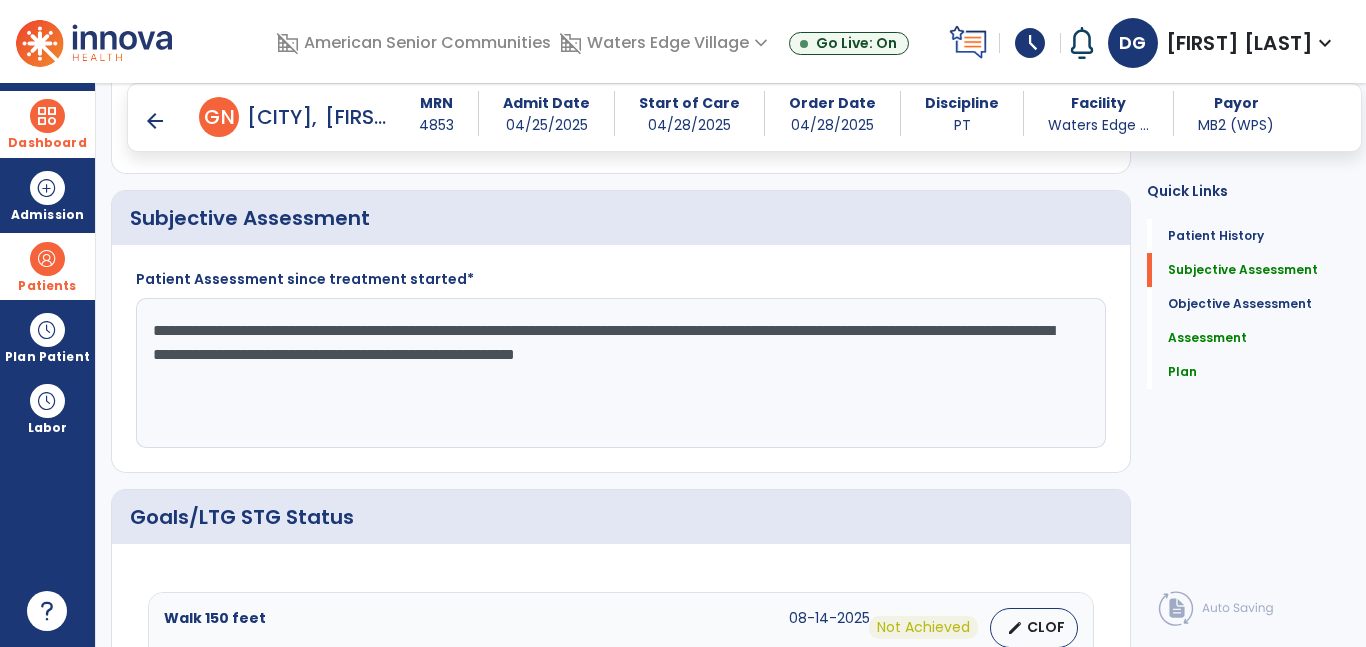 click on "**********" 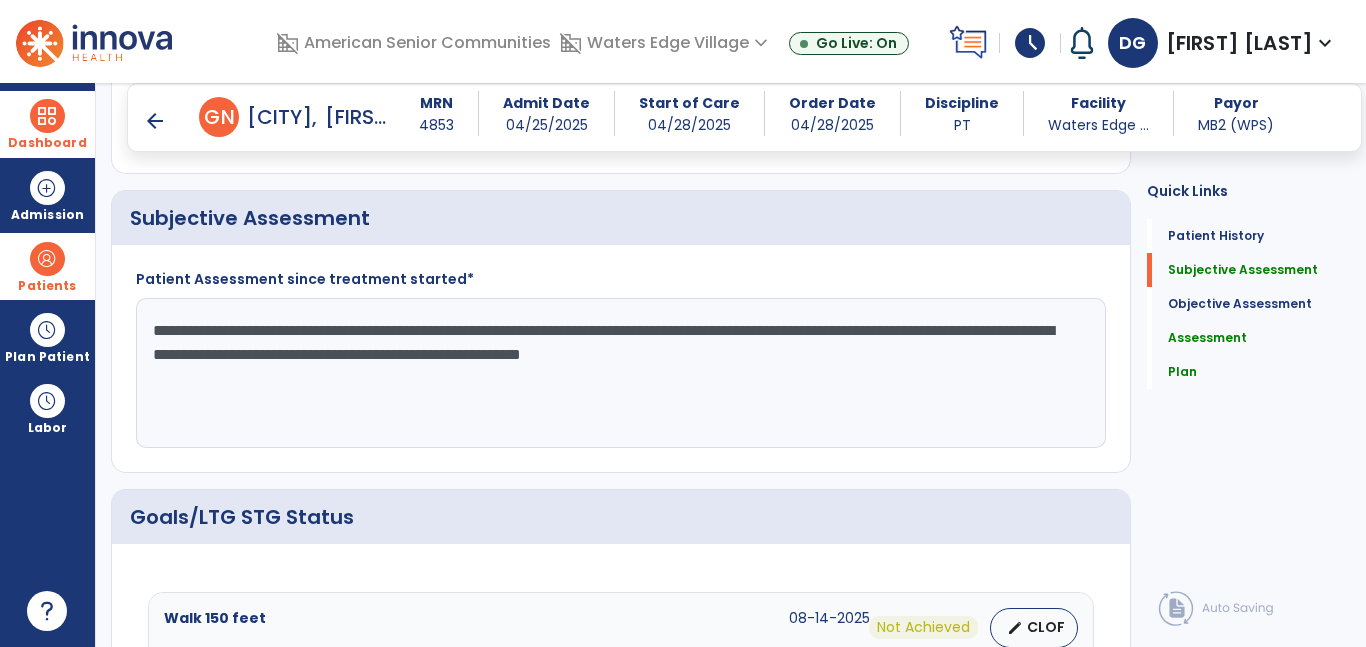 click on "**********" 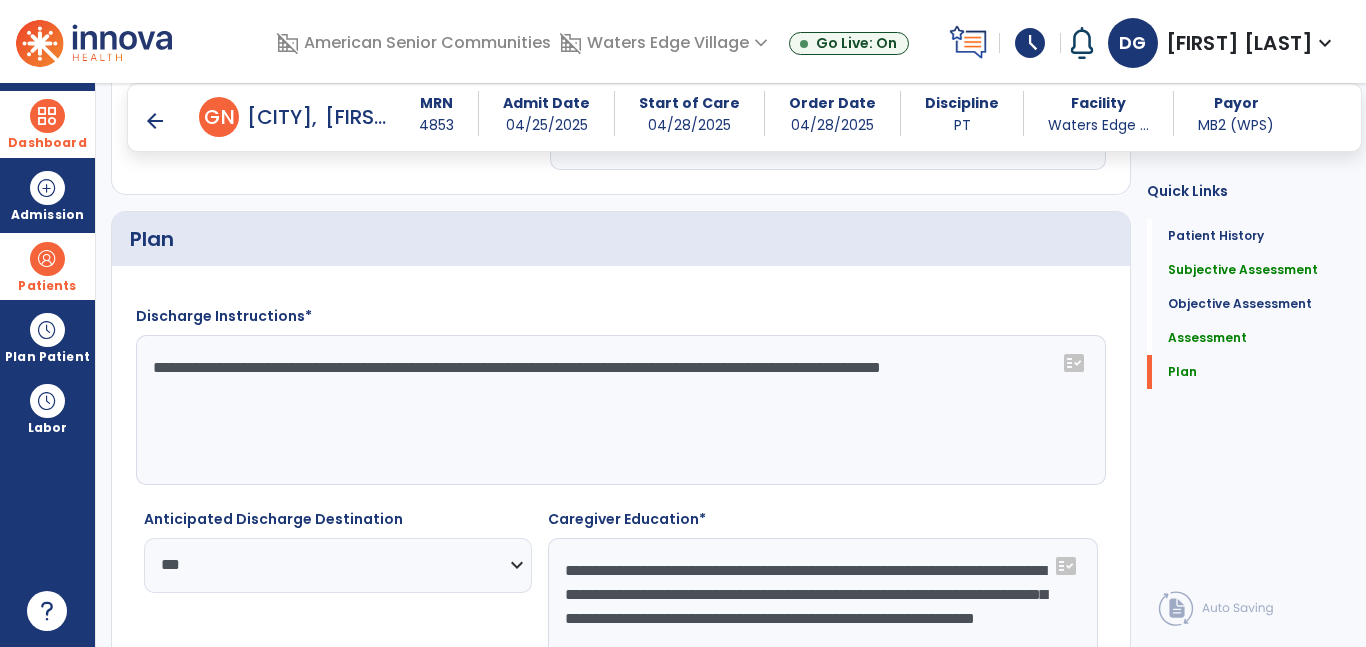 scroll, scrollTop: 3830, scrollLeft: 0, axis: vertical 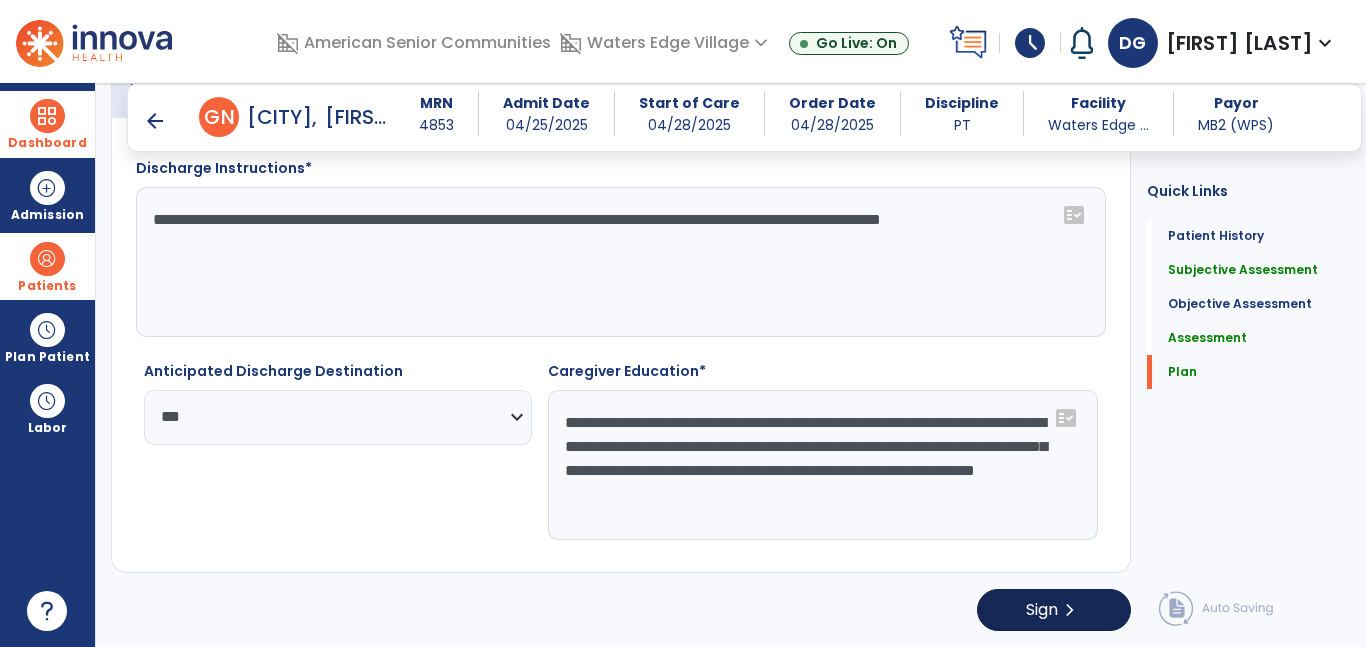 type on "**********" 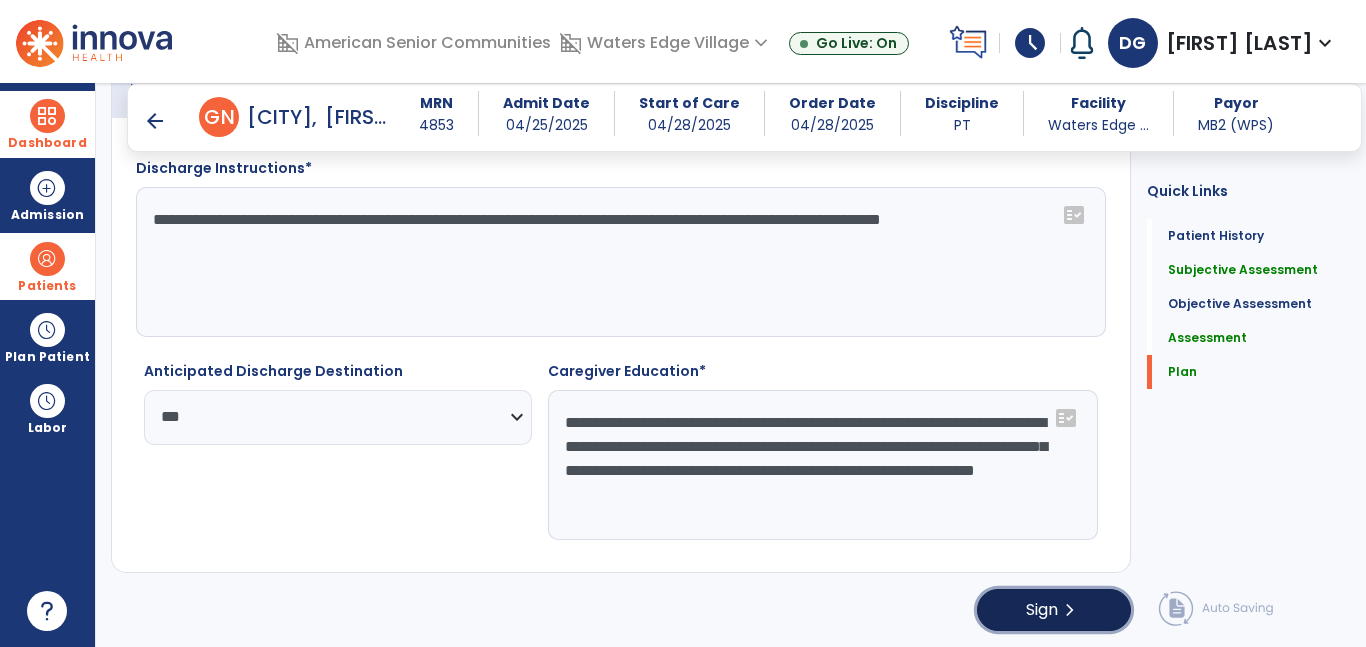 click on "Sign  chevron_right" 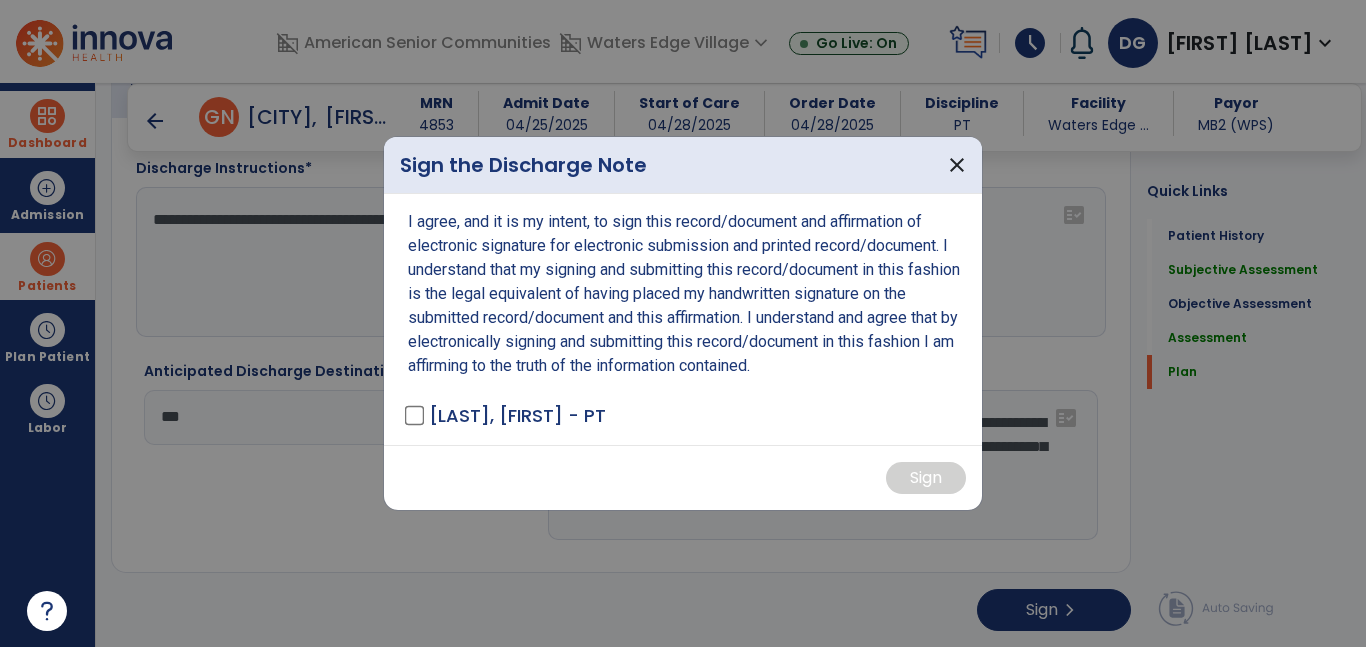 click on "I agree, and it is my intent, to sign this record/document and affirmation of electronic signature for electronic submission and printed record/document. I understand that my signing and submitting this record/document in this fashion is the legal equivalent of having placed my handwritten signature on the submitted record/document and this affirmation. I understand and agree that by electronically signing and submitting this record/document in this fashion I am affirming to the truth of the information contained. [LAST], [FIRST]  - PT" at bounding box center [683, 319] 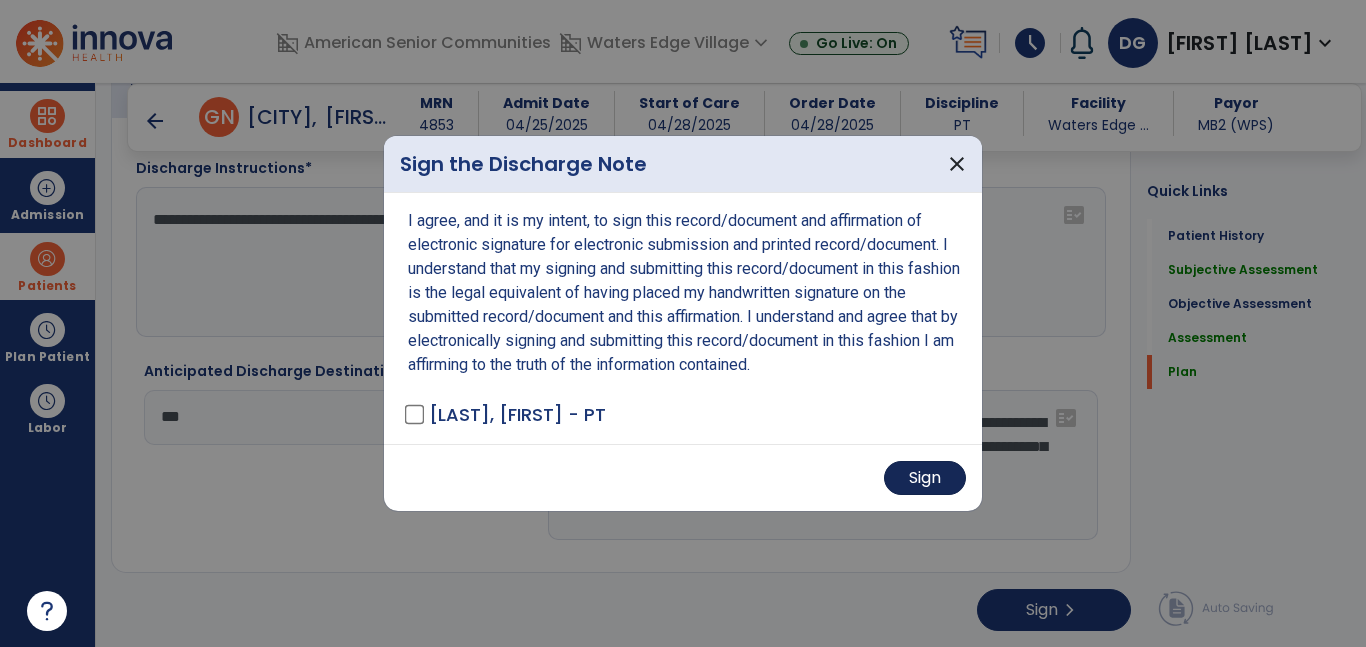 click on "Sign" at bounding box center (925, 478) 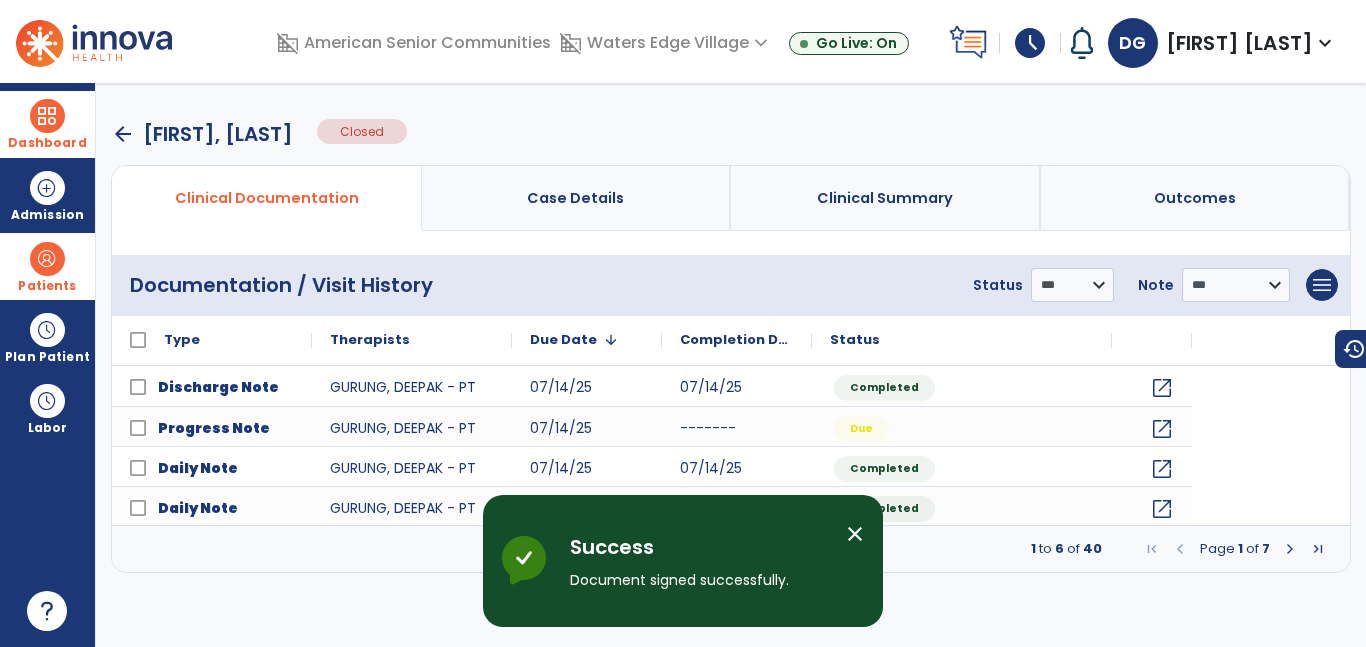 scroll, scrollTop: 0, scrollLeft: 0, axis: both 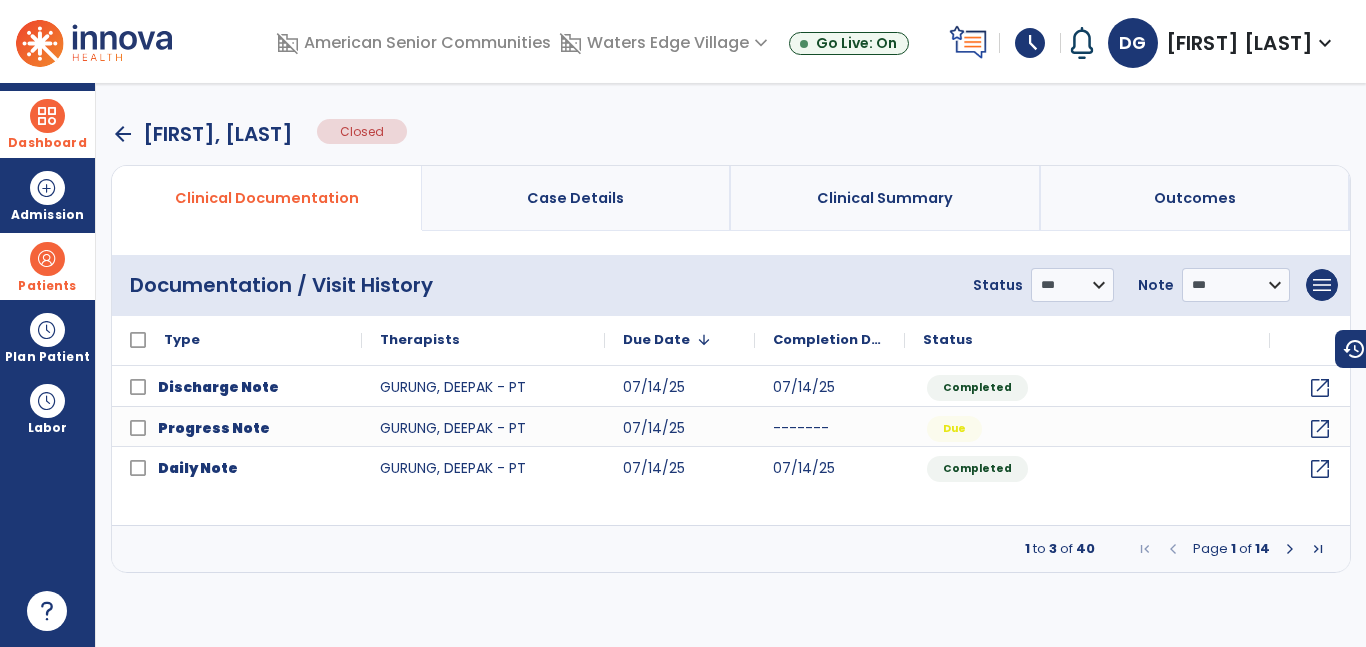click at bounding box center (94, 41) 